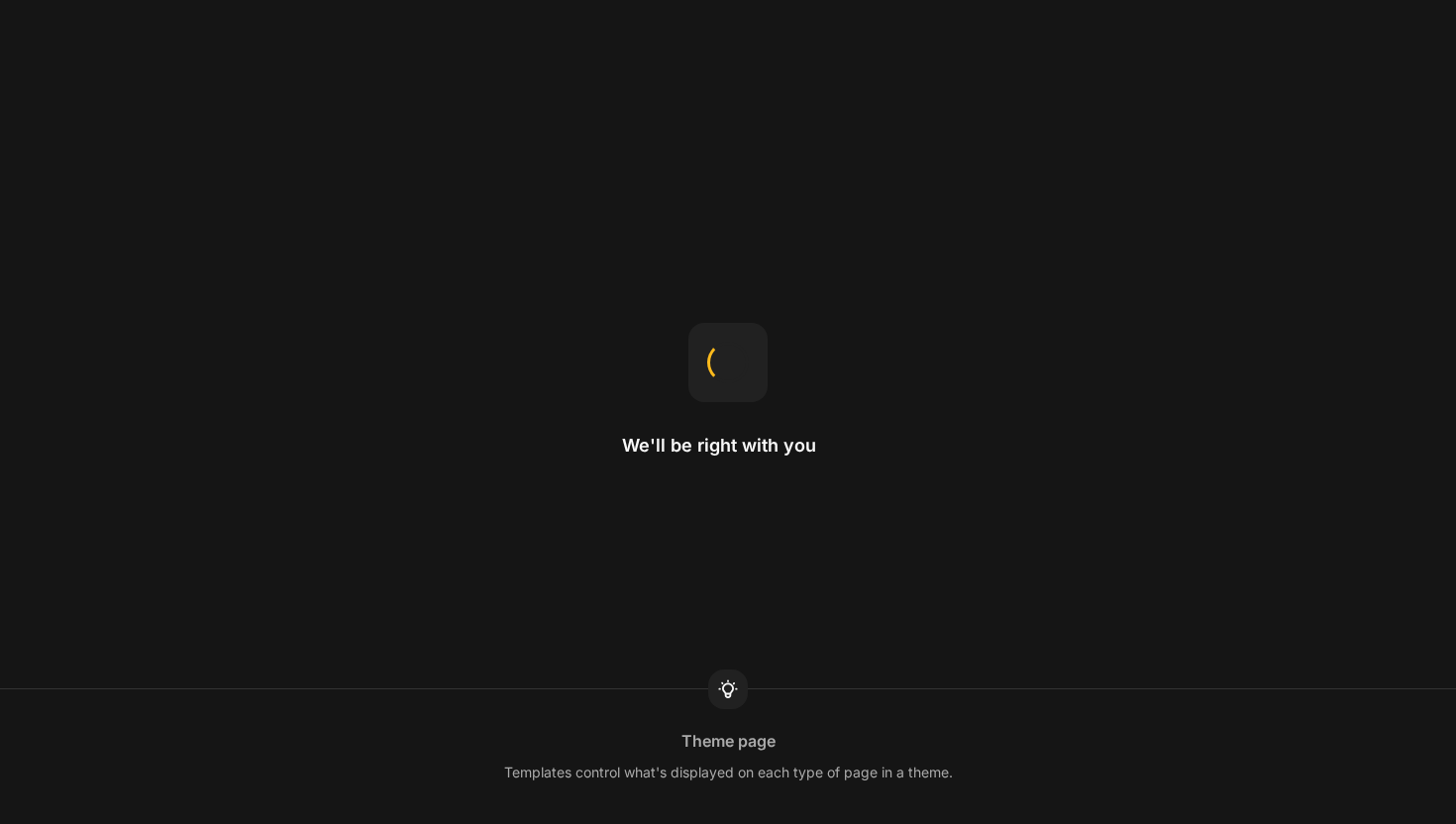 scroll, scrollTop: 0, scrollLeft: 0, axis: both 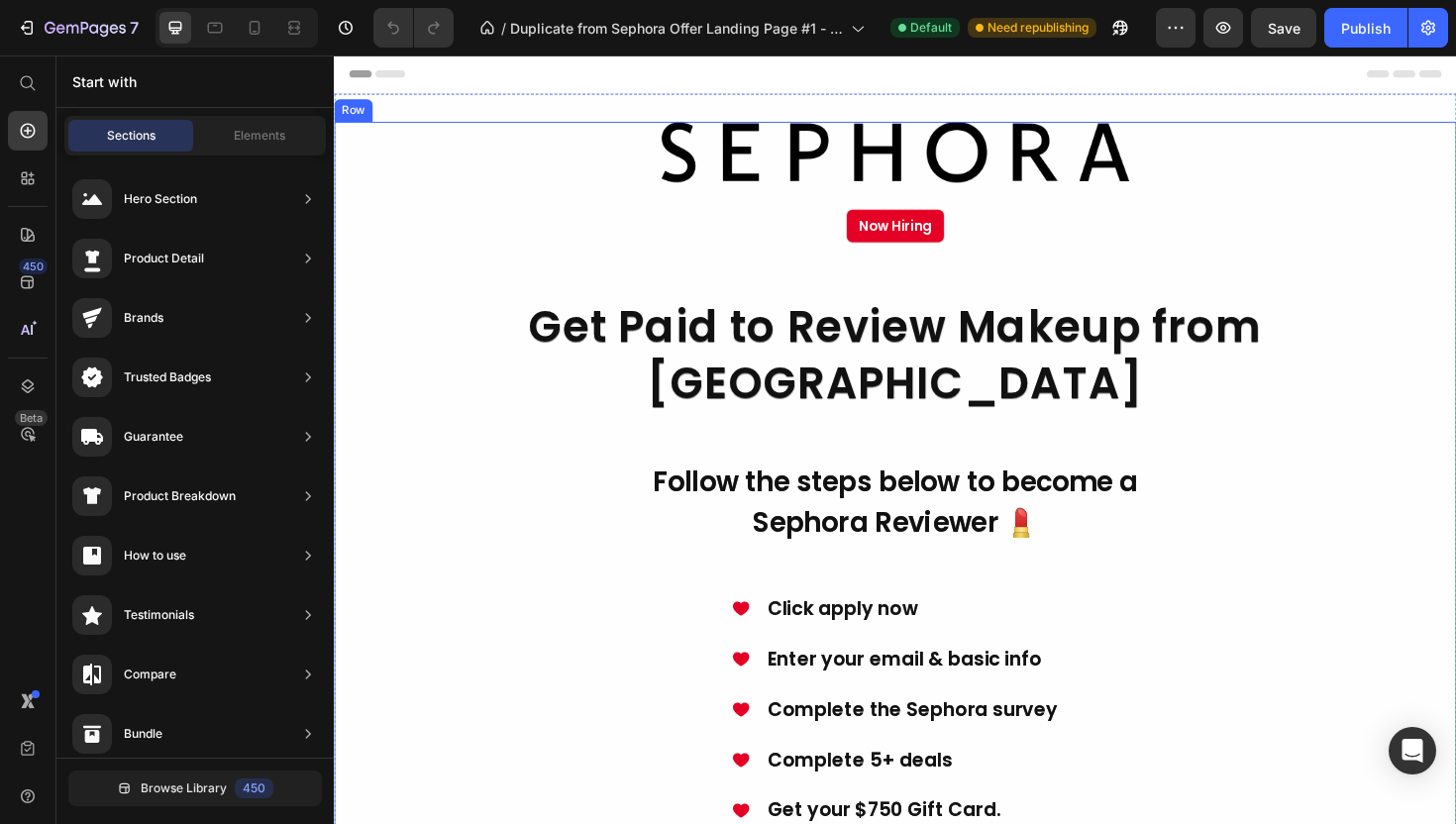 click on "Image Now Hiring Button Image Get Paid to Review Makeup from Sephora Heading Become a  Sephora Reviewer  and Receive a  $750 Gift Card Heading Follow the steps below to become a  Sephora Reviewer 💄 Heading
Icon Click apply now Text Block
Icon Enter your email & basic info Text Block
Icon Complete the Sephora survey Text Block
Icon Complete 5+ deals Text Block
Icon Get your $750 Gift Card. Text Block Advanced list
APPLY NOW Button Image" at bounding box center (928, 694) 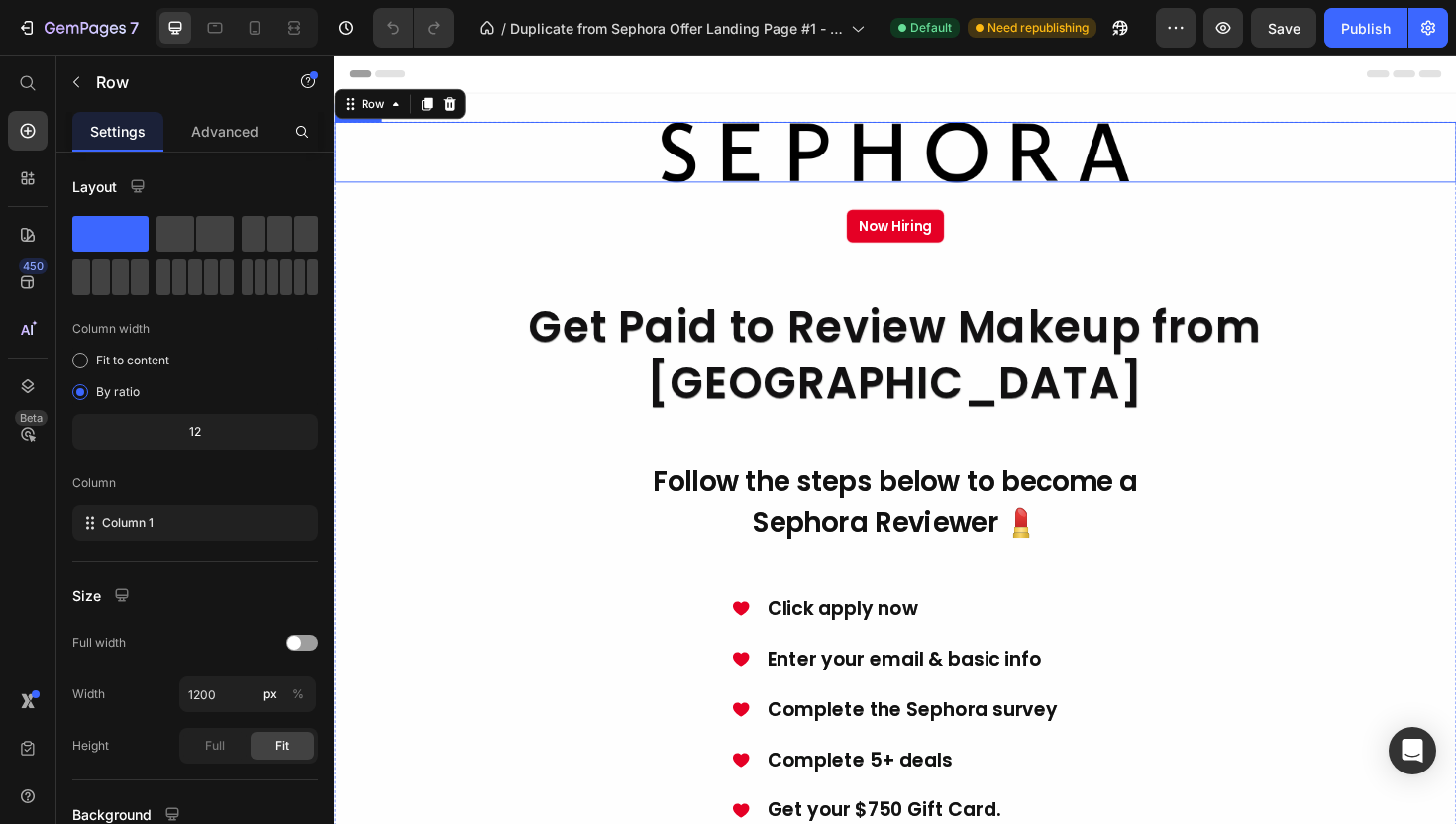 click at bounding box center [928, 157] 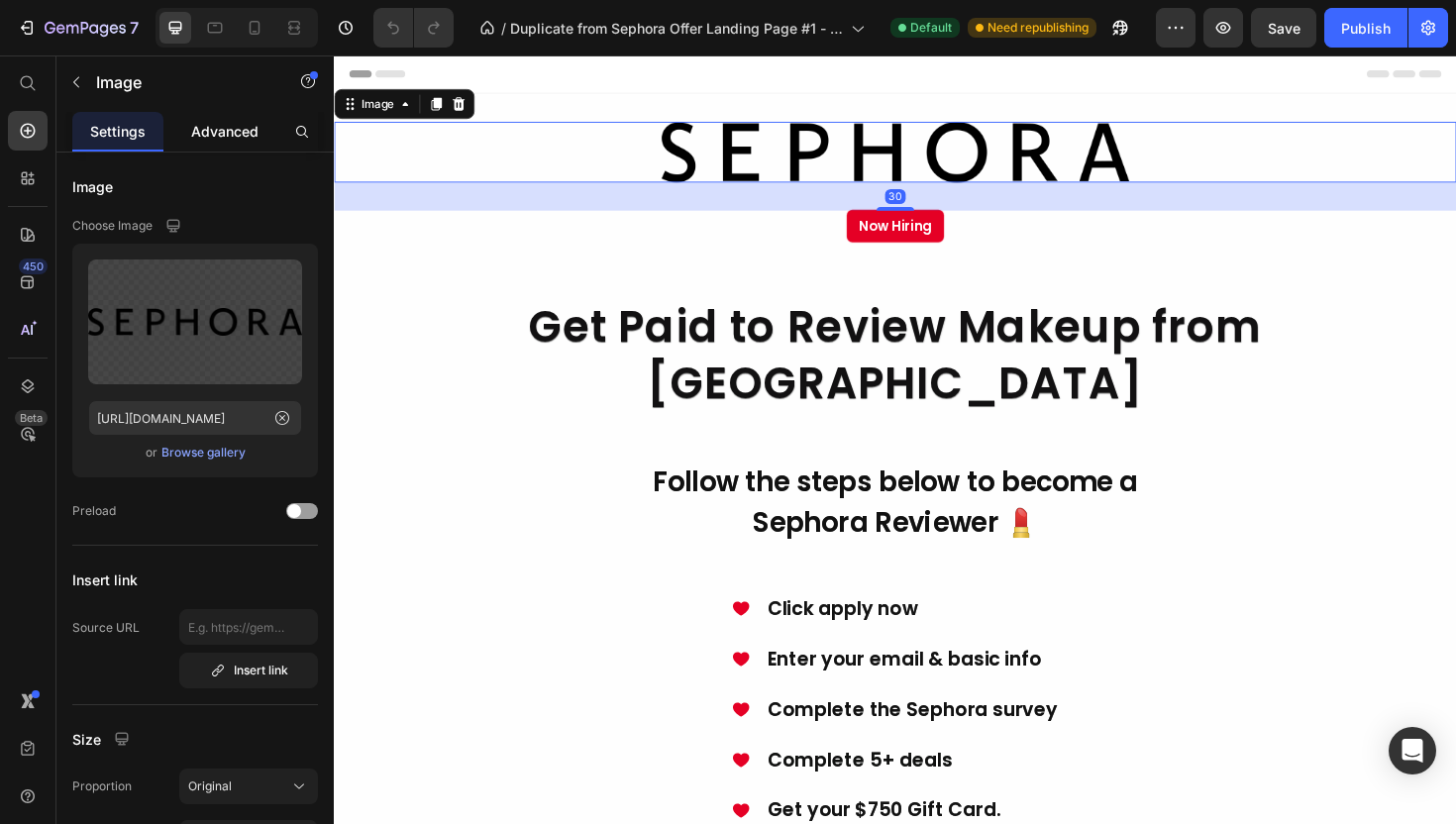 click on "Advanced" at bounding box center [225, 131] 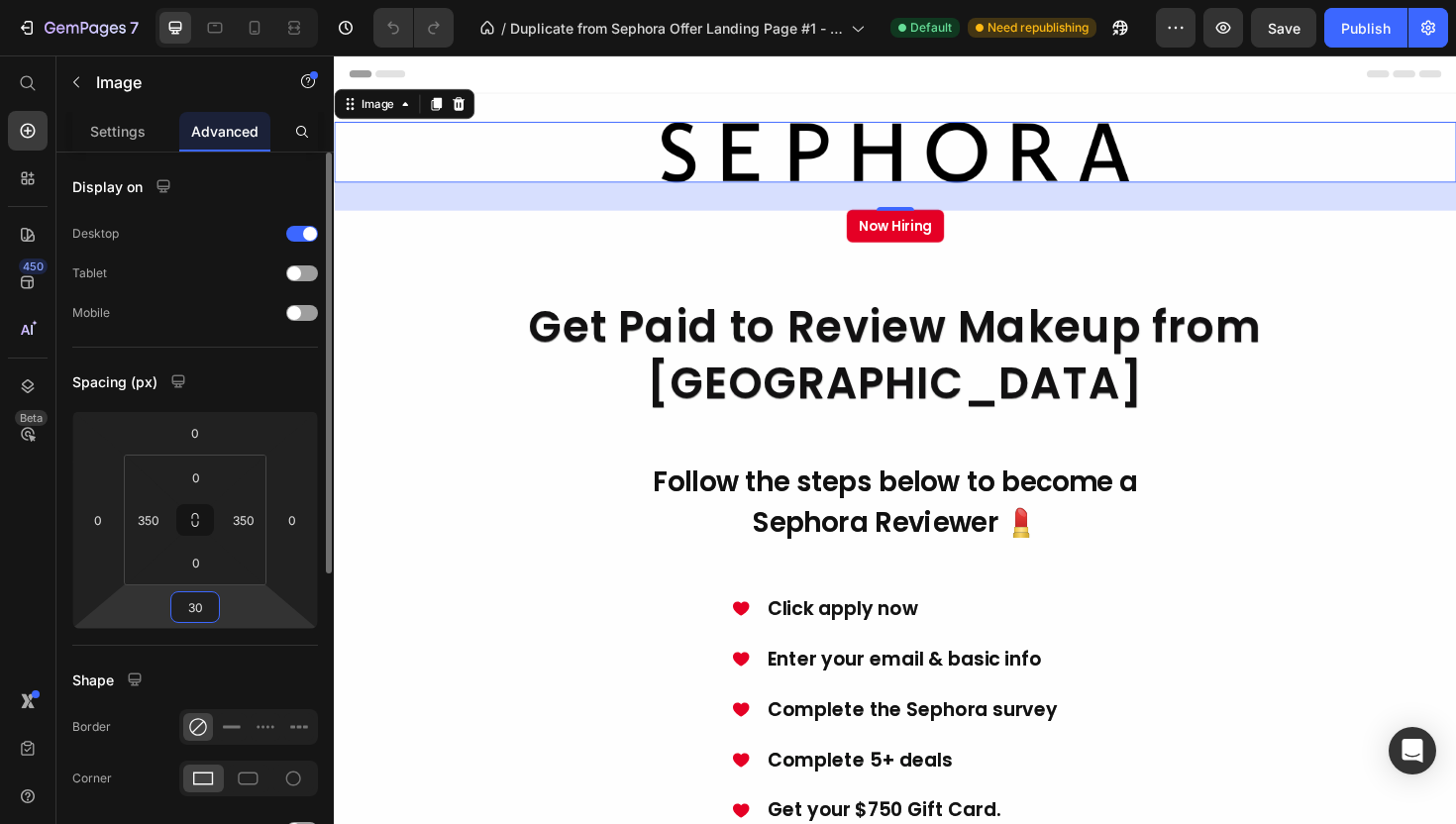 click on "30" at bounding box center (195, 607) 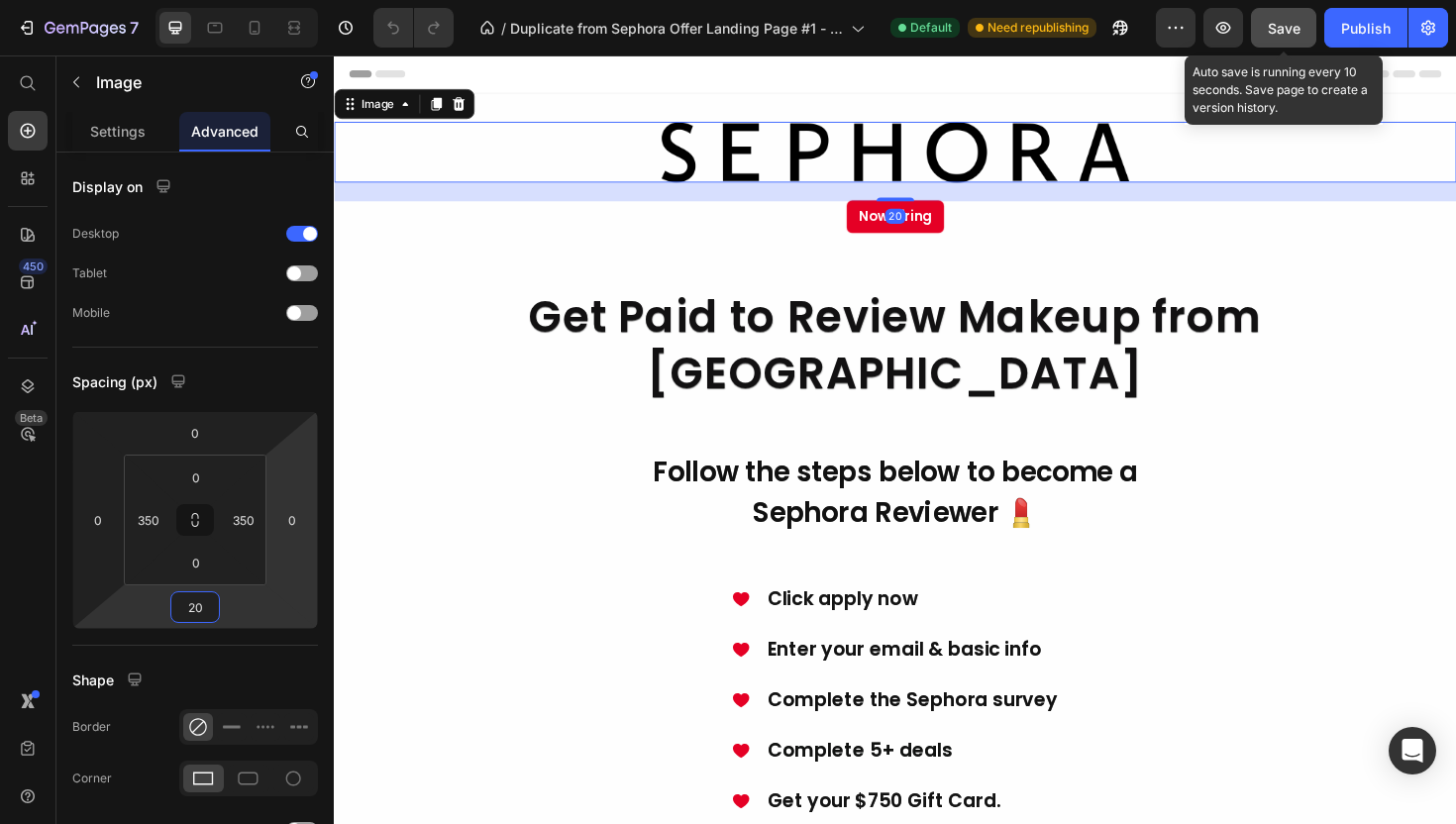 click on "Save" 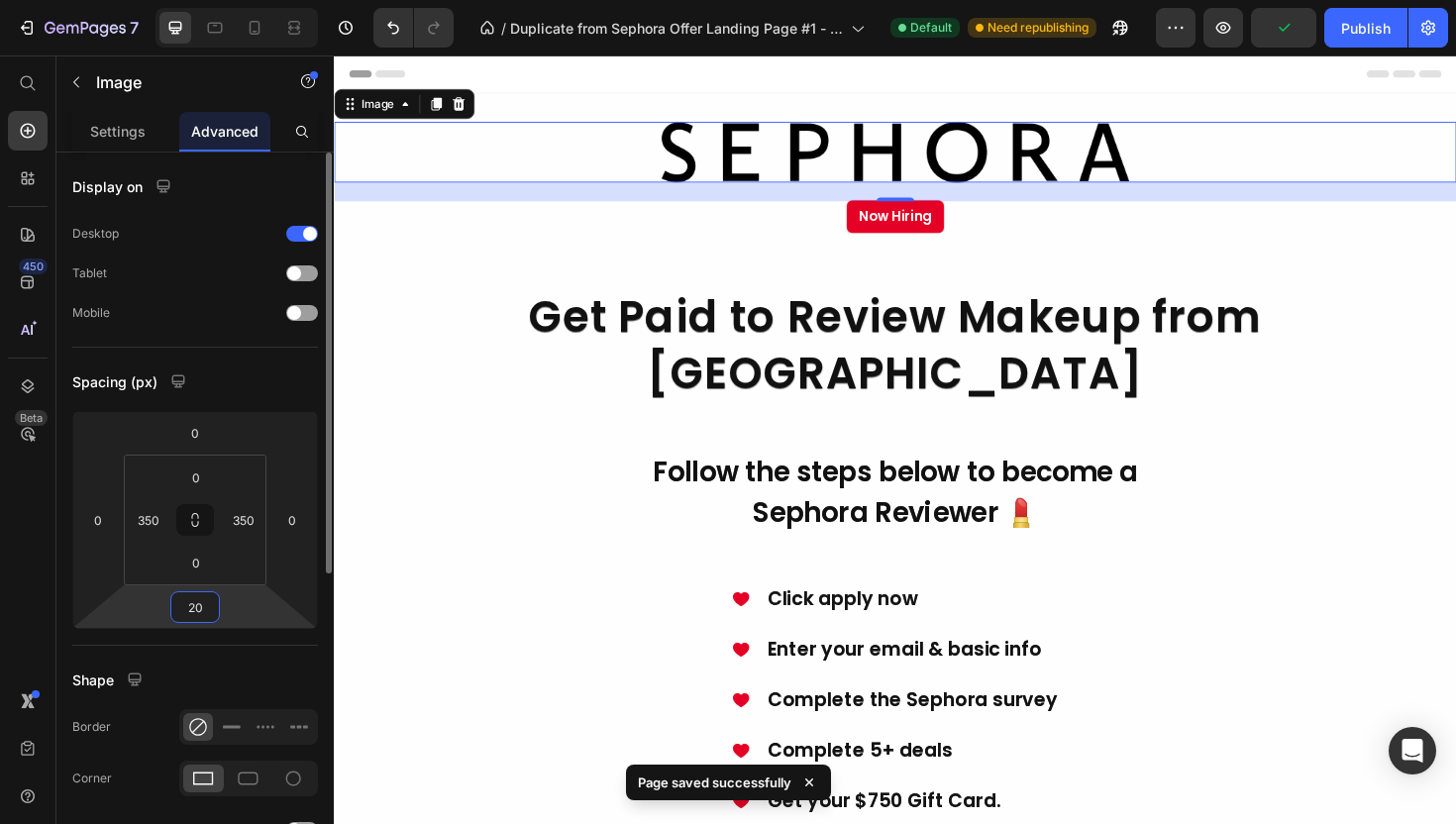 click on "20" at bounding box center (195, 607) 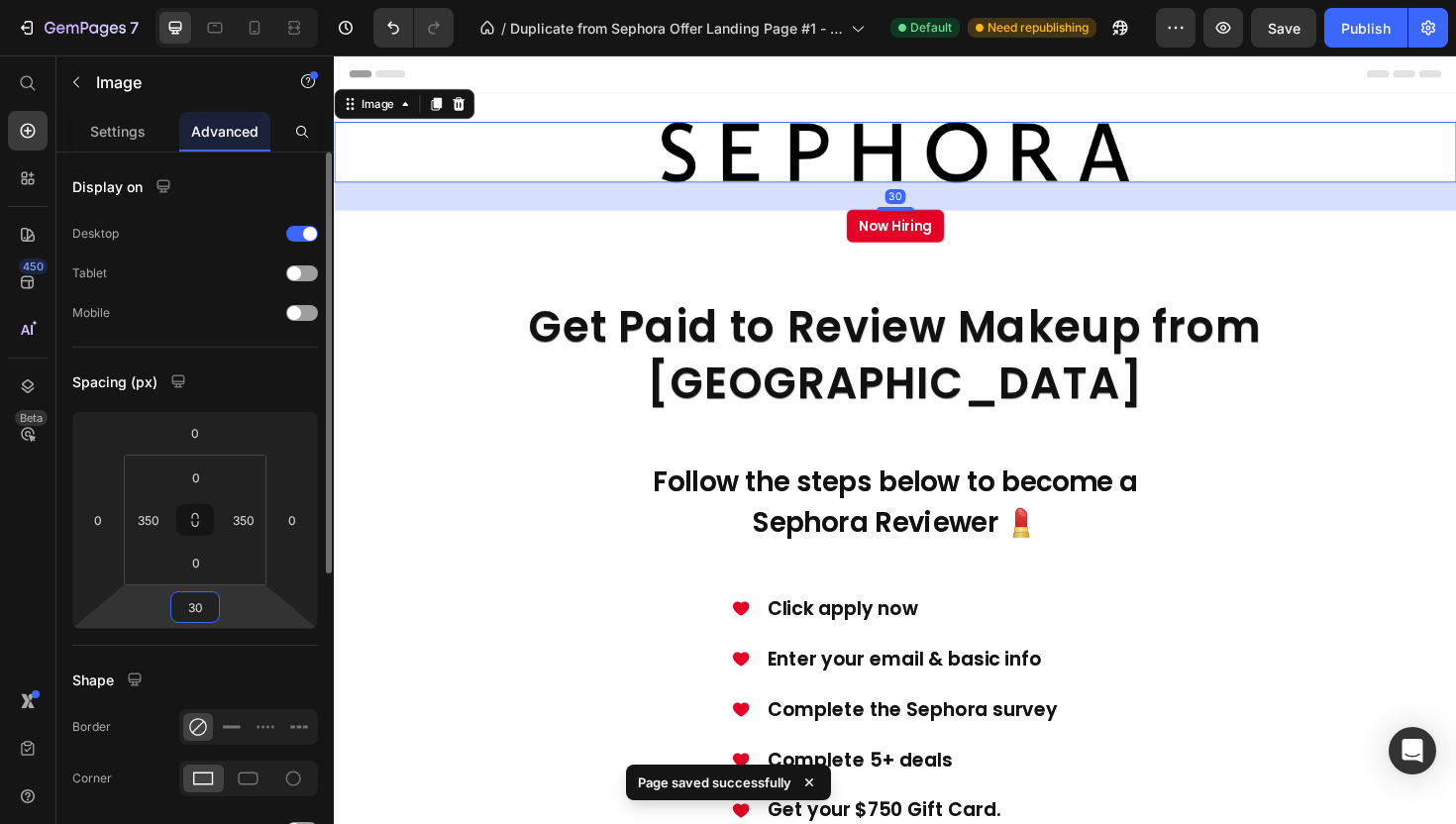 type on "3" 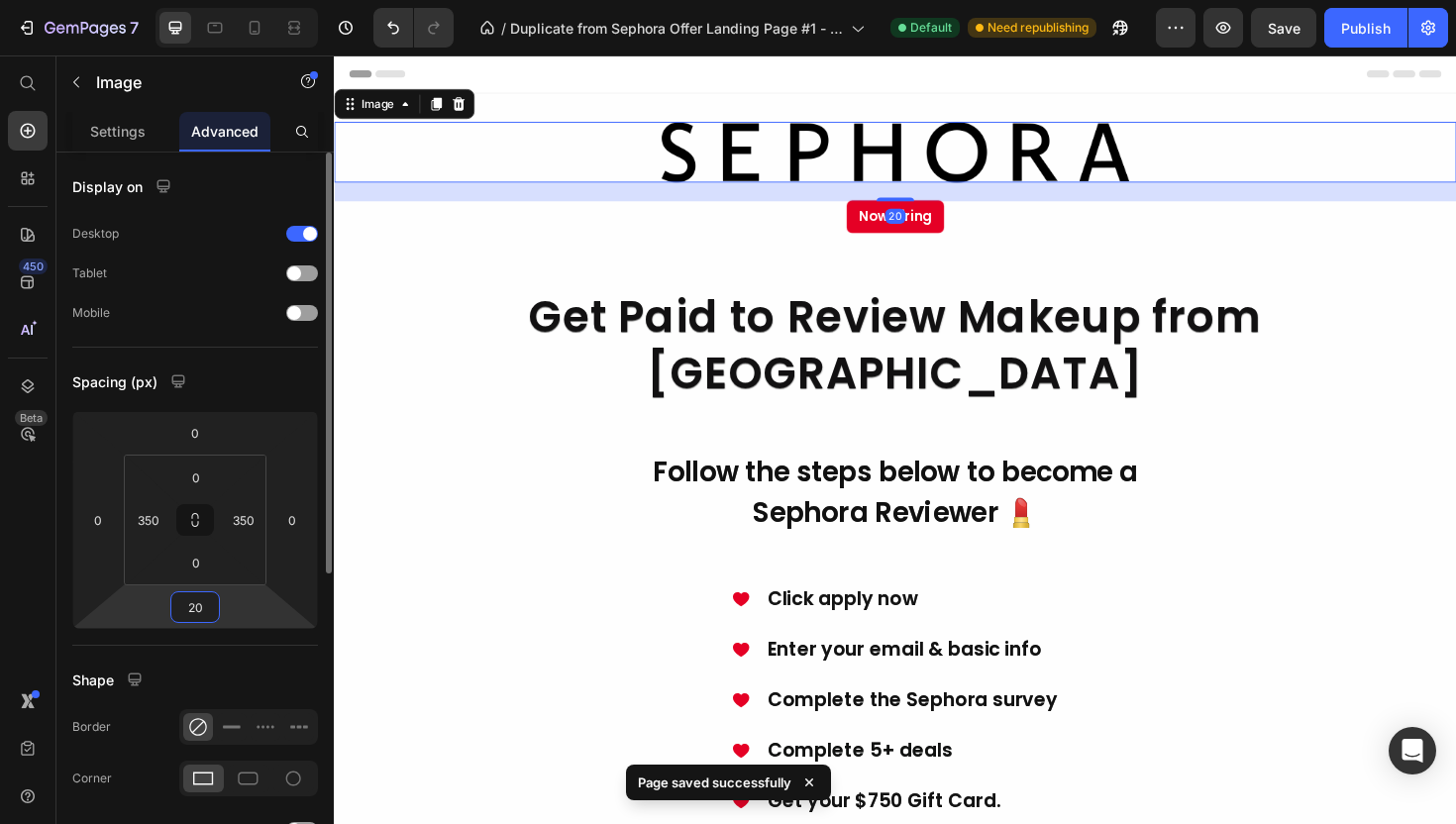 type on "2" 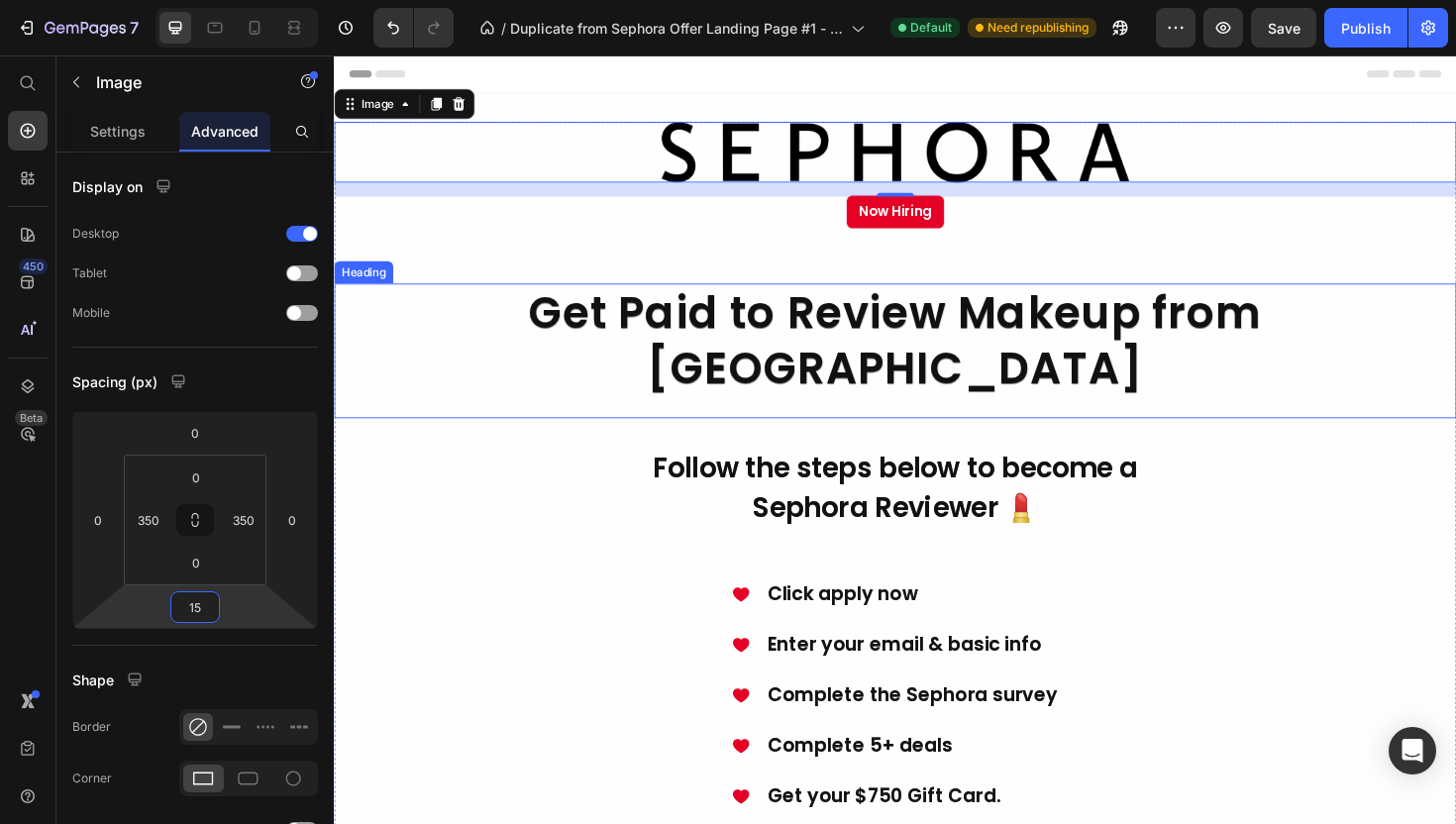 type on "1" 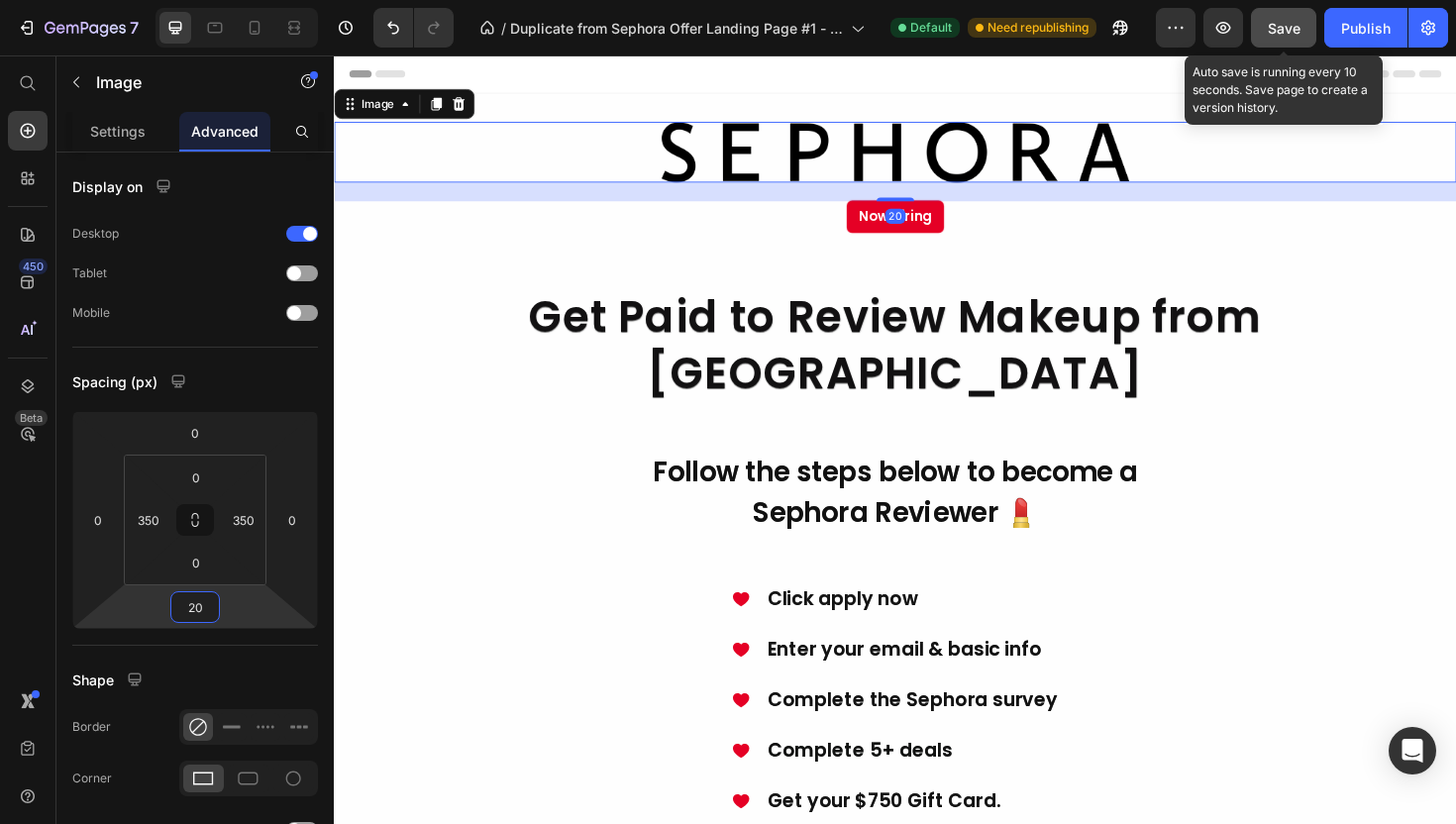 click on "Save" at bounding box center (1284, 28) 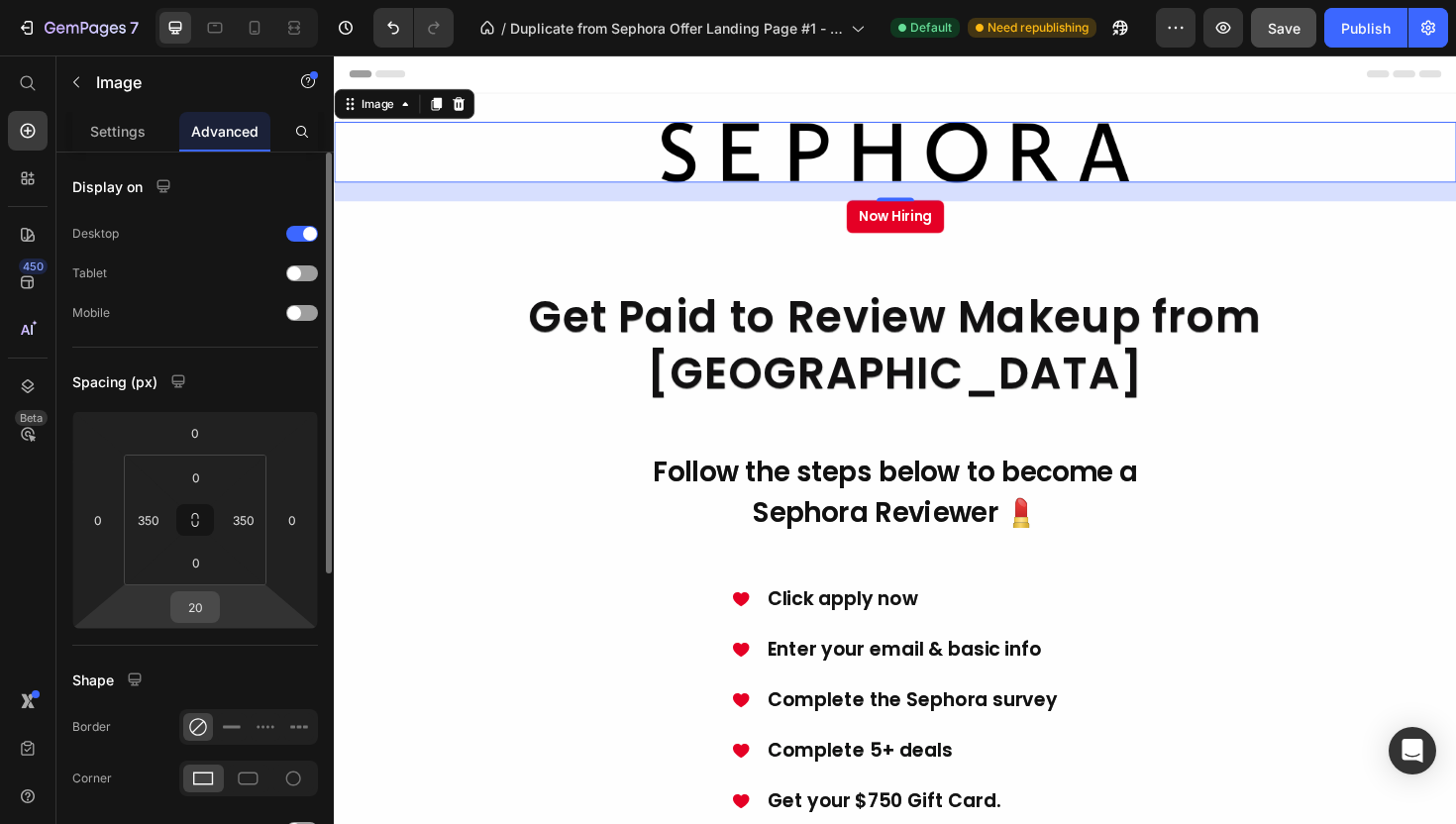 click on "20" at bounding box center (195, 607) 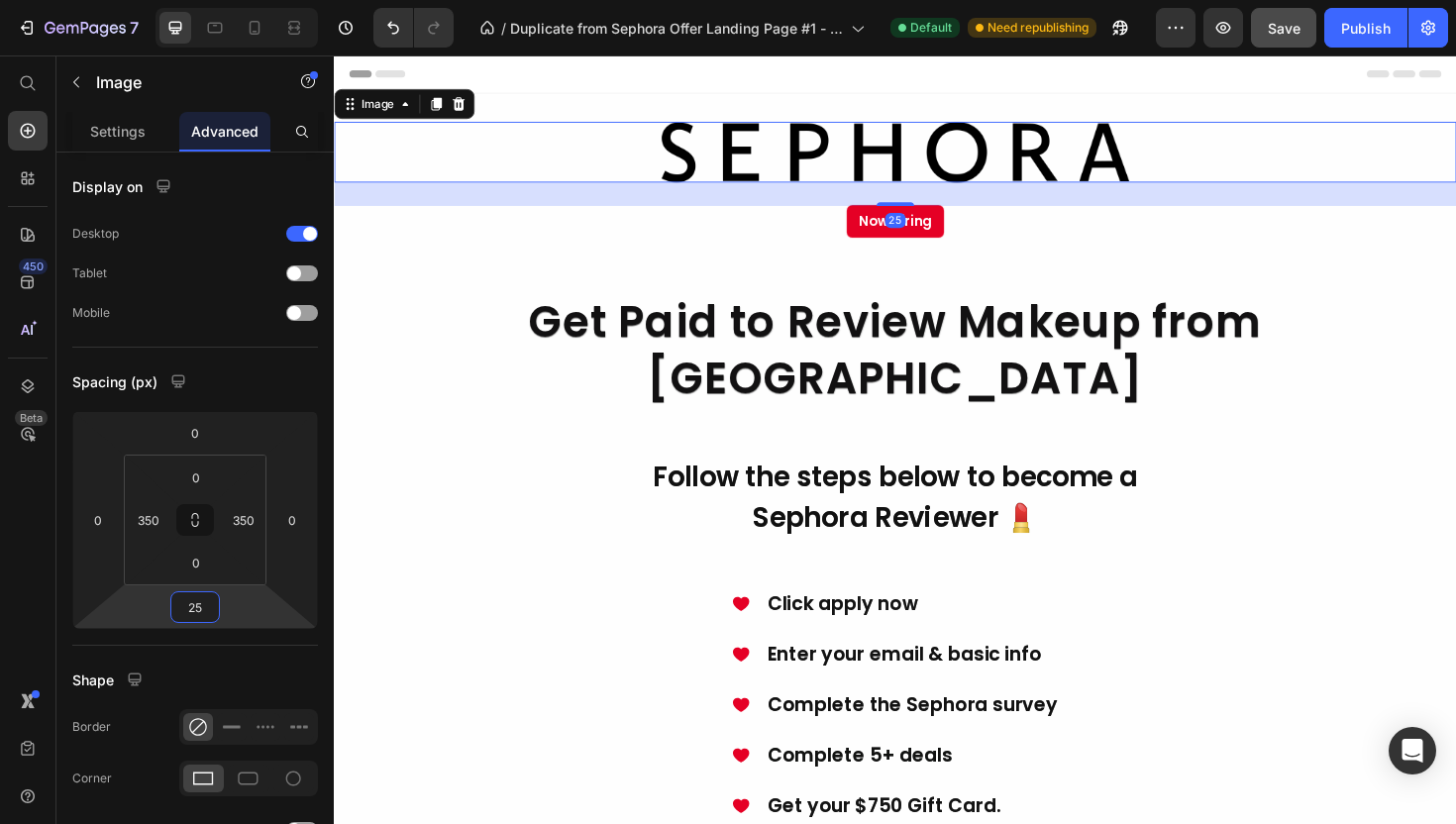 click on "Save" at bounding box center [1284, 28] 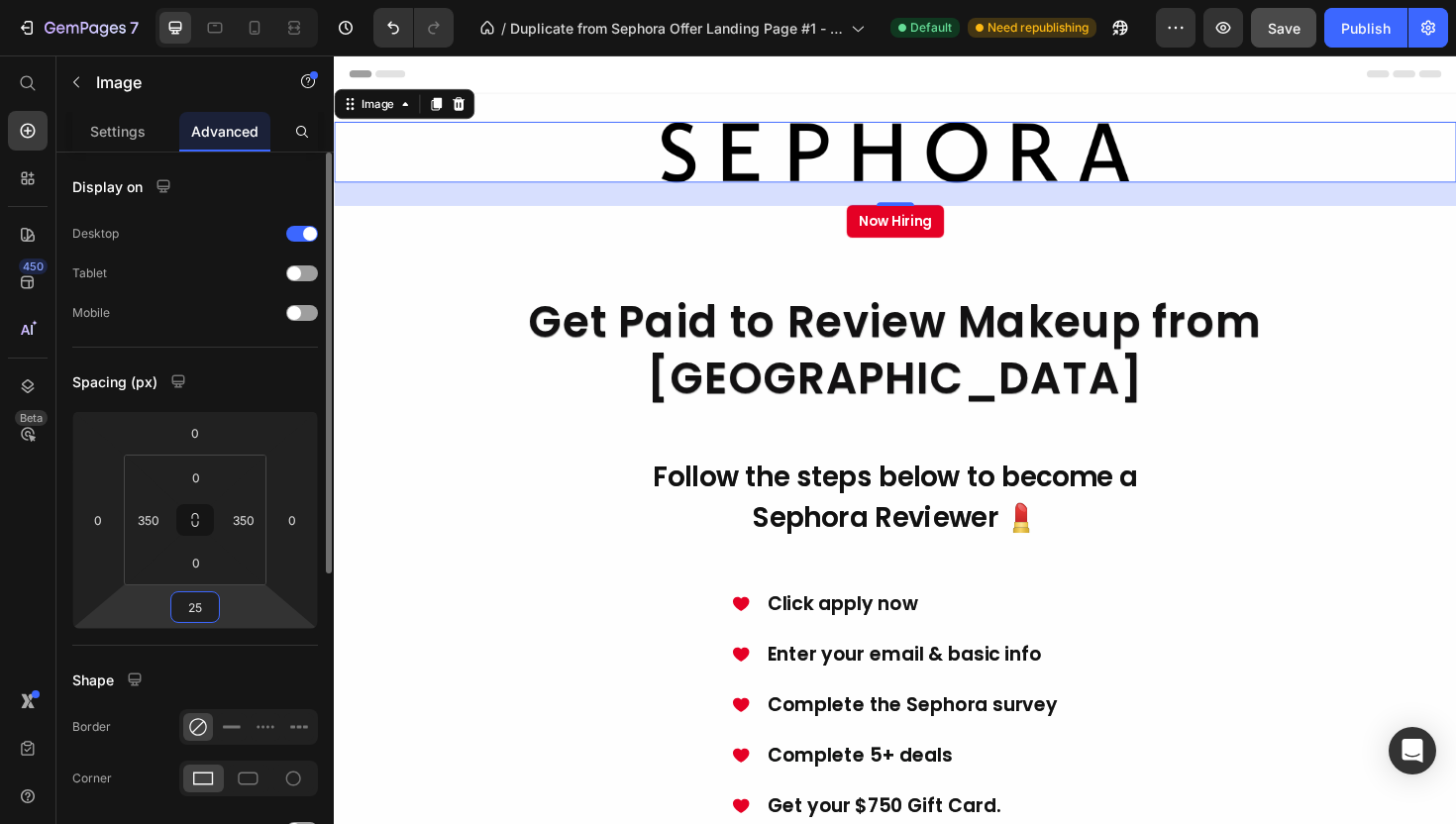 click on "25" at bounding box center [195, 607] 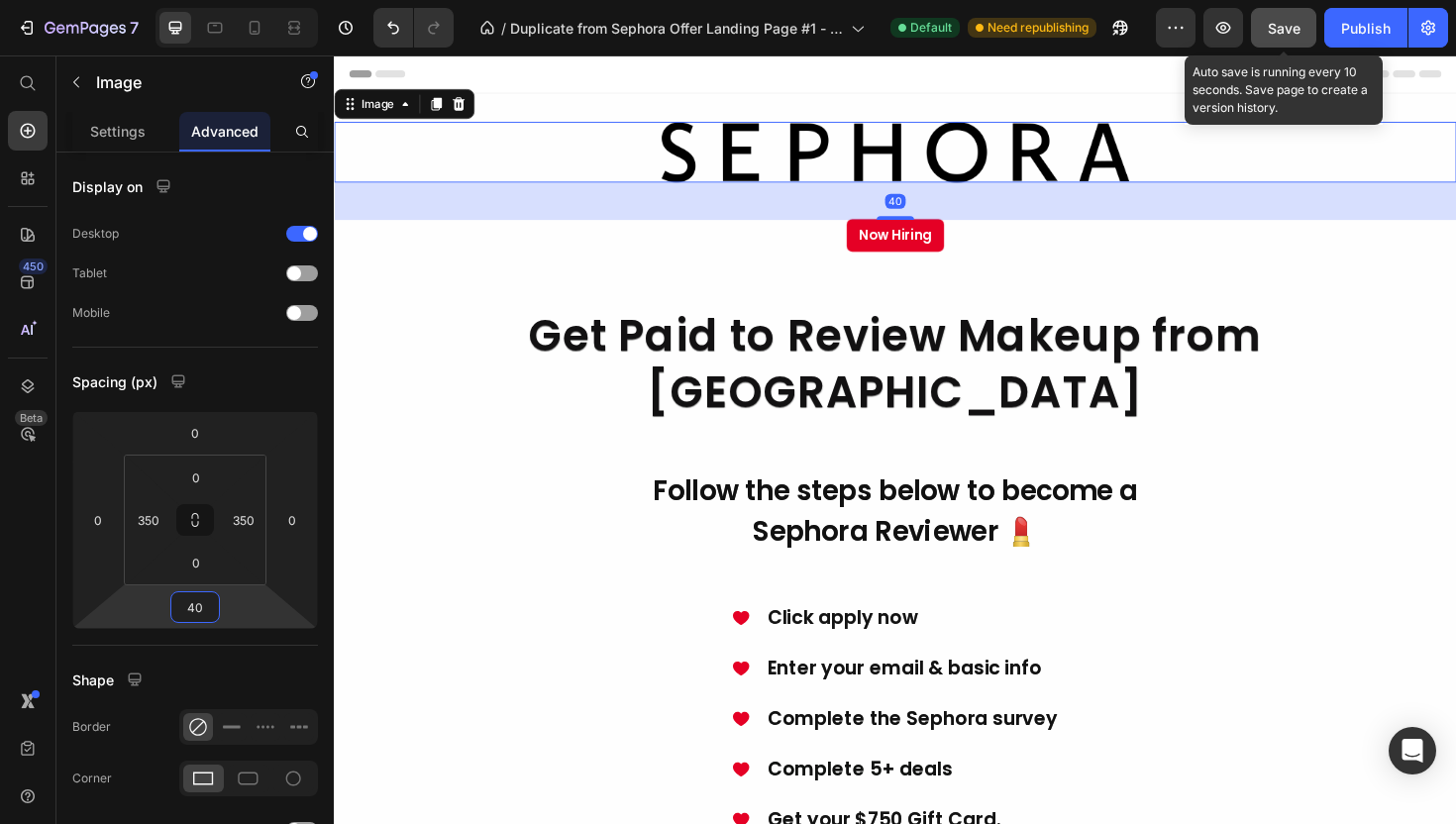 click on "Save" at bounding box center [1284, 28] 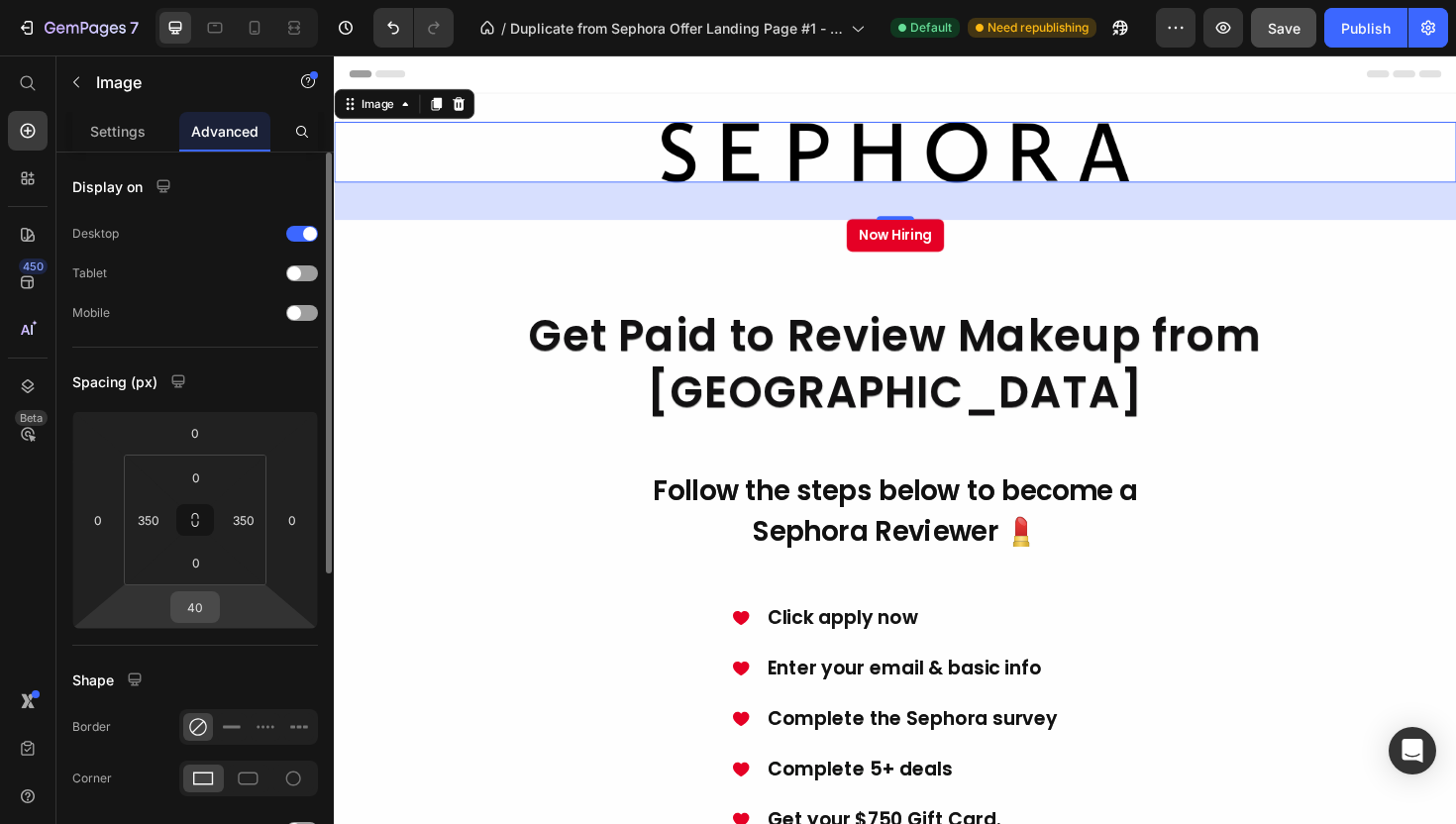 click on "40" at bounding box center [195, 607] 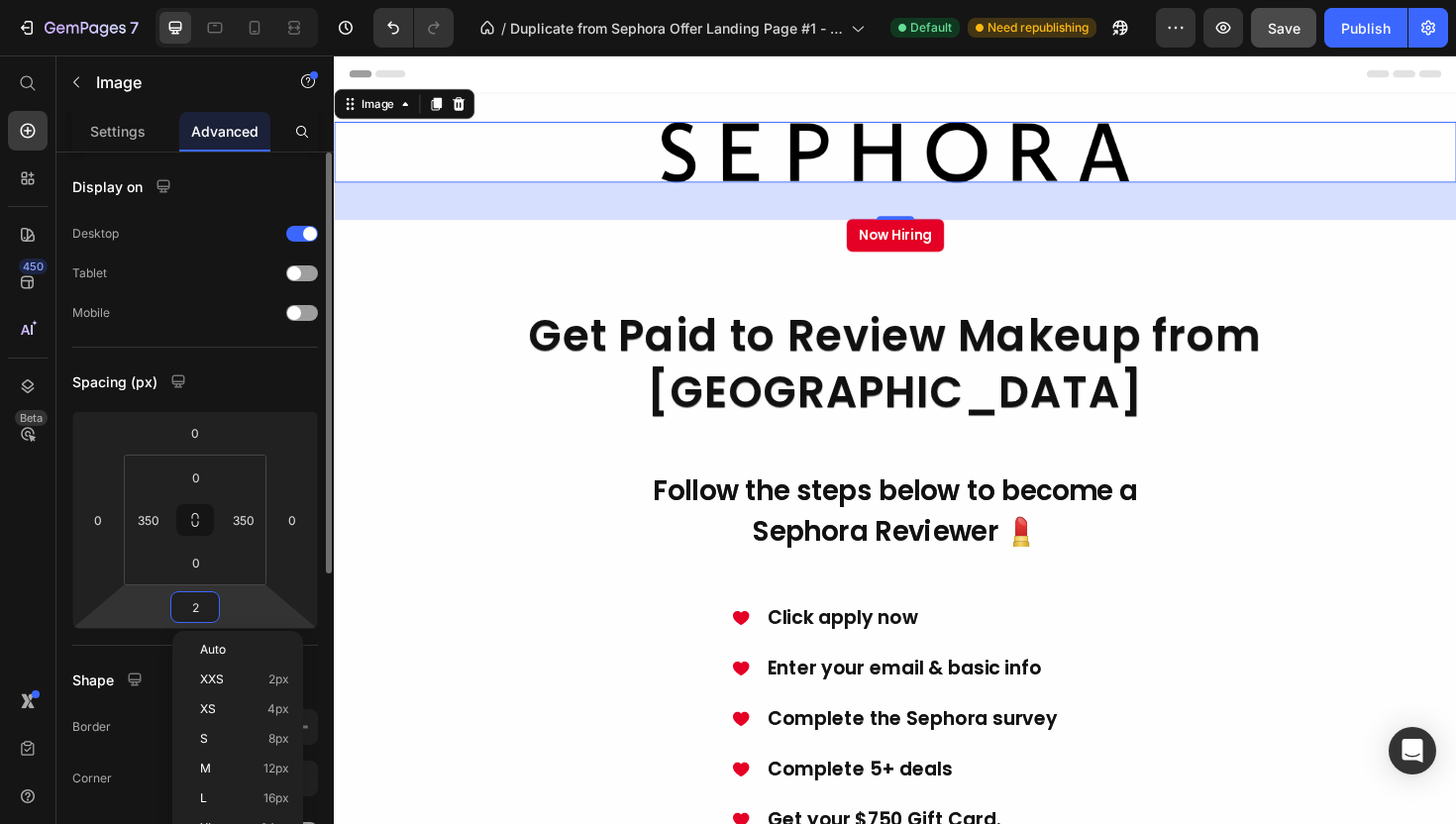 type on "20" 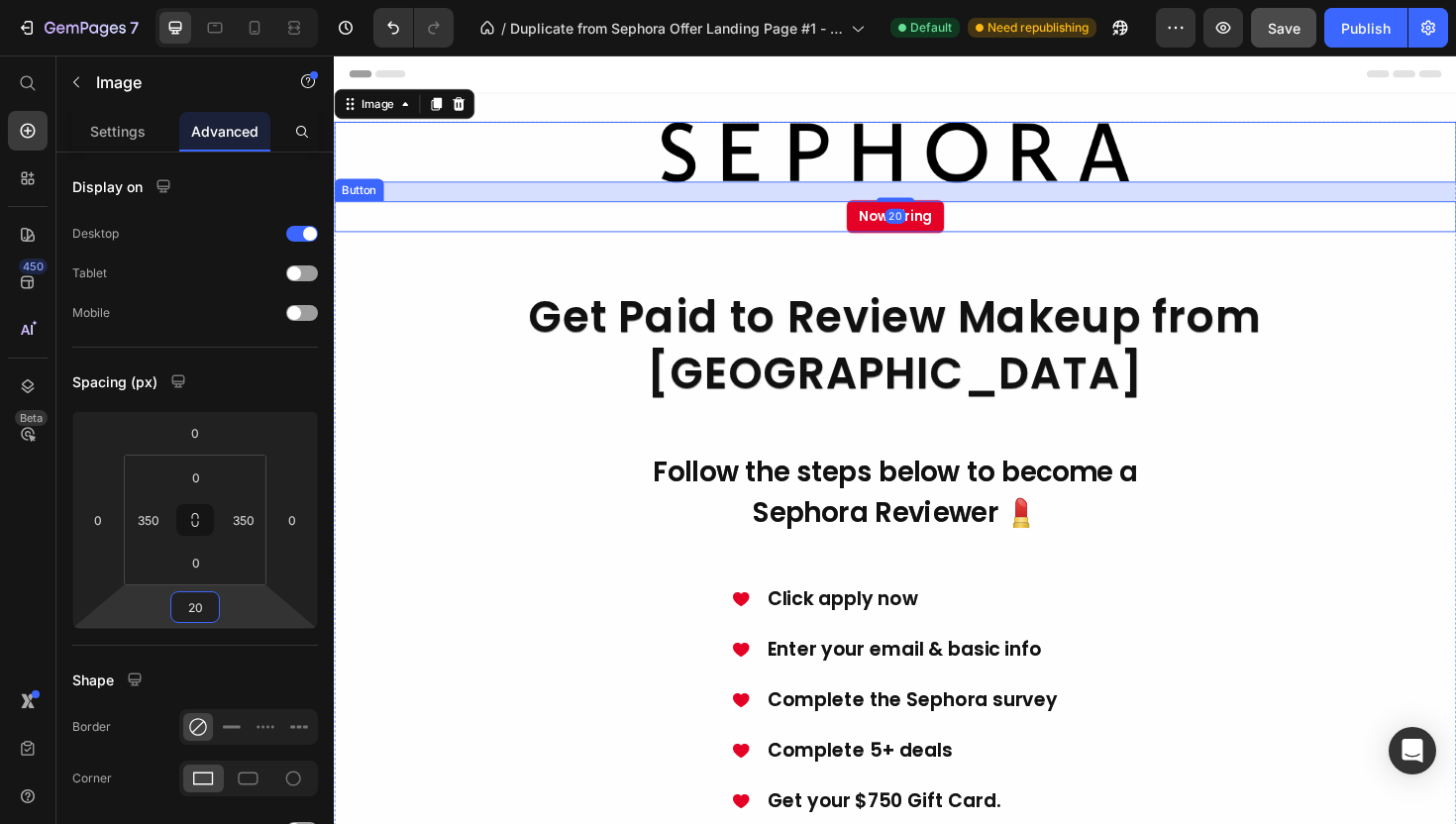 click on "Now Hiring Button" at bounding box center (928, 226) 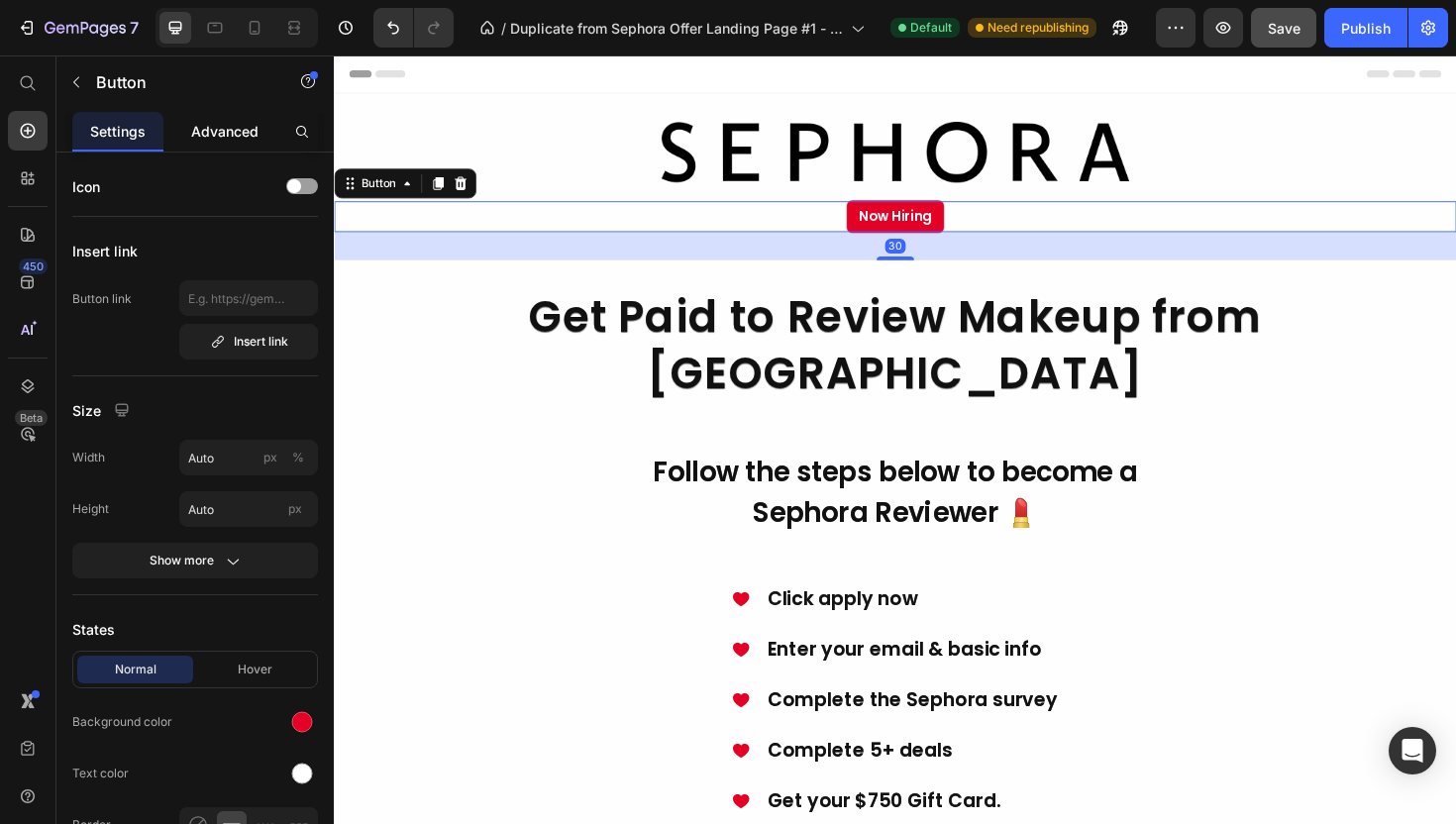 click on "Advanced" at bounding box center (225, 131) 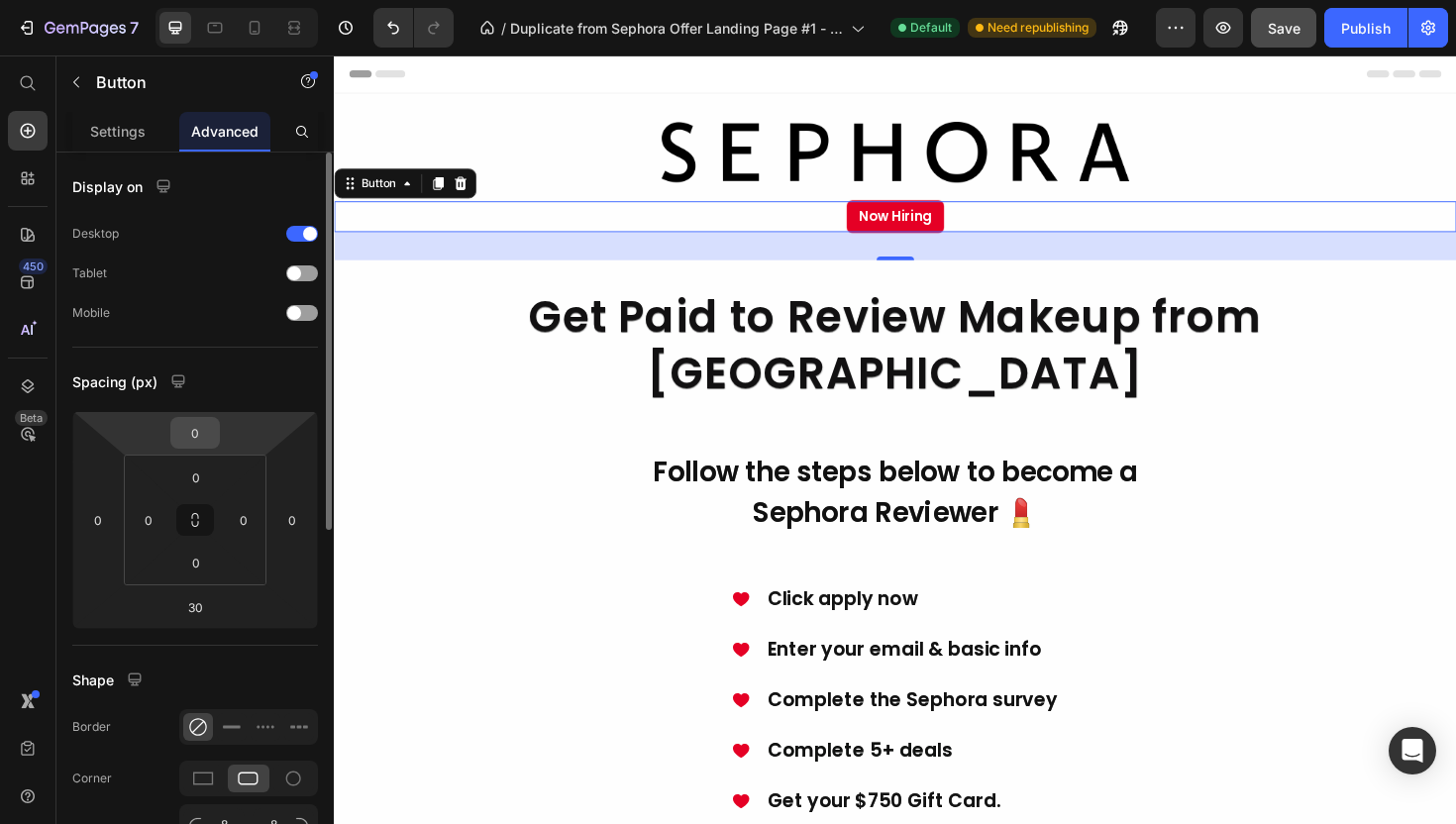 click on "0" at bounding box center (195, 433) 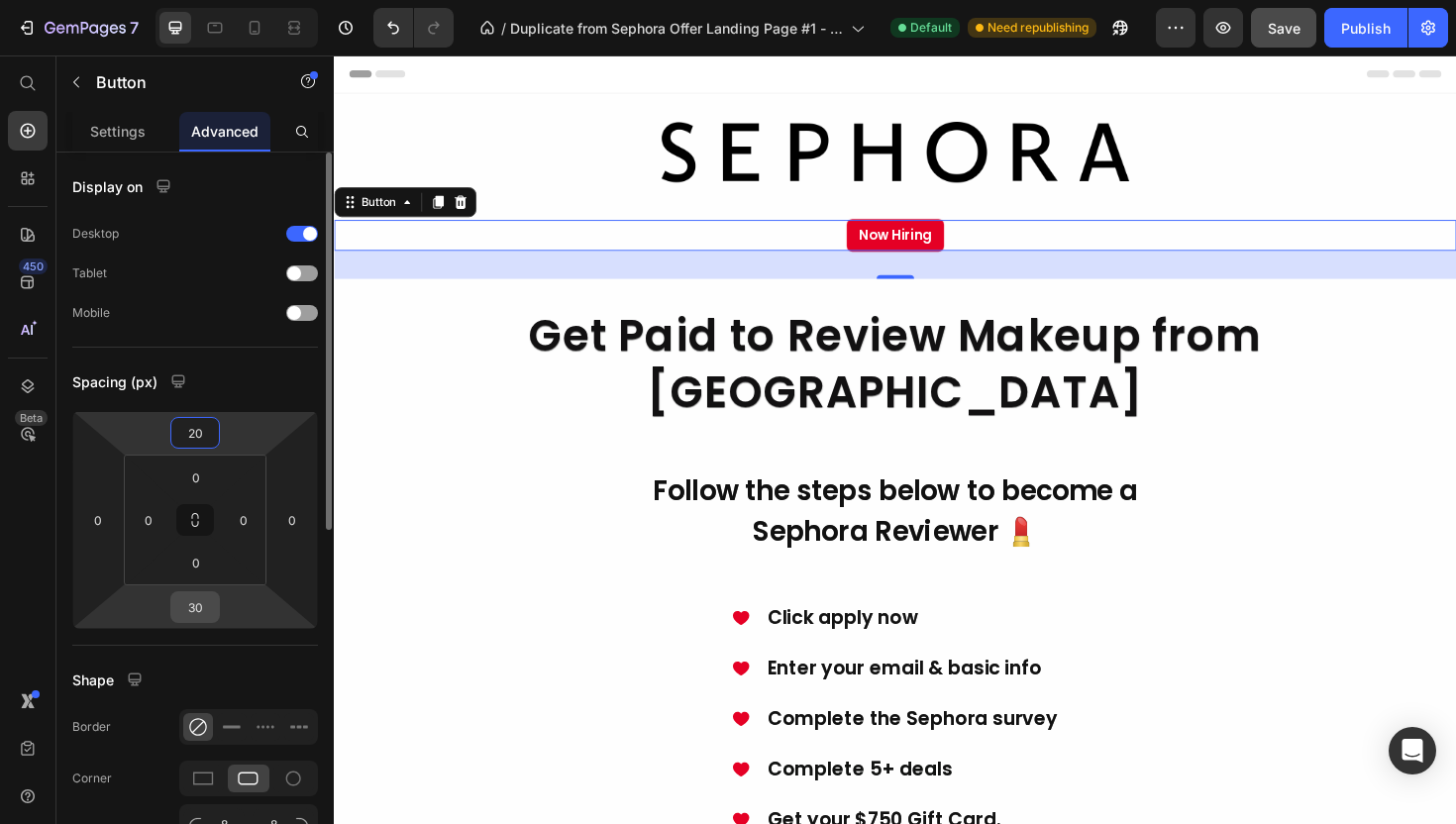 type on "20" 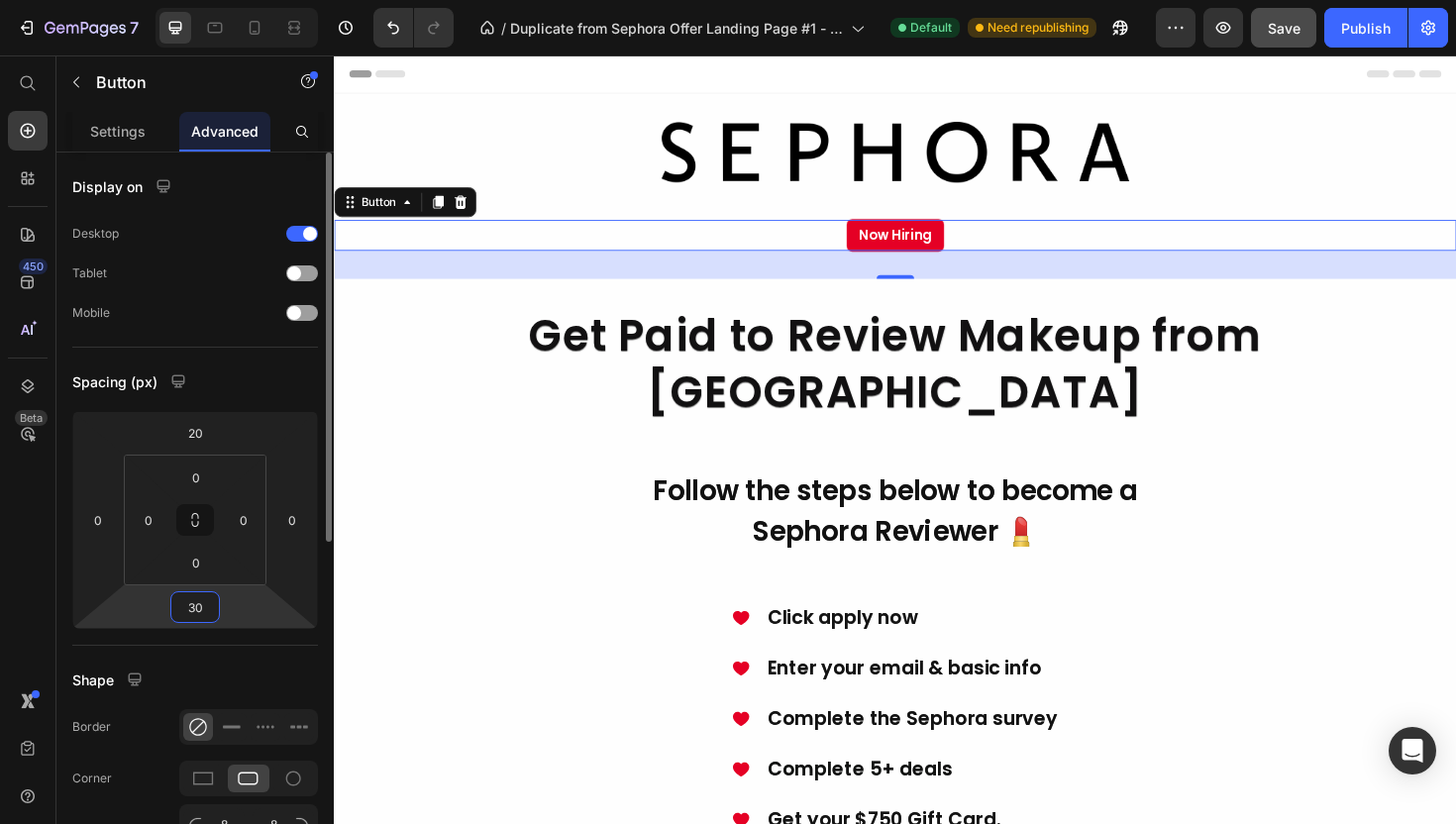 click on "30" at bounding box center [195, 607] 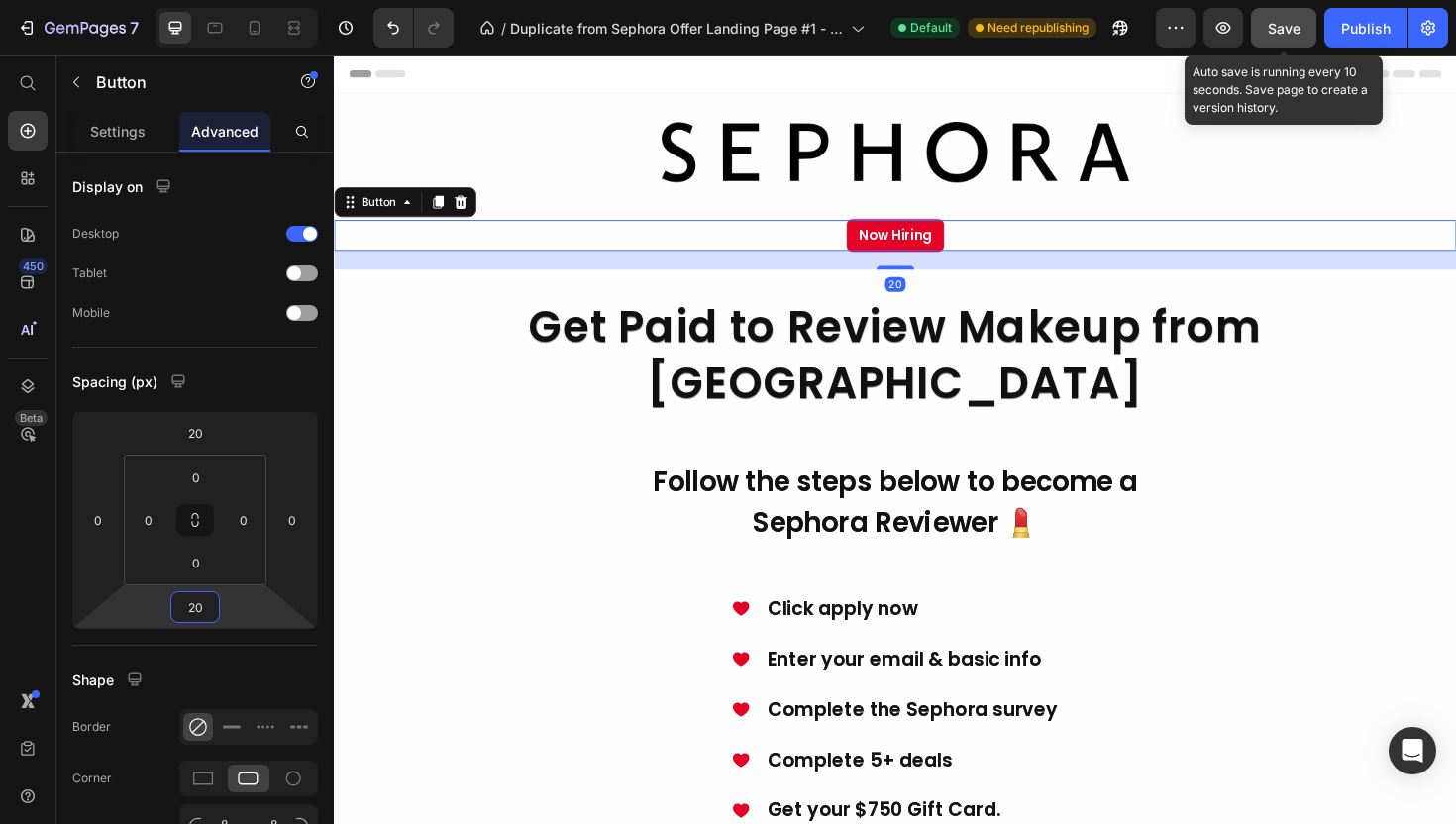 type on "20" 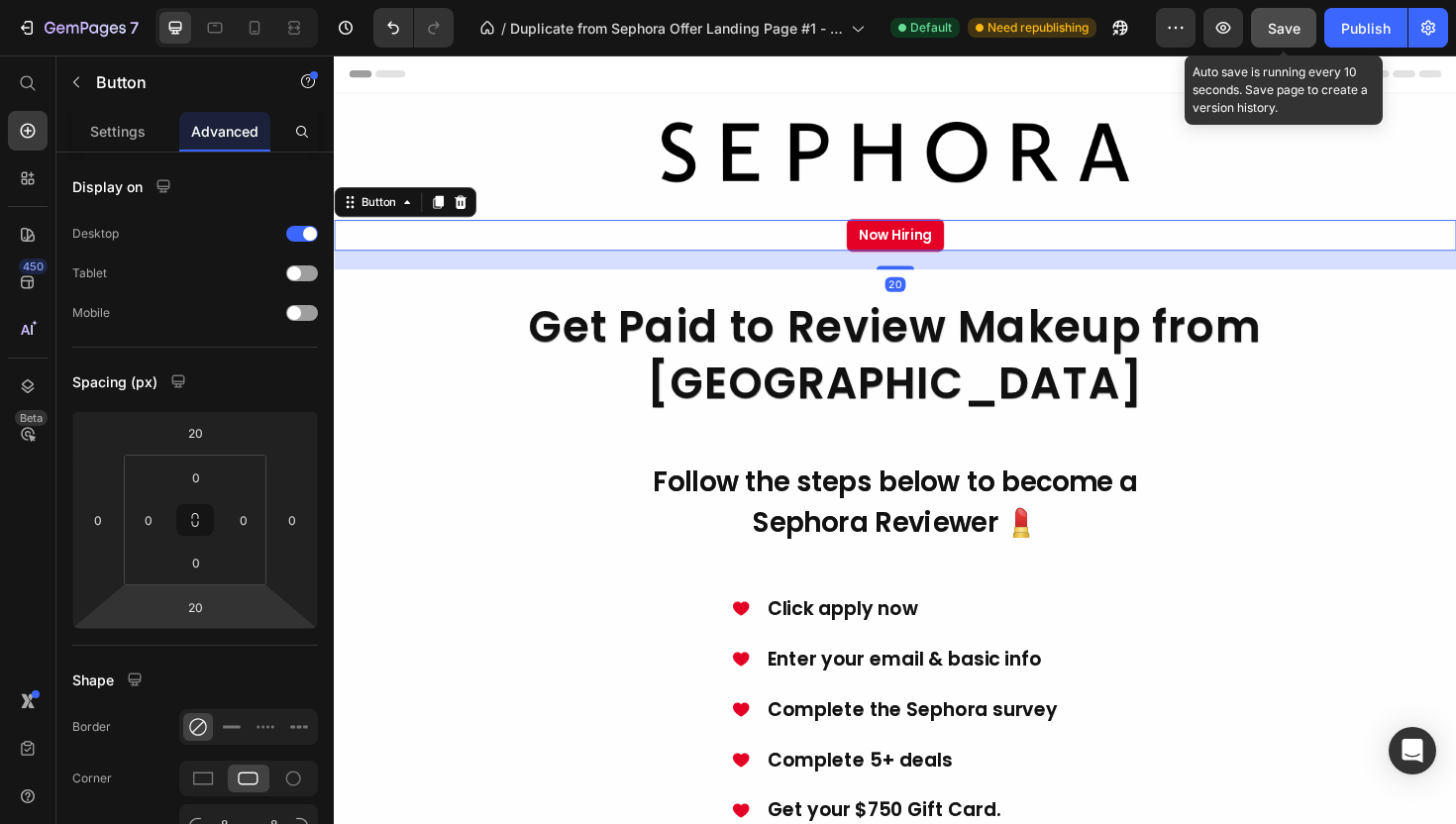 click on "Save" 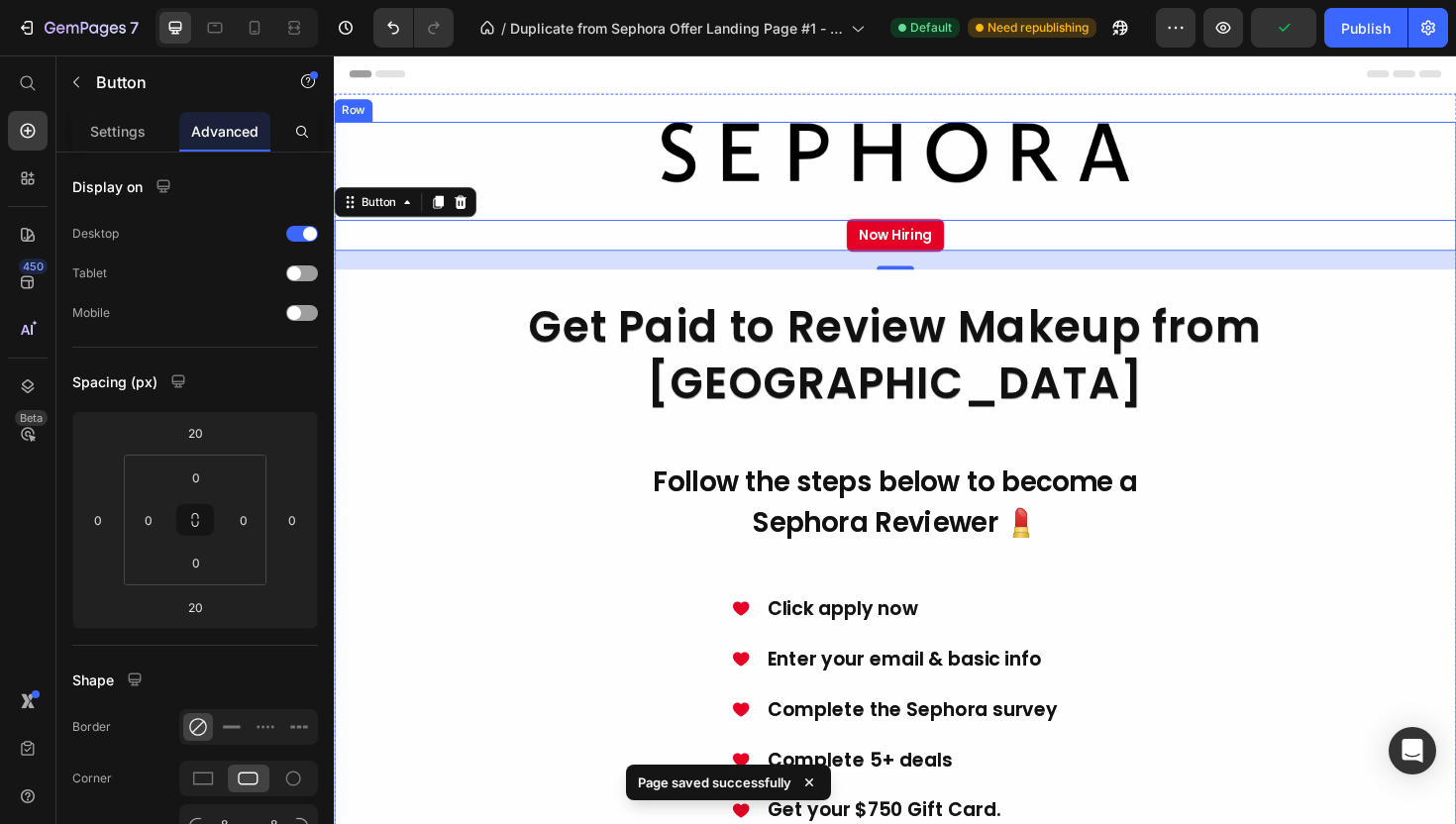 click on "Image Now Hiring Button   20 Image Get Paid to Review Makeup from Sephora Heading Become a  Sephora Reviewer  and Receive a  $750 Gift Card Heading Follow the steps below to become a  Sephora Reviewer 💄 Heading
Icon Click apply now Text Block
Icon Enter your email & basic info Text Block
Icon Complete the Sephora survey Text Block
Icon Complete 5+ deals Text Block
Icon Get your $750 Gift Card. Text Block Advanced list
APPLY NOW Button Image" at bounding box center [928, 694] 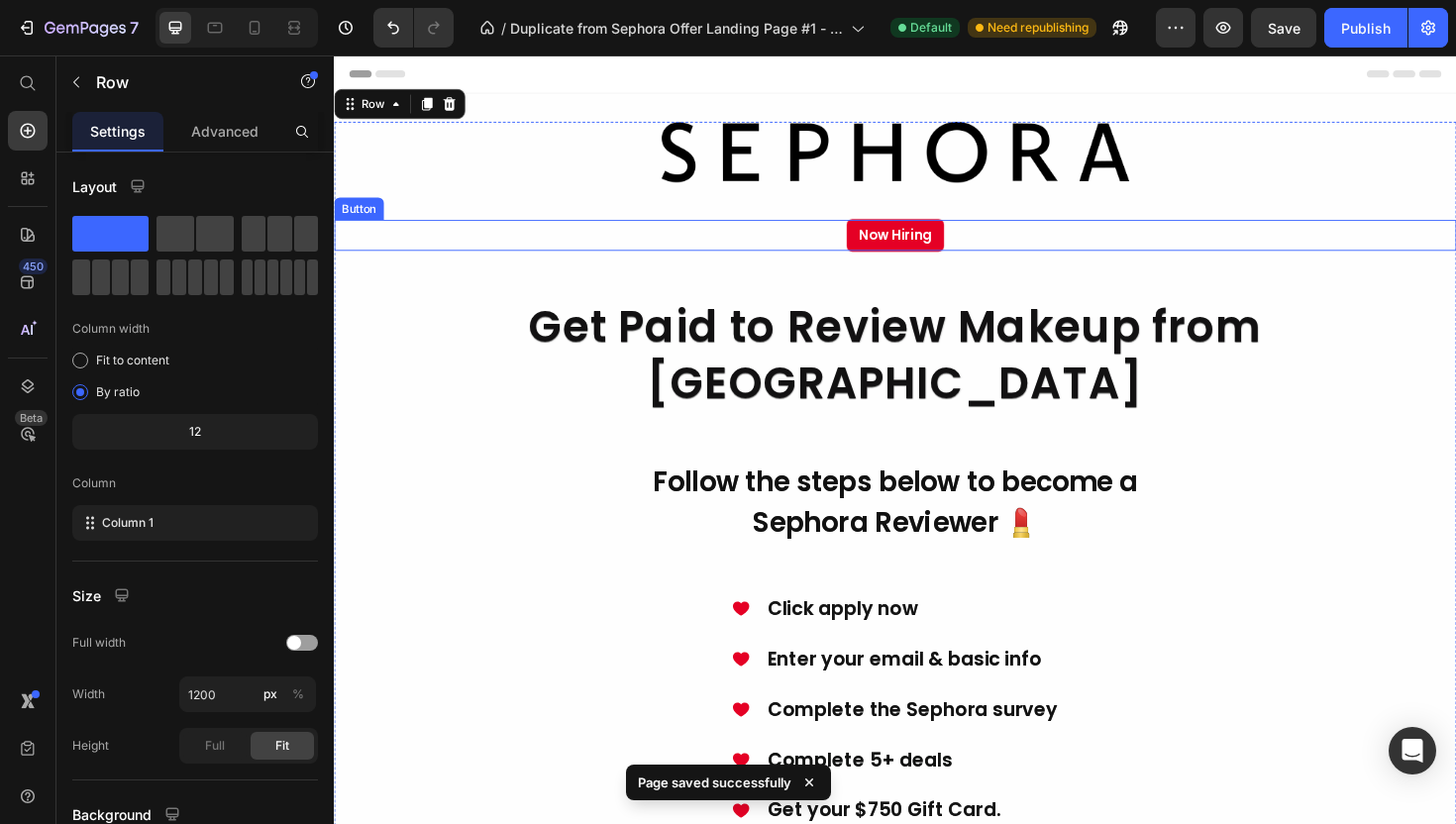 click on "Now Hiring Button" at bounding box center [928, 246] 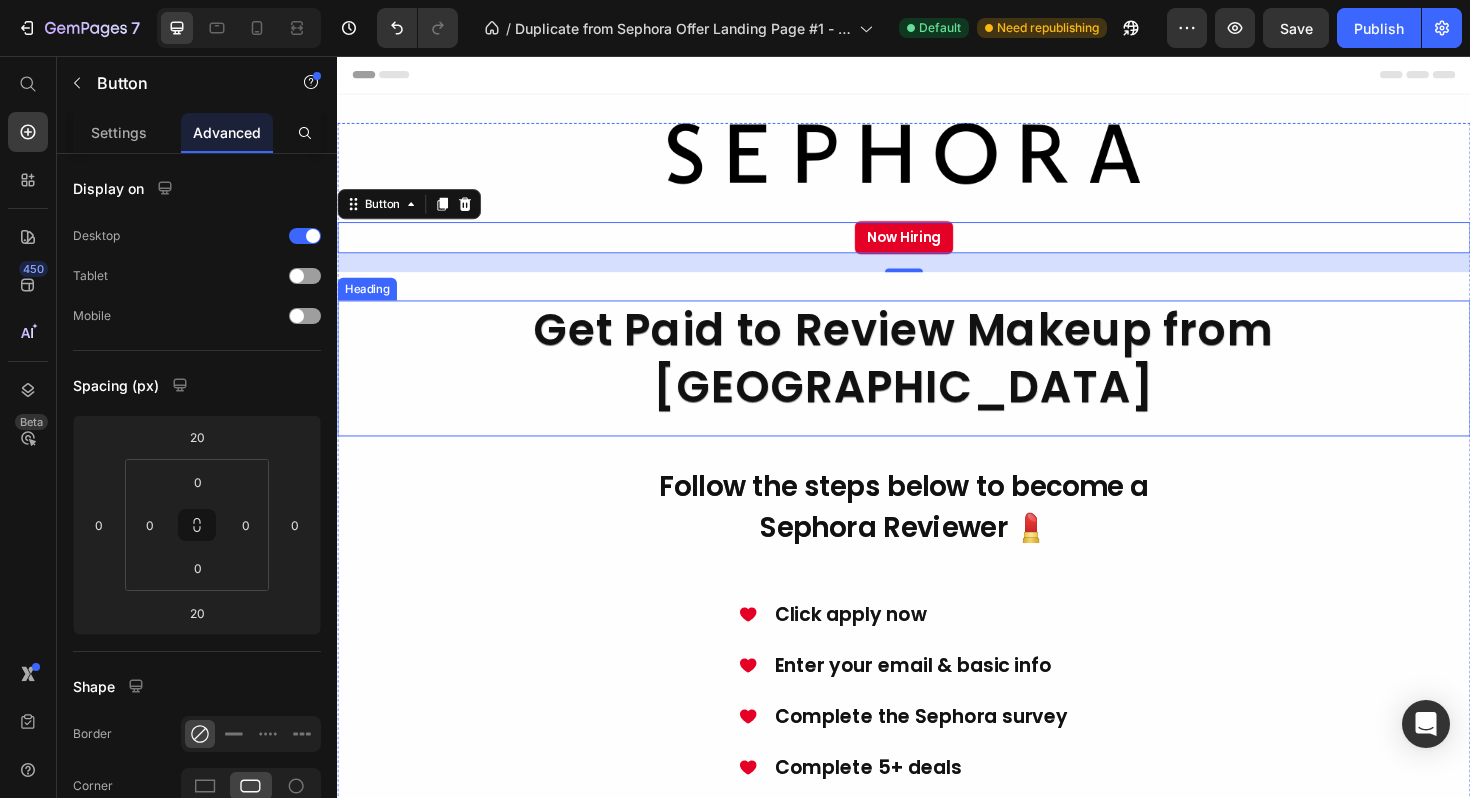 click on "Get Paid to Review Makeup from [GEOGRAPHIC_DATA]" at bounding box center (937, 376) 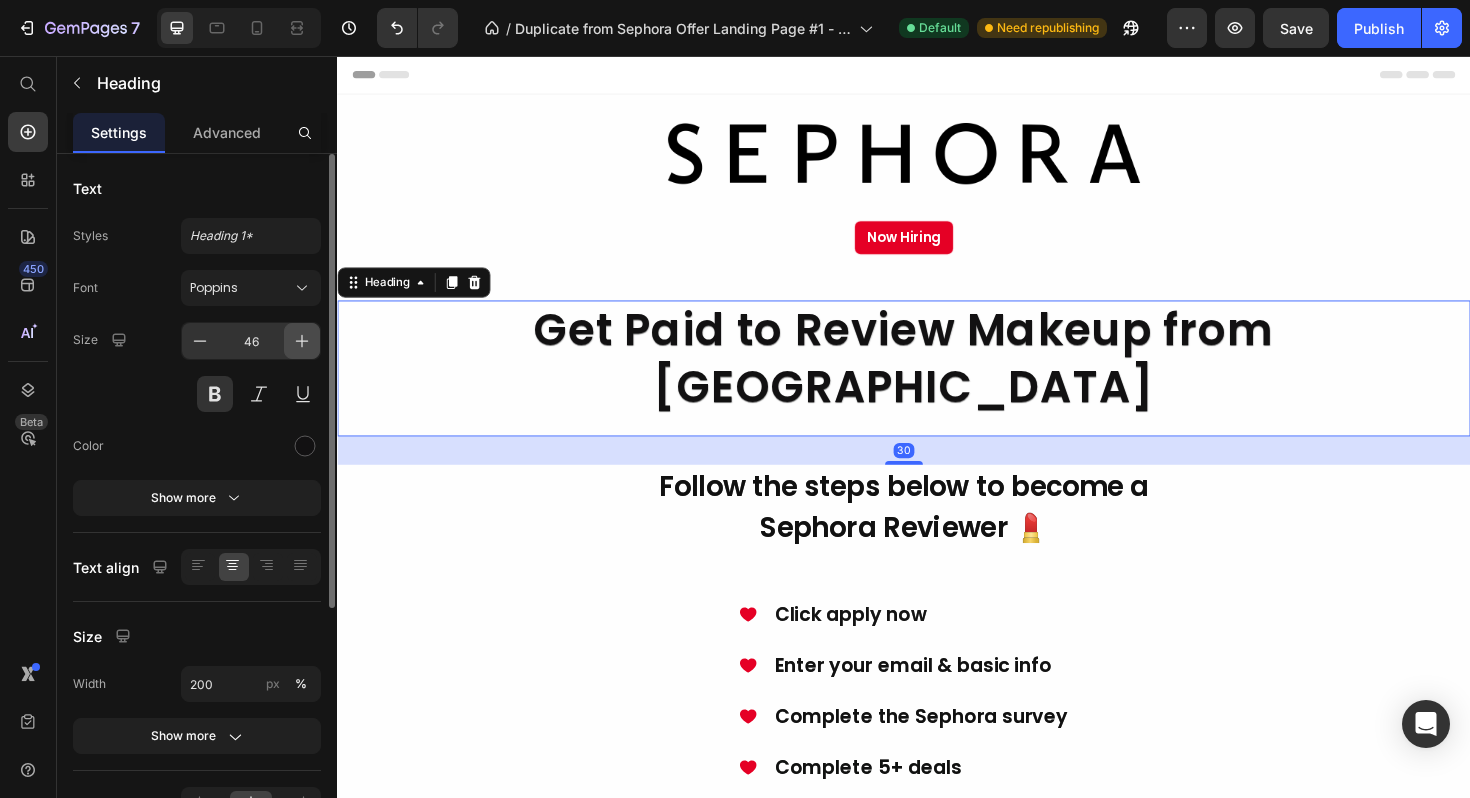 click 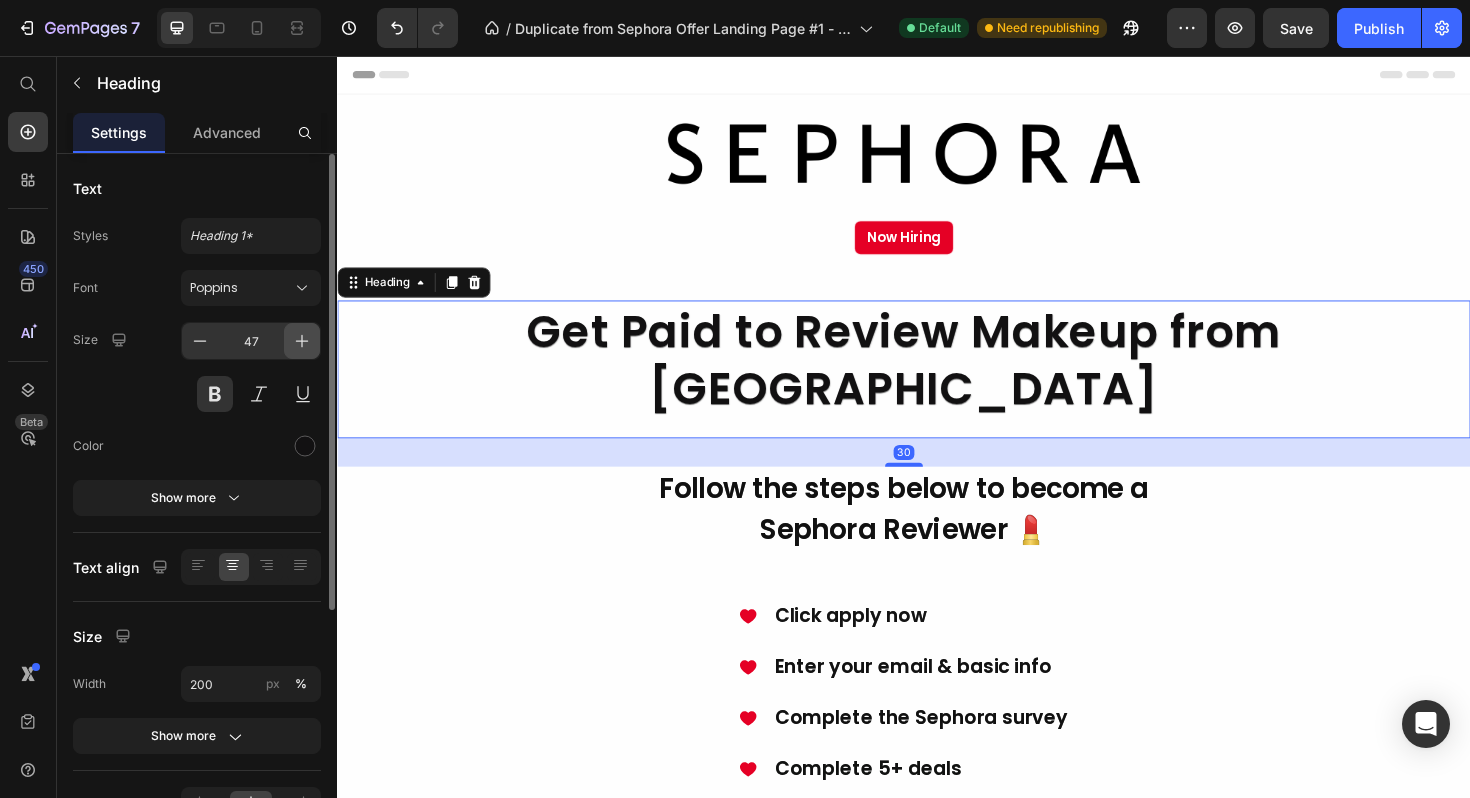 click 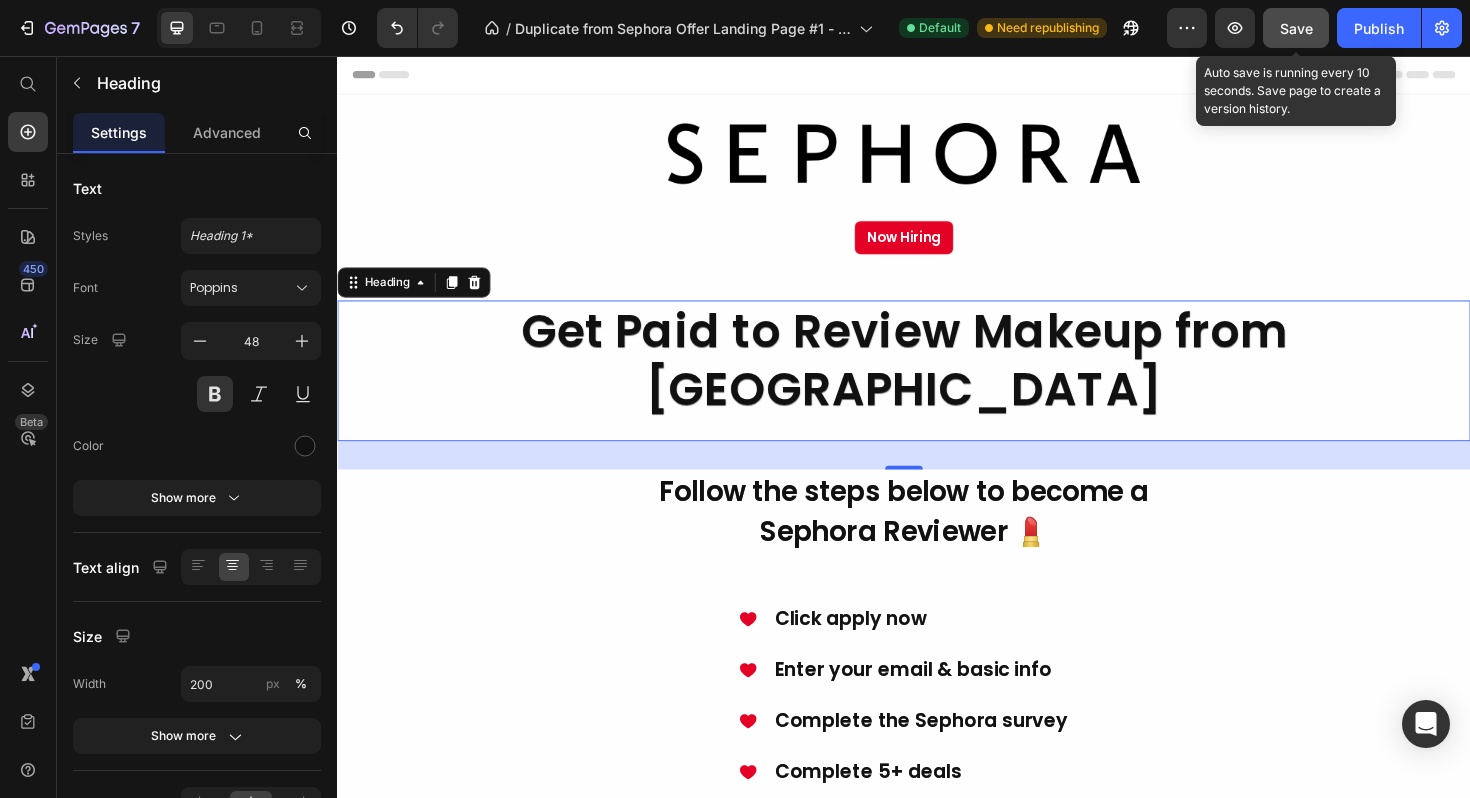 click on "Save" 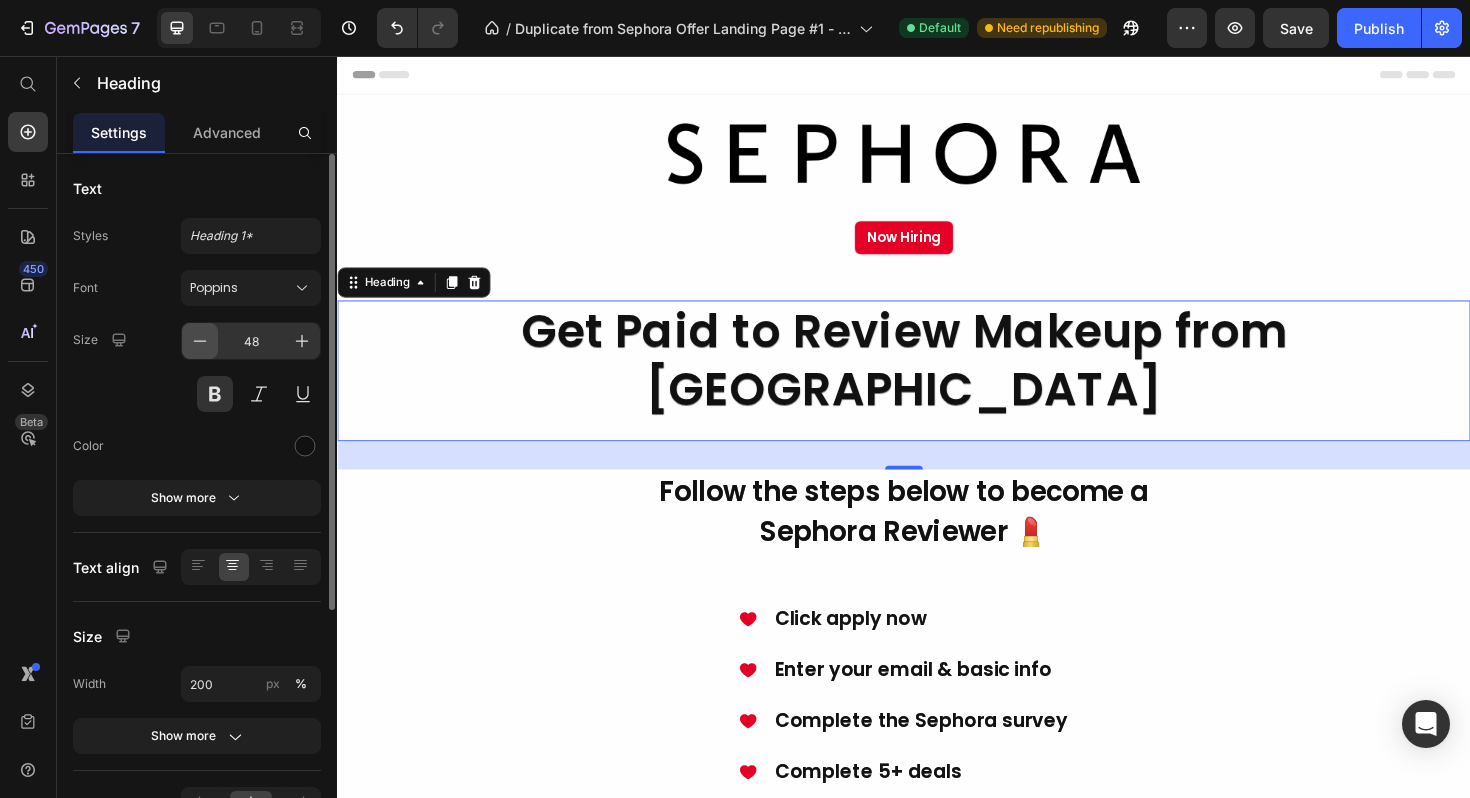click 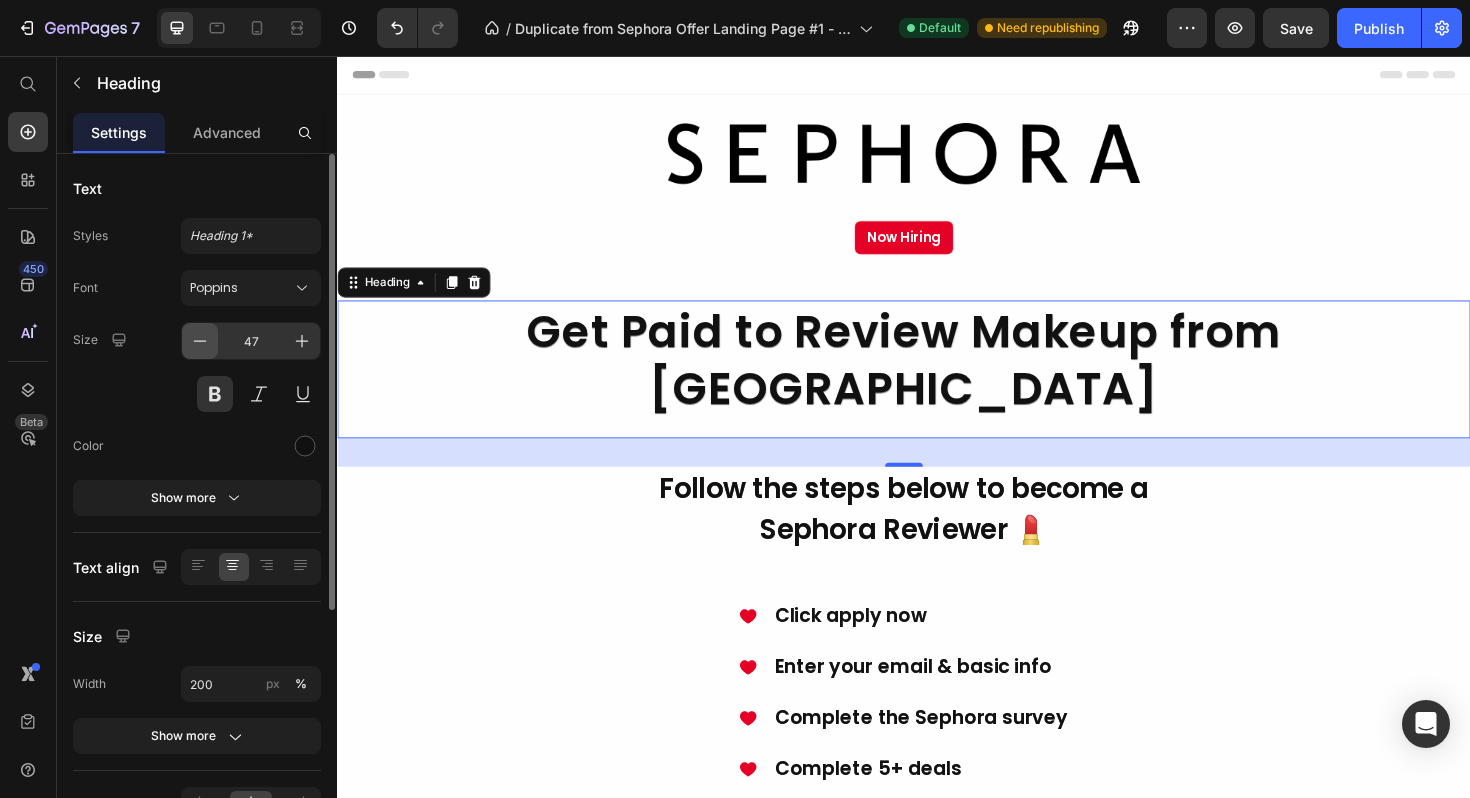 click 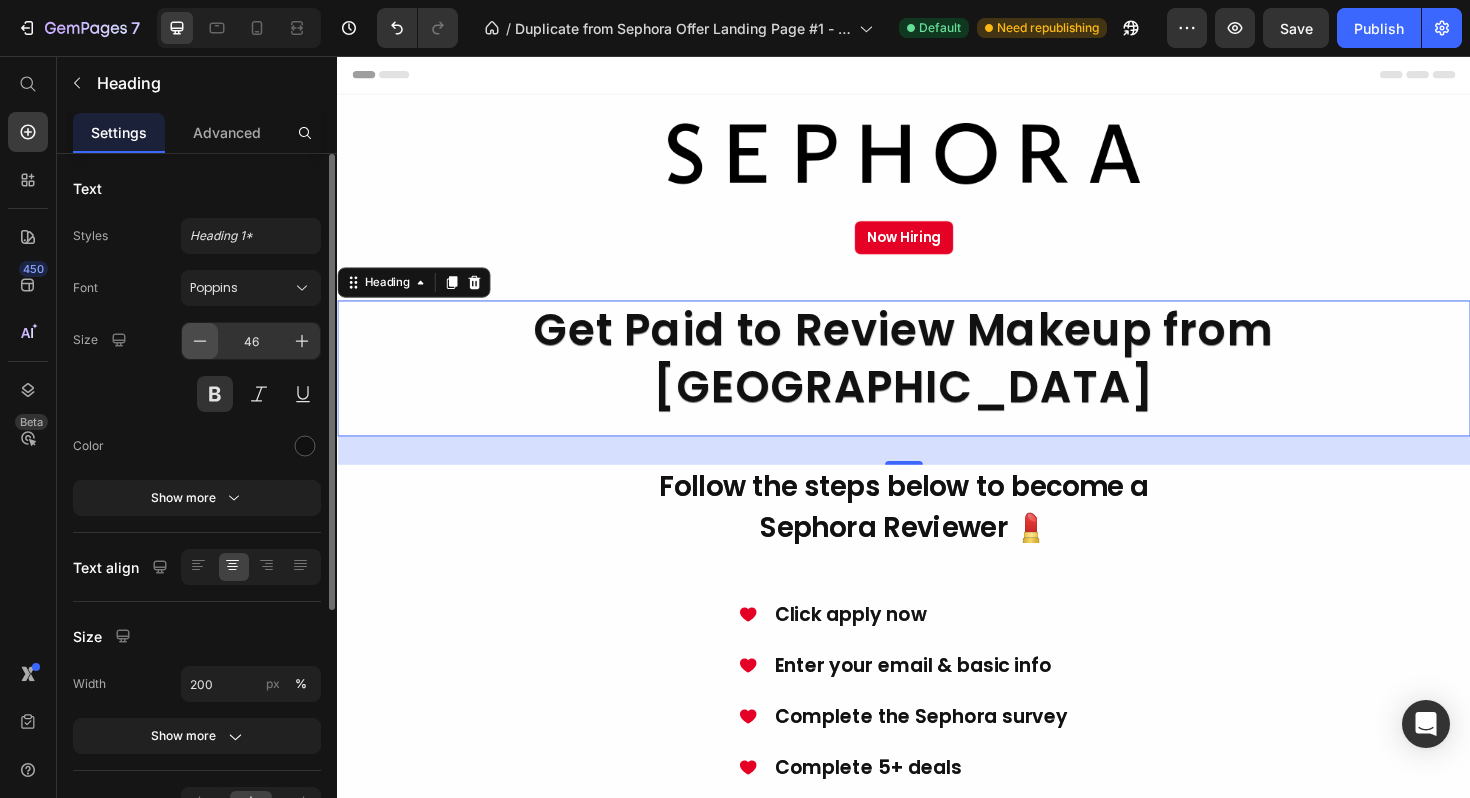 click 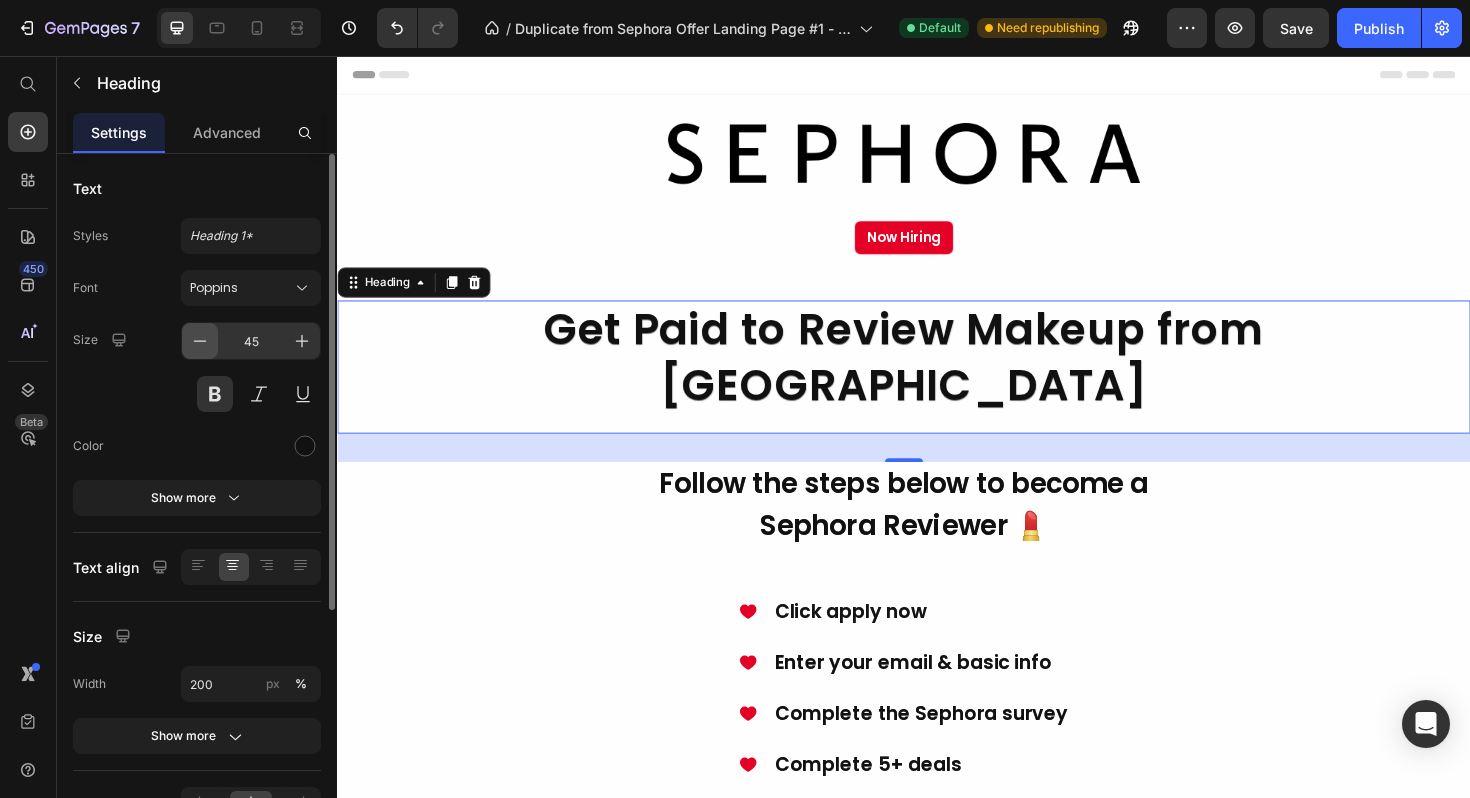 click 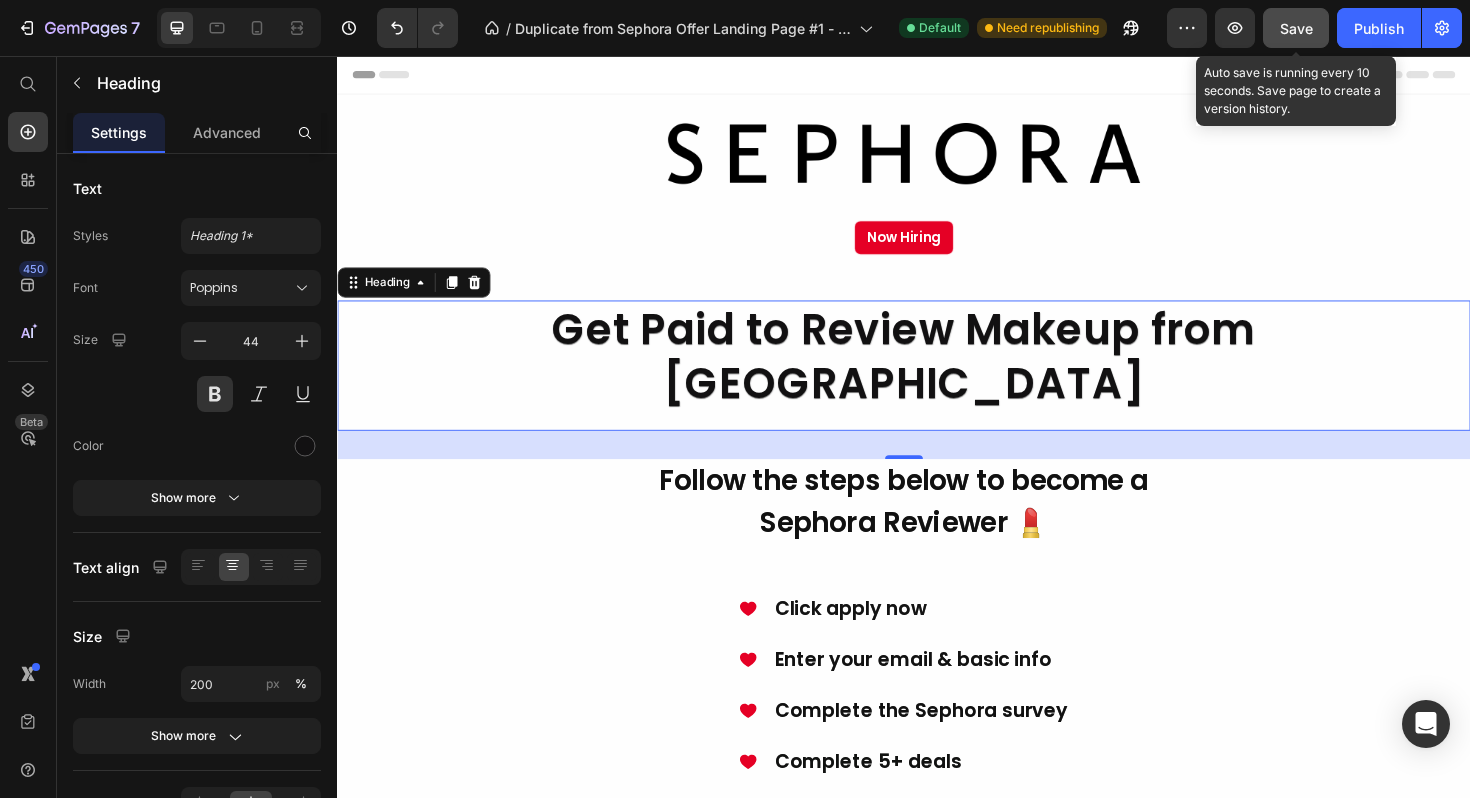 click on "Save" 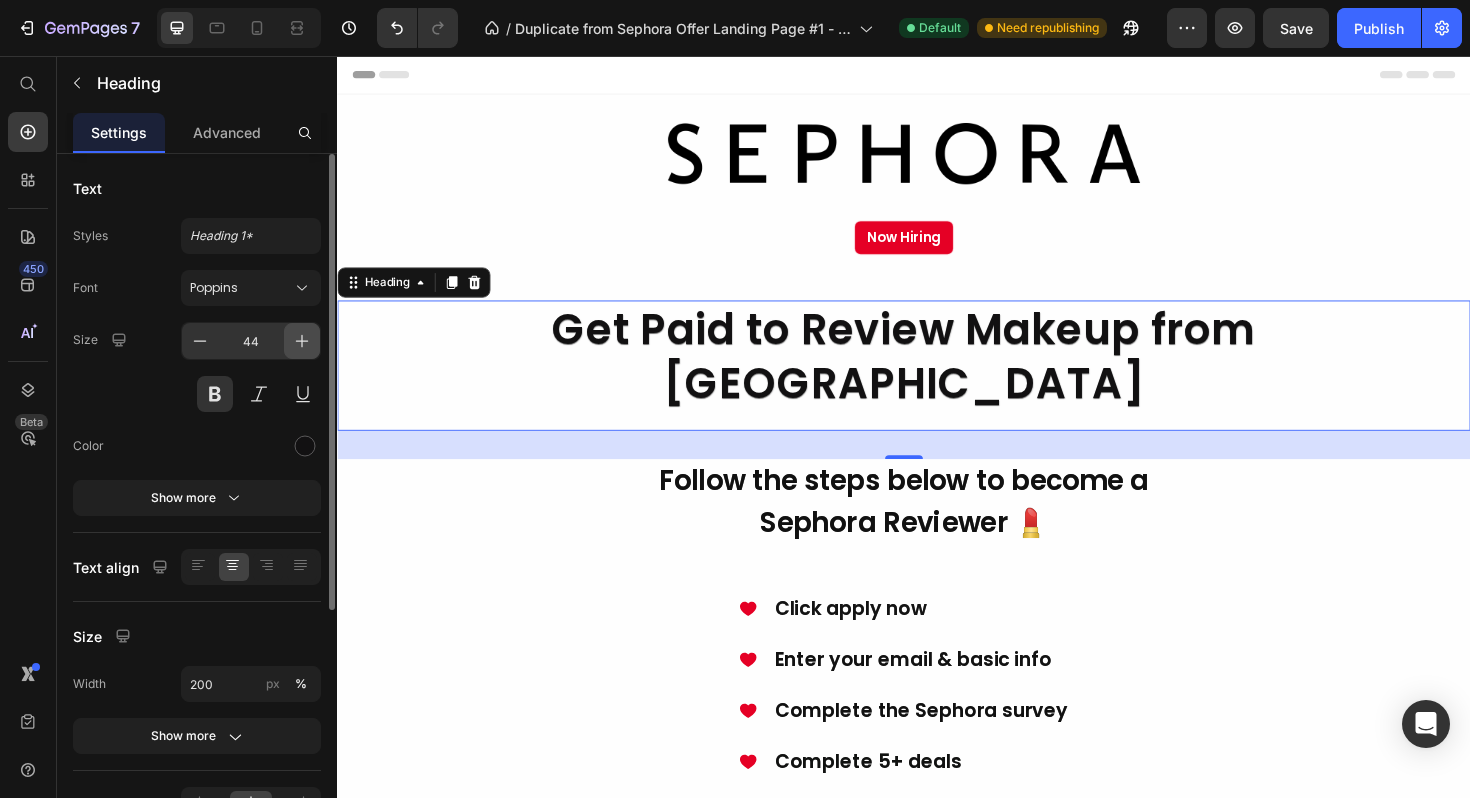 click 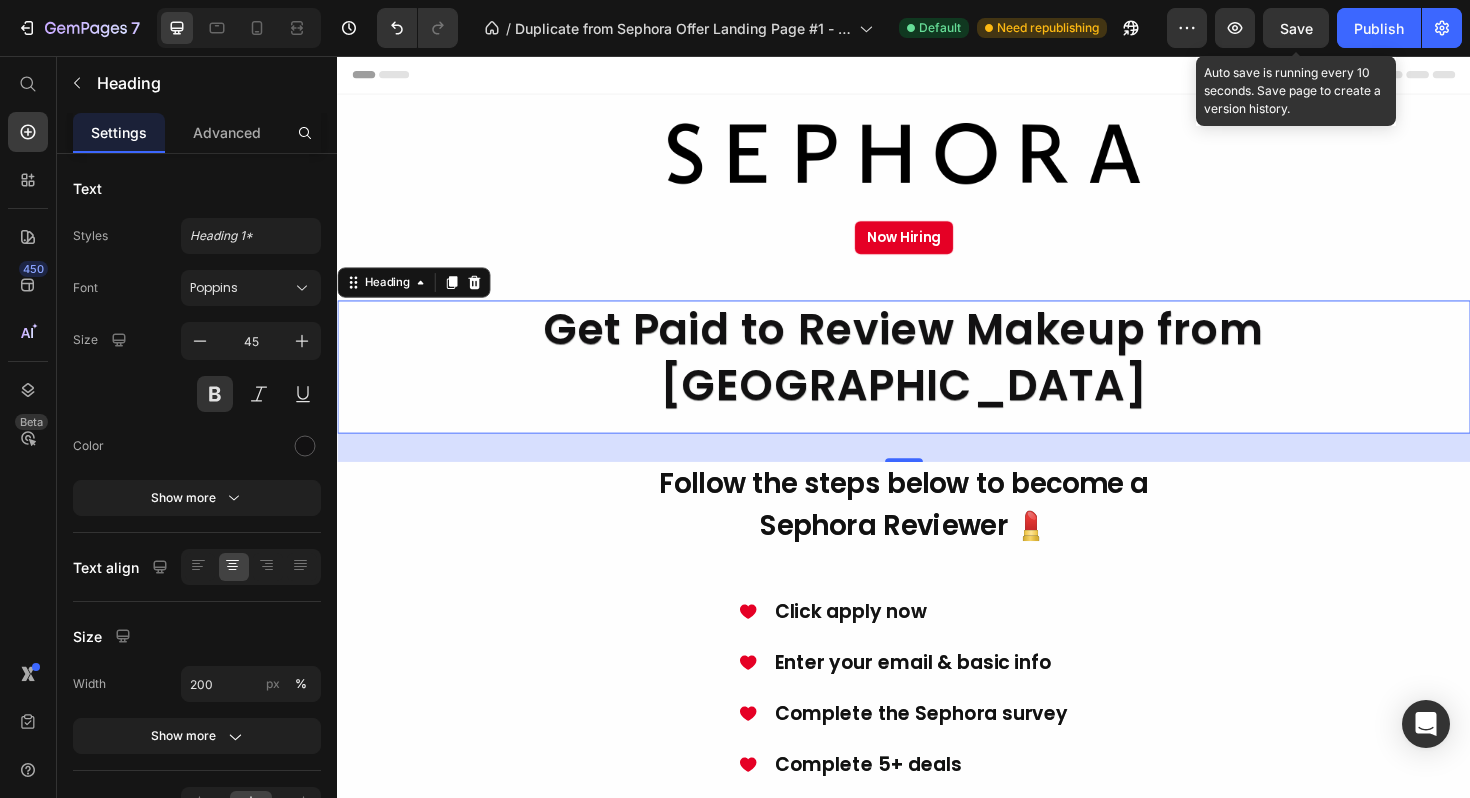 click on "Save" at bounding box center [1296, 28] 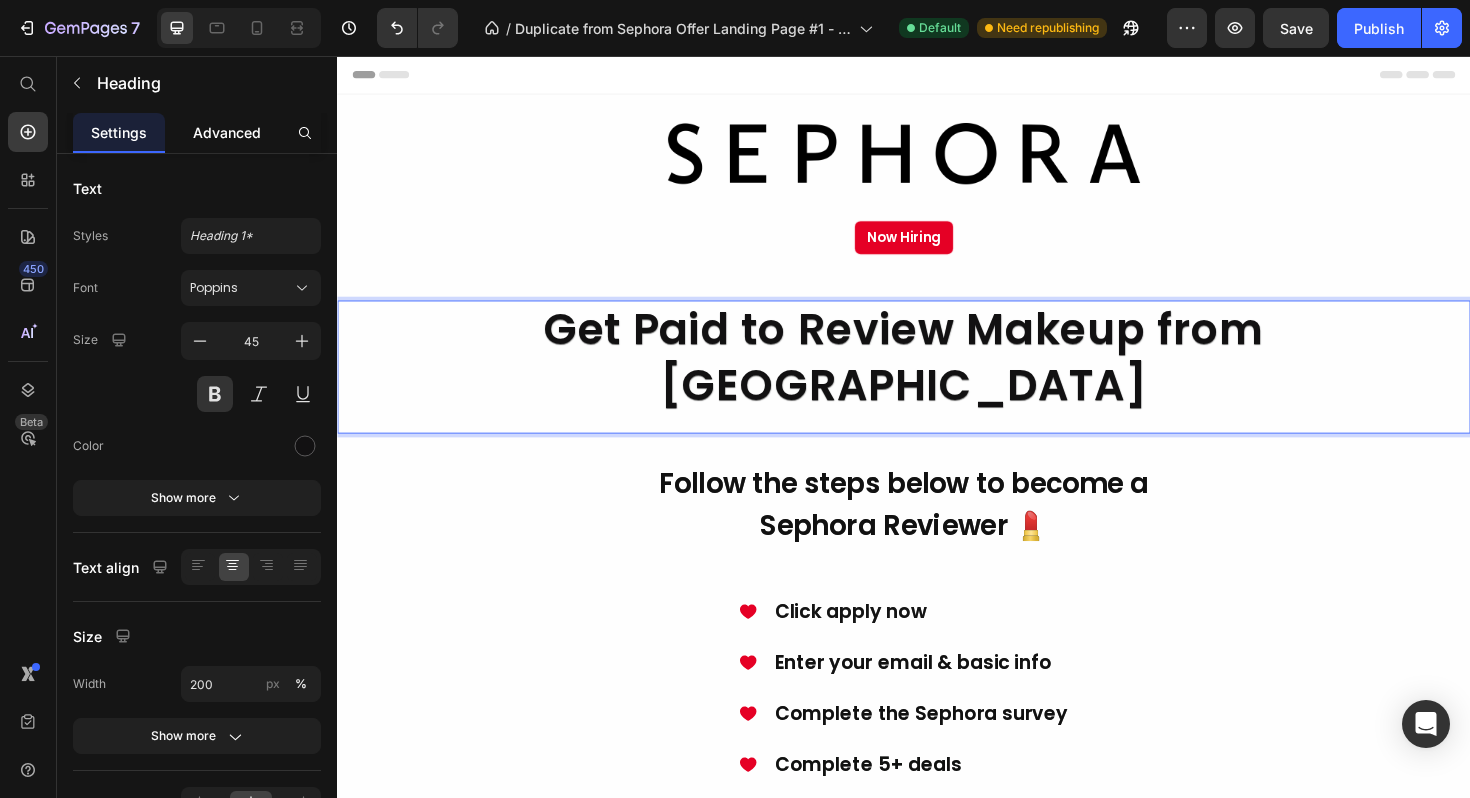 click on "Advanced" at bounding box center [227, 132] 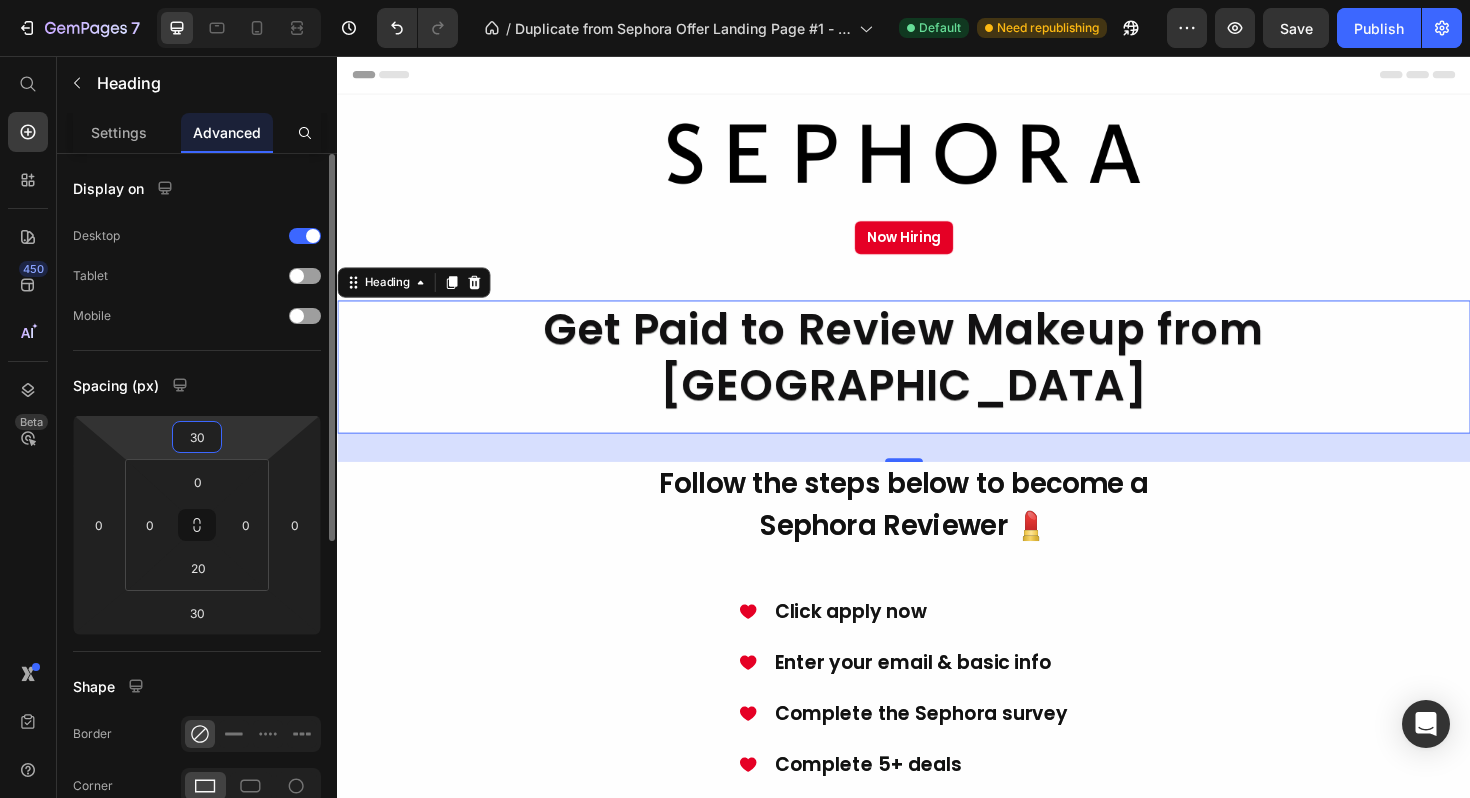 click on "30" at bounding box center [197, 437] 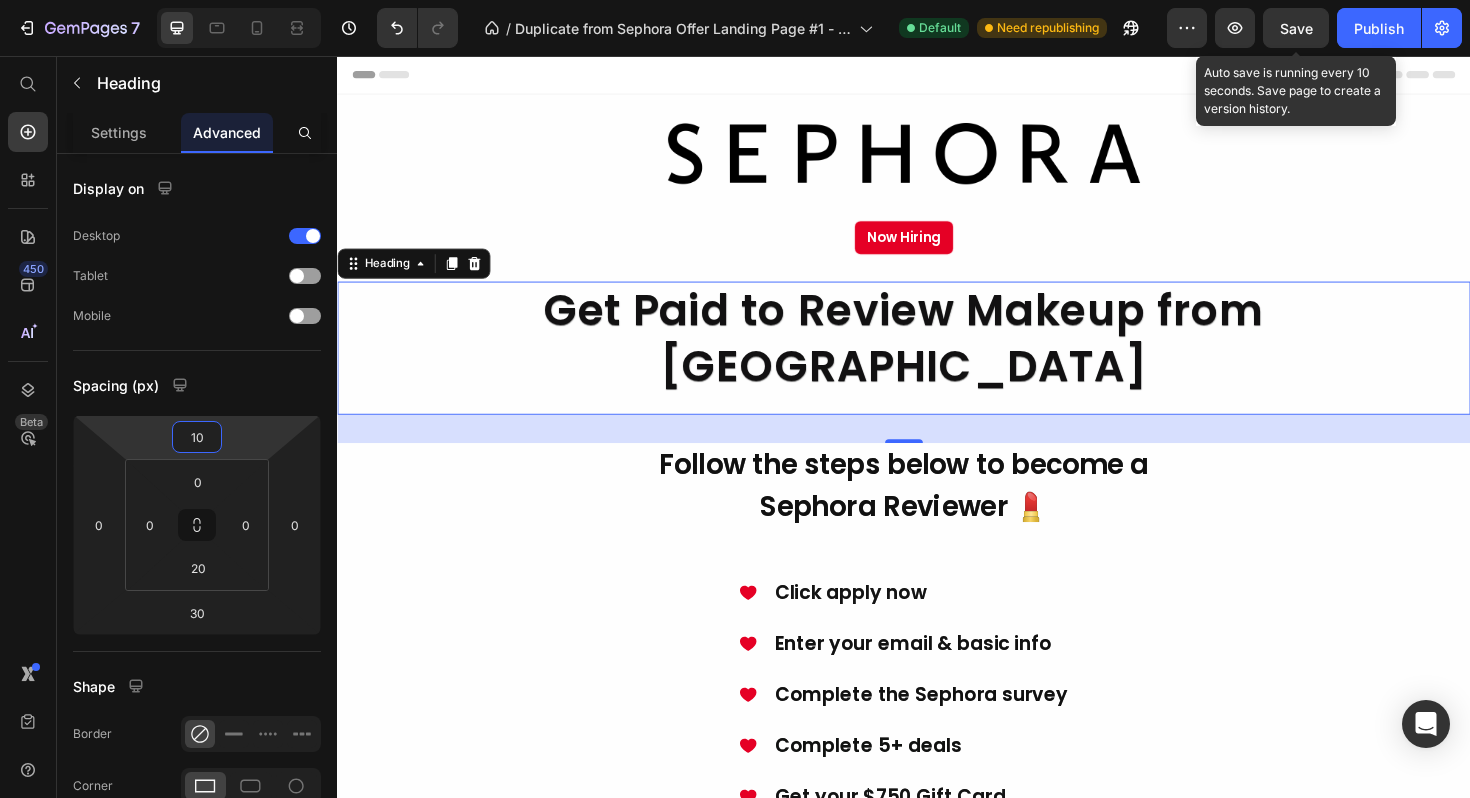 click on "Save" 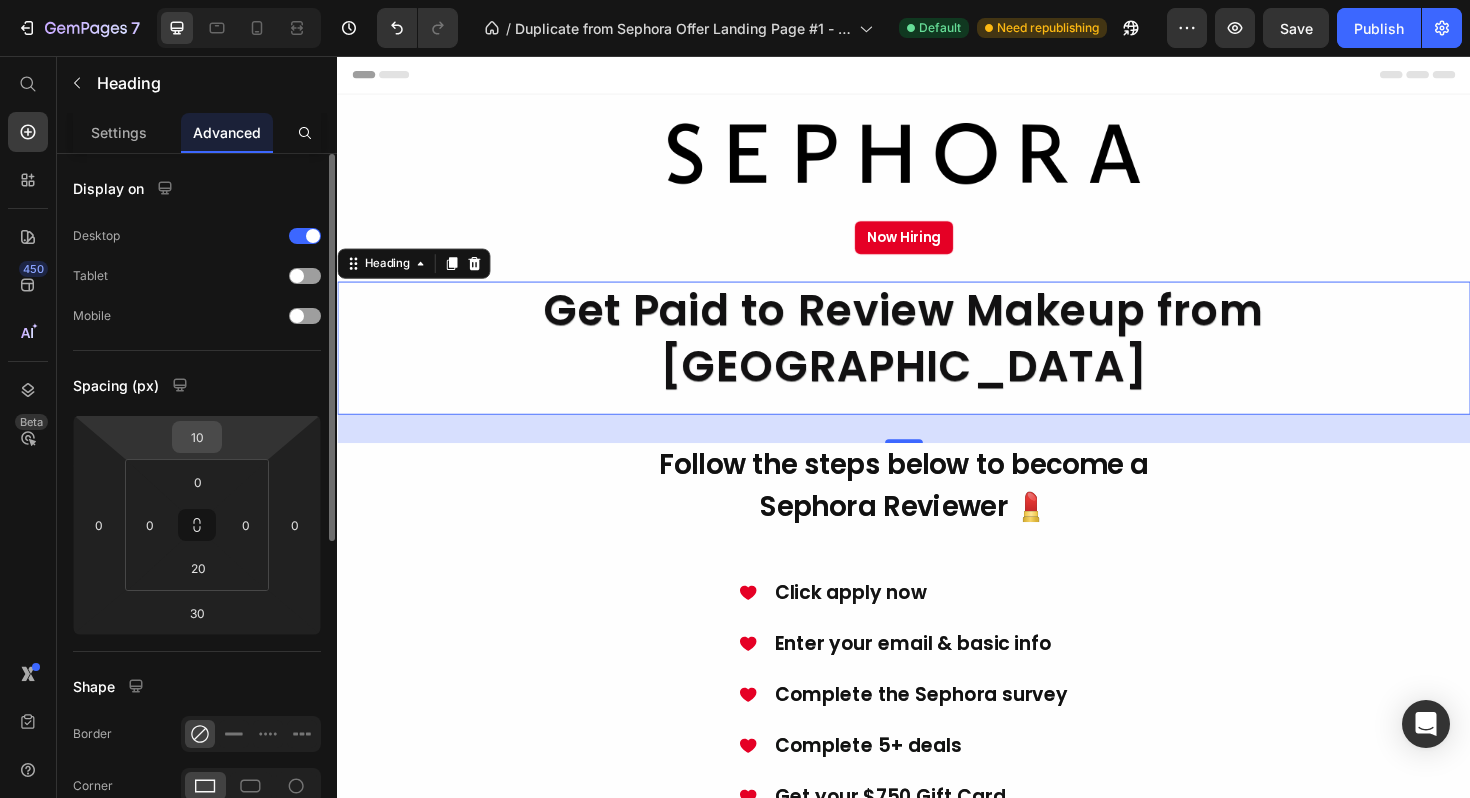 click on "10" at bounding box center [197, 437] 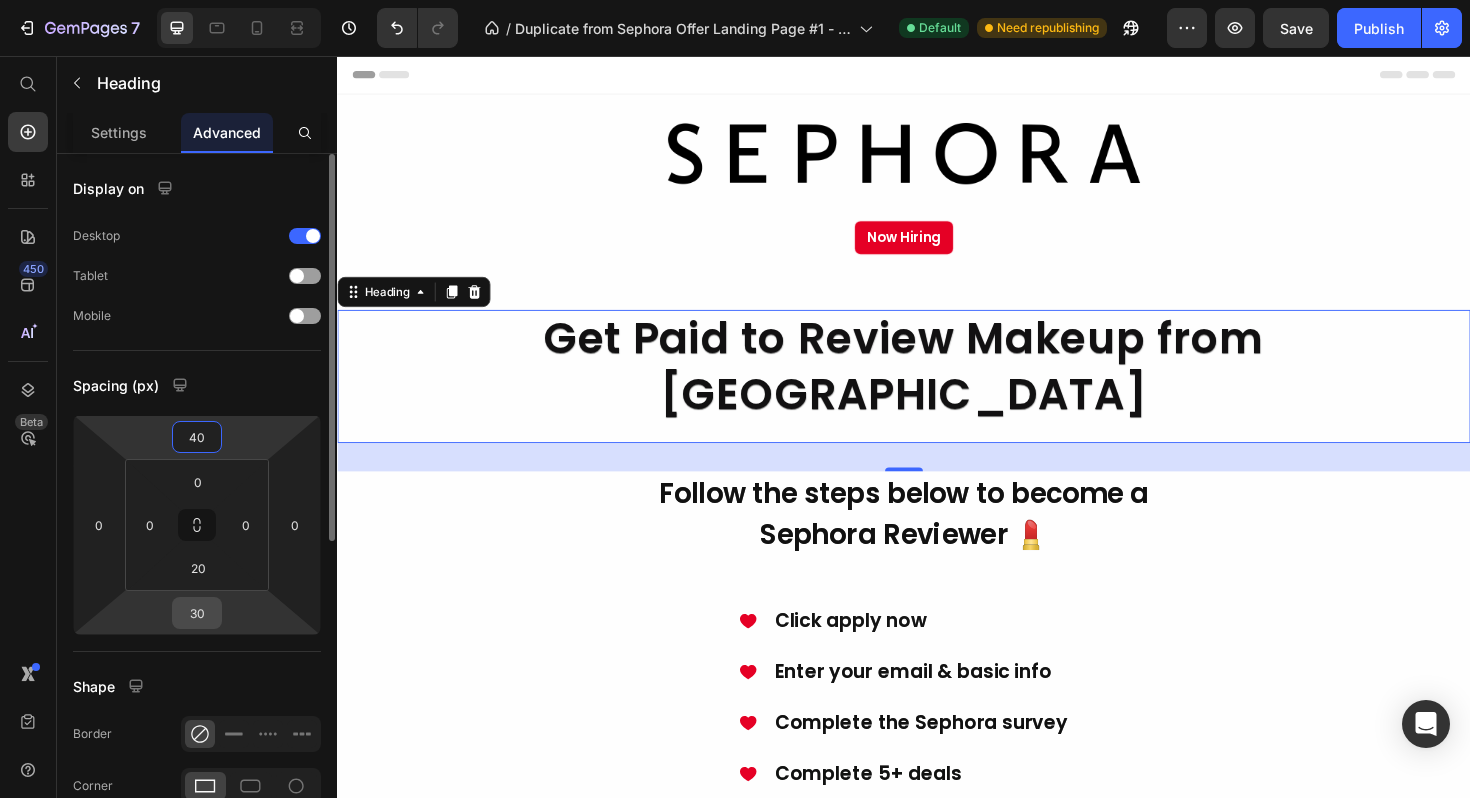 type on "40" 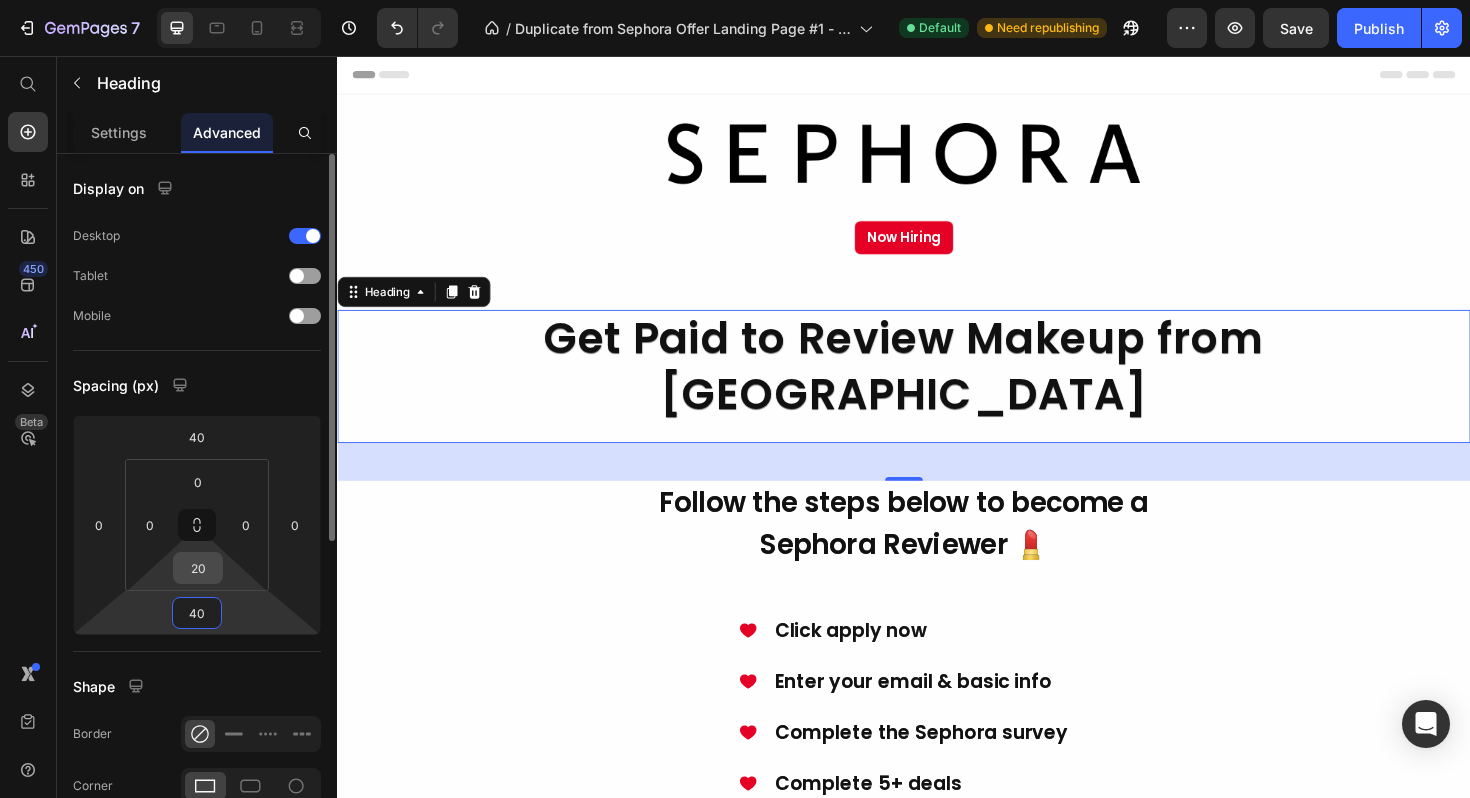 type on "40" 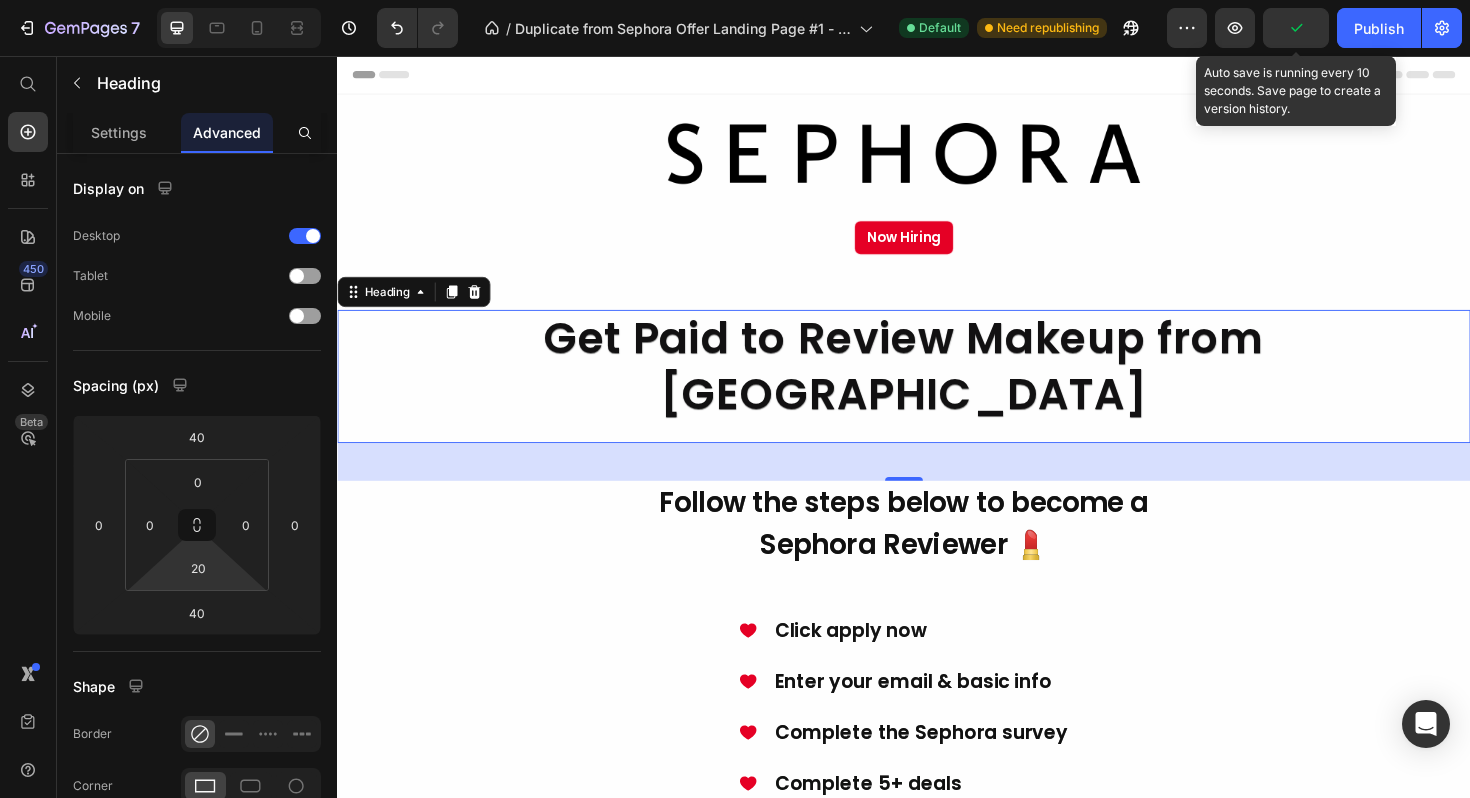 click 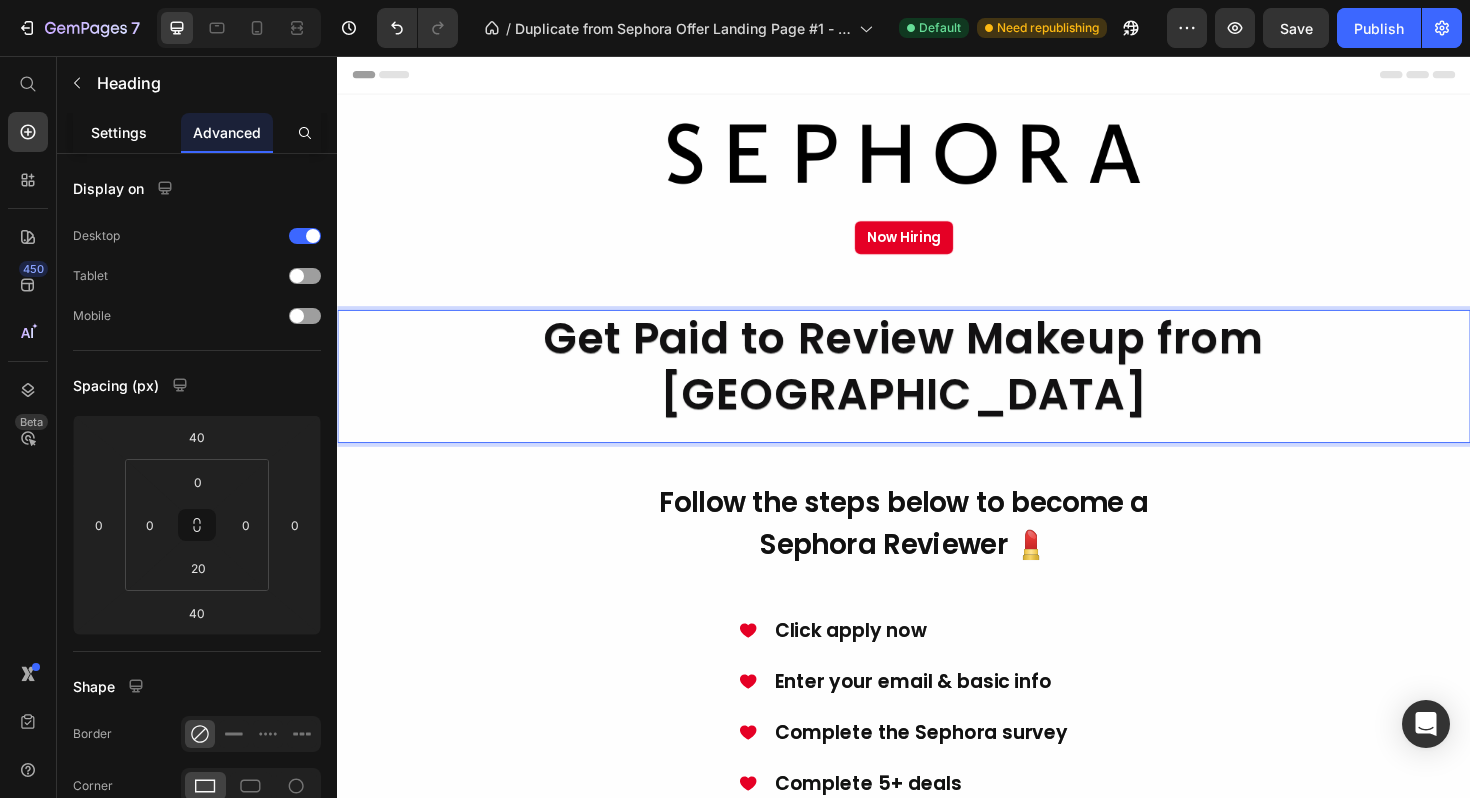 click on "Settings" 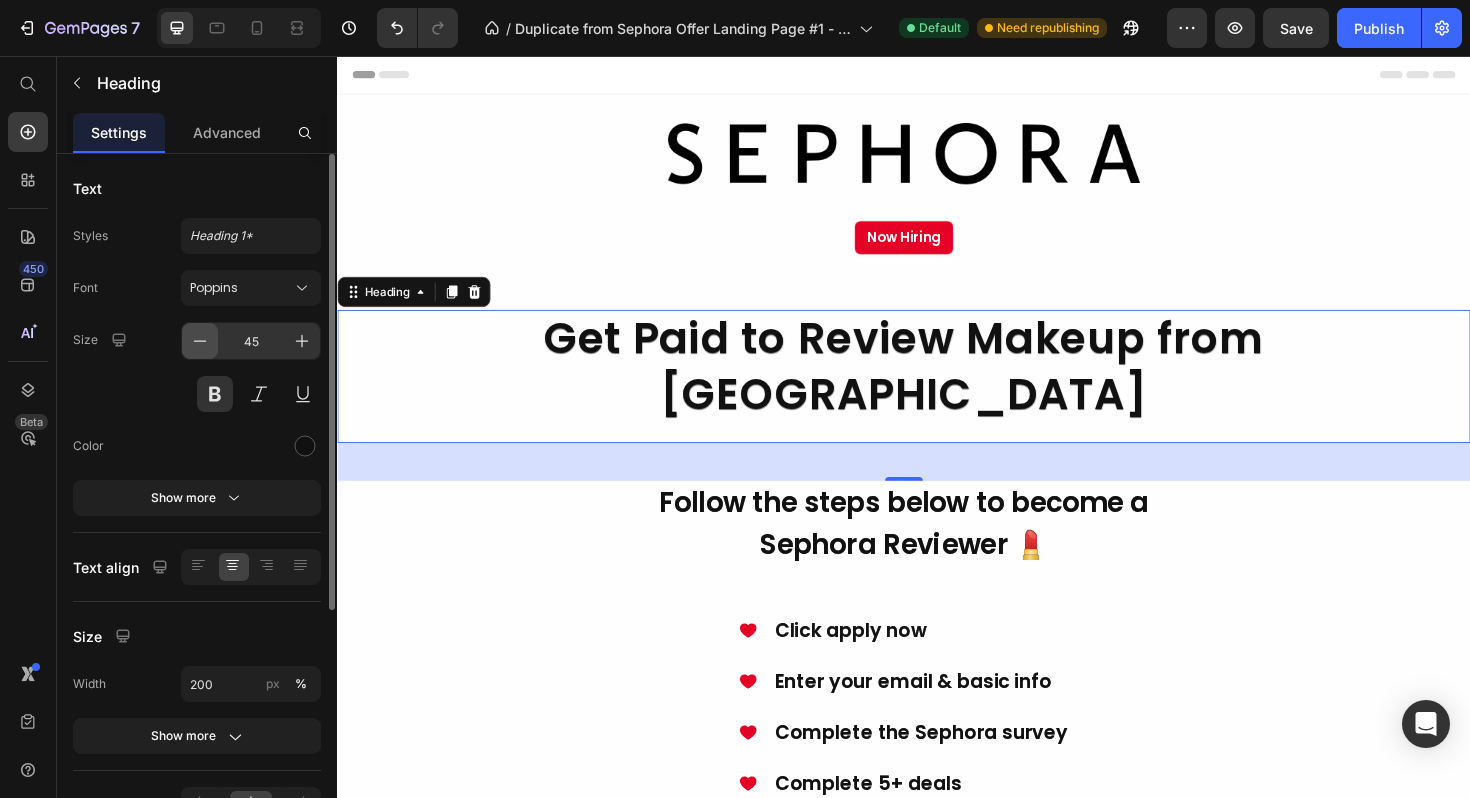 click 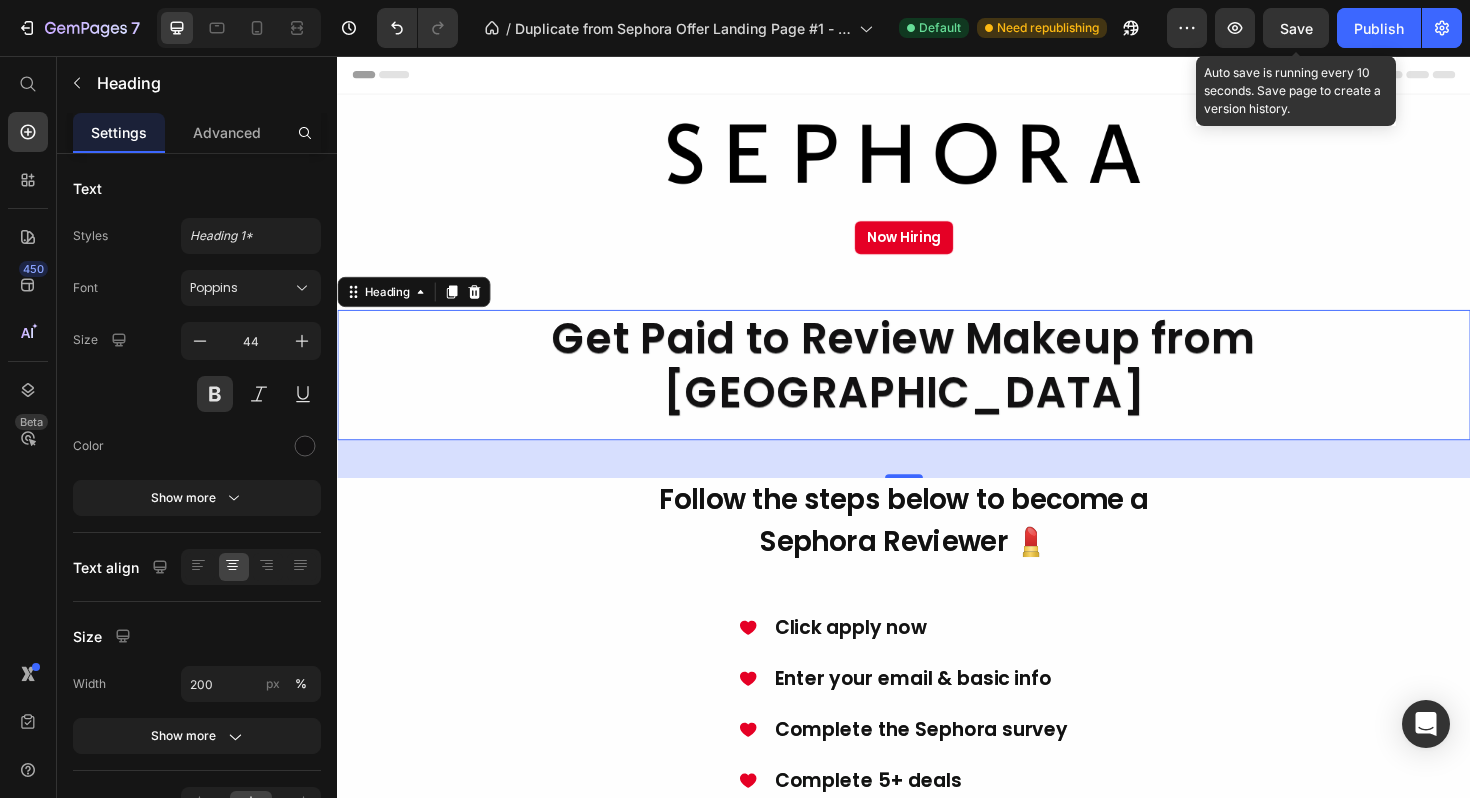 click on "Save" at bounding box center (1296, 28) 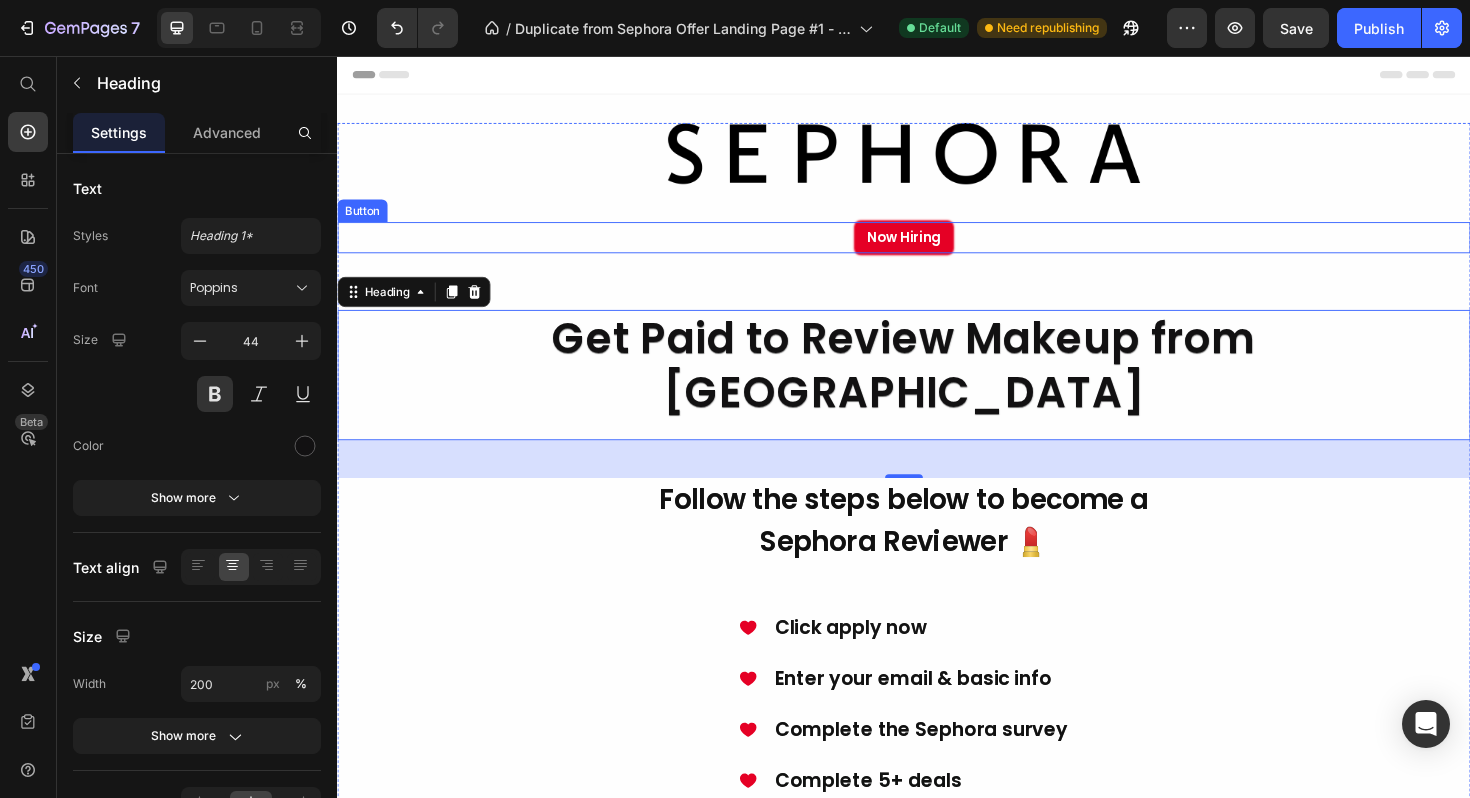 click on "Now Hiring" at bounding box center [937, 248] 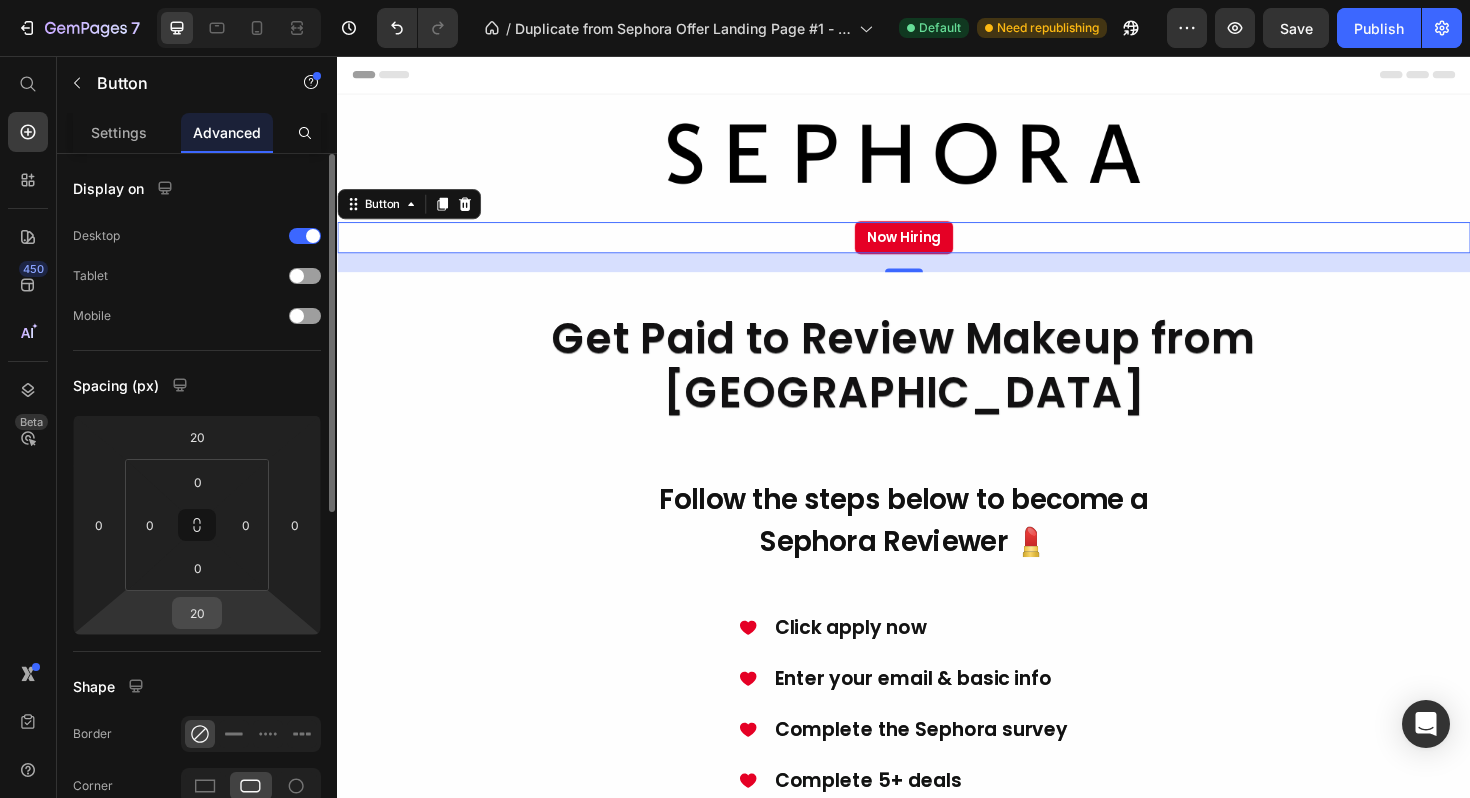 click on "20" at bounding box center (197, 613) 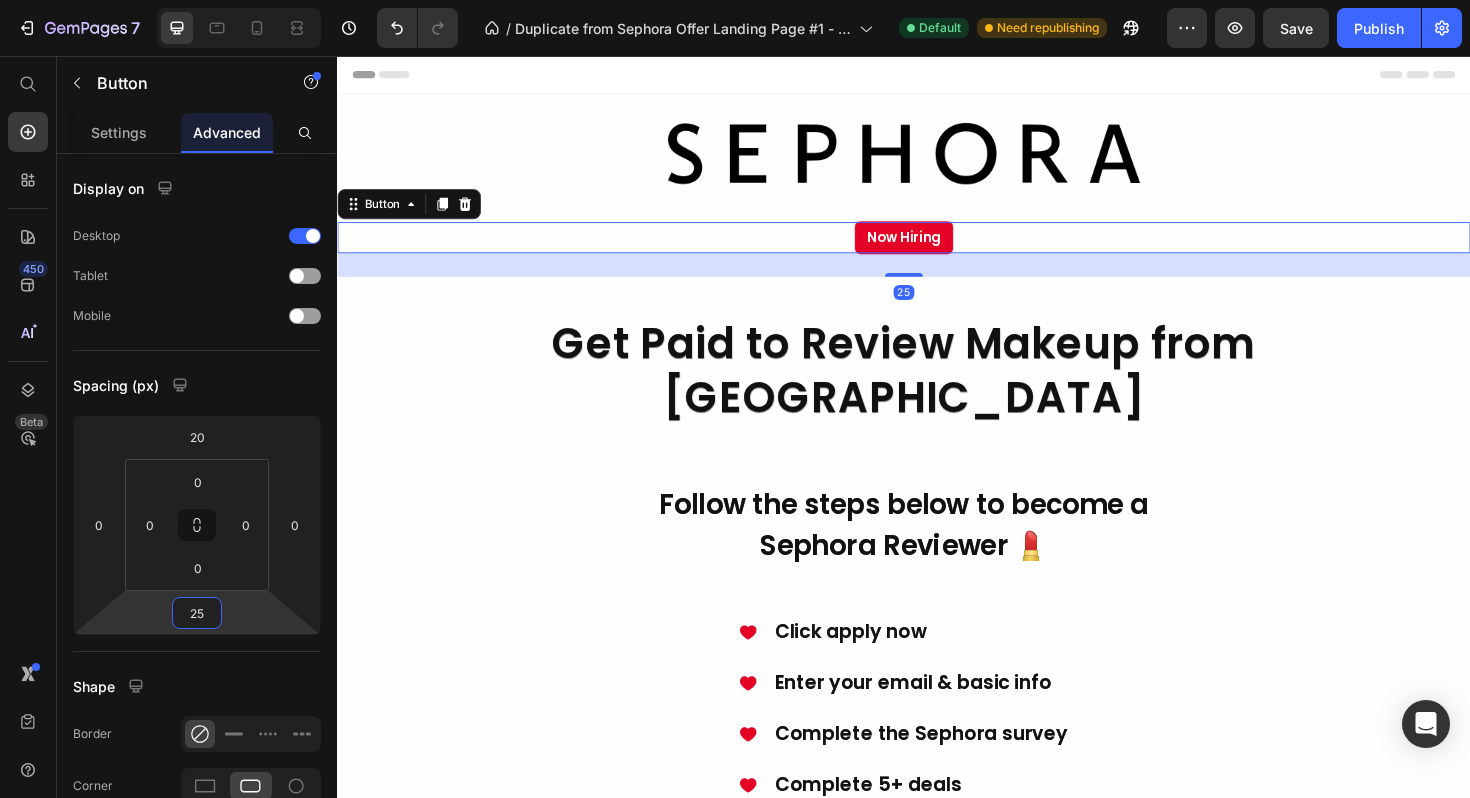 type on "20" 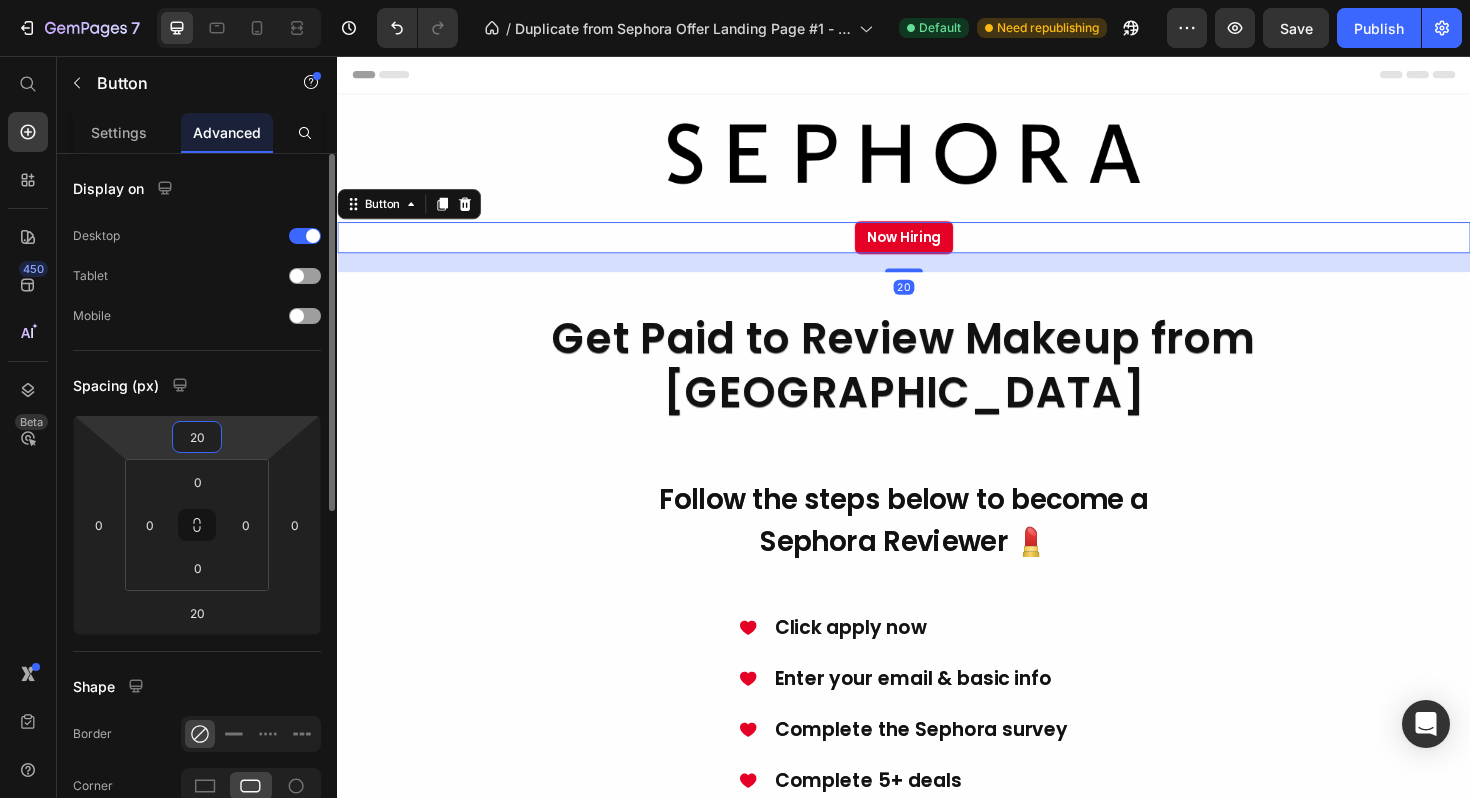 click on "20" at bounding box center [197, 437] 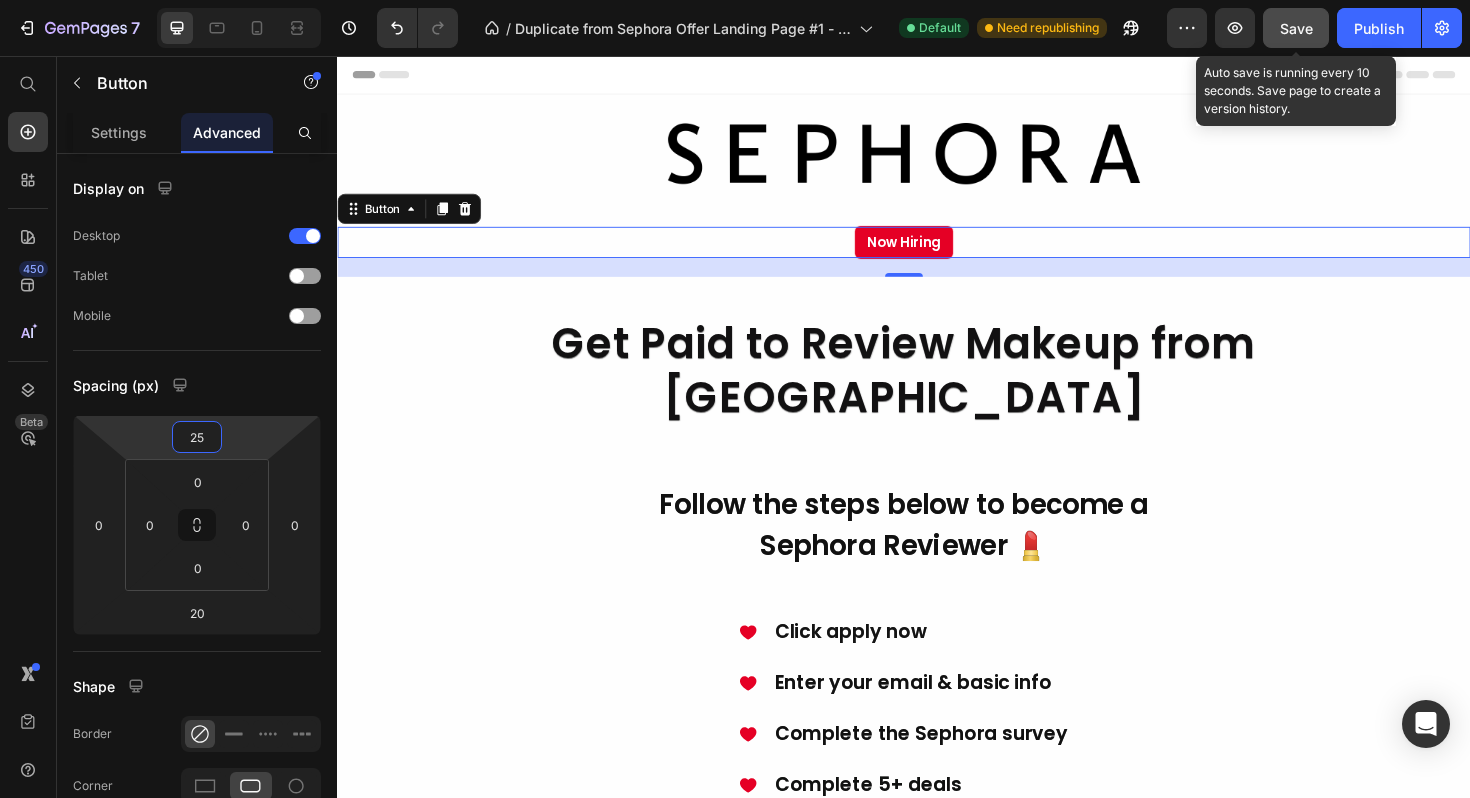 click on "Save" 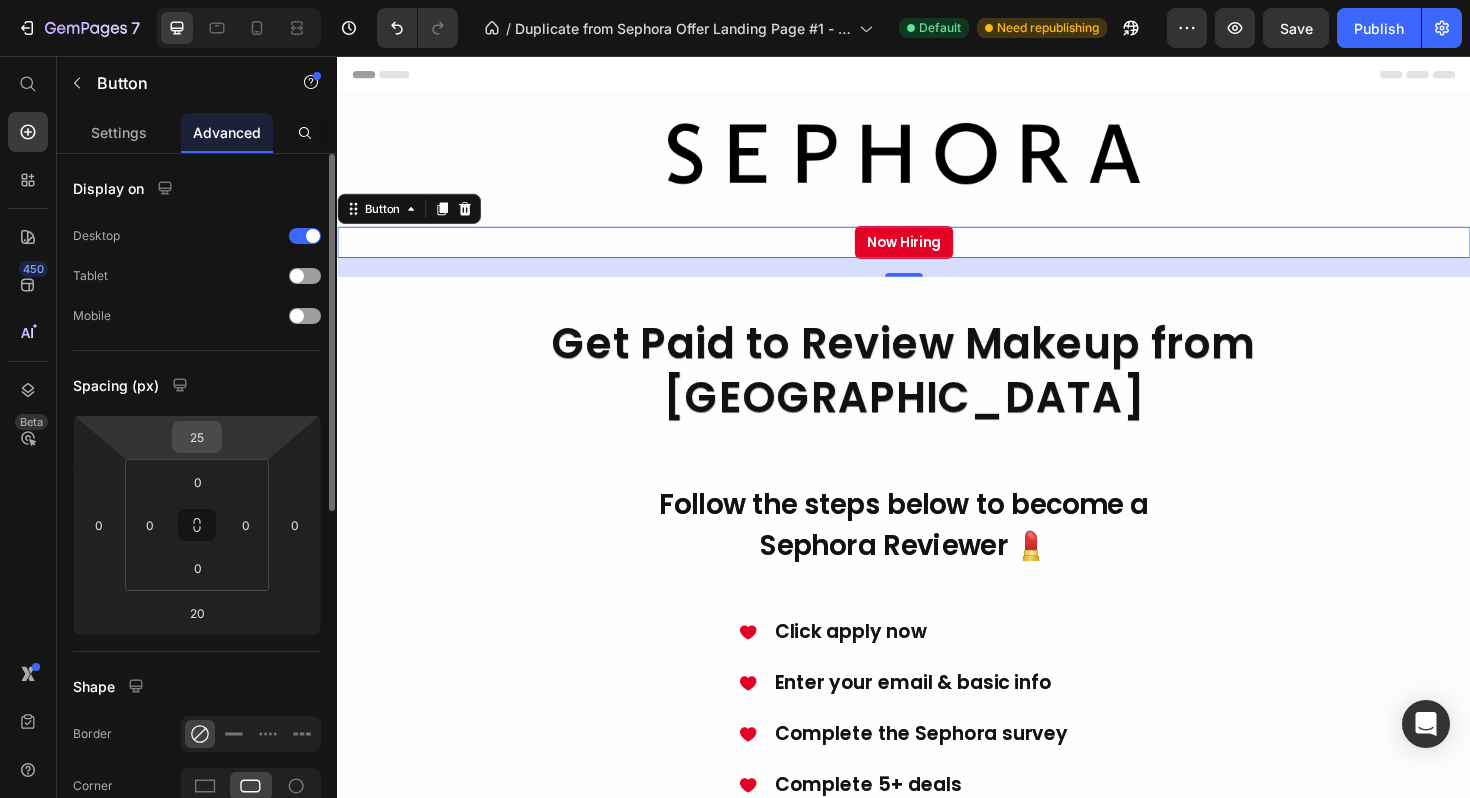 click on "25" at bounding box center [197, 437] 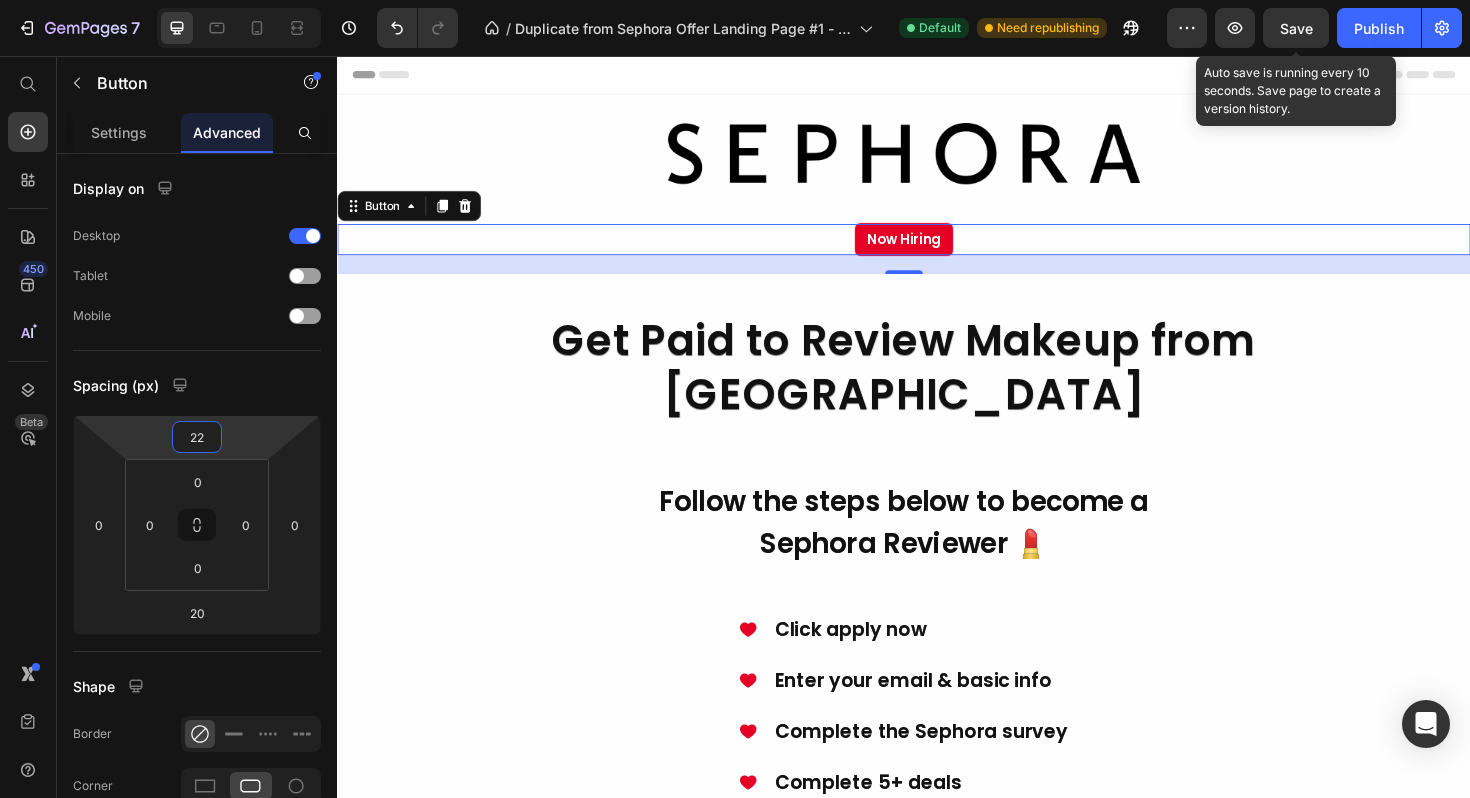 click on "Save" at bounding box center [1296, 28] 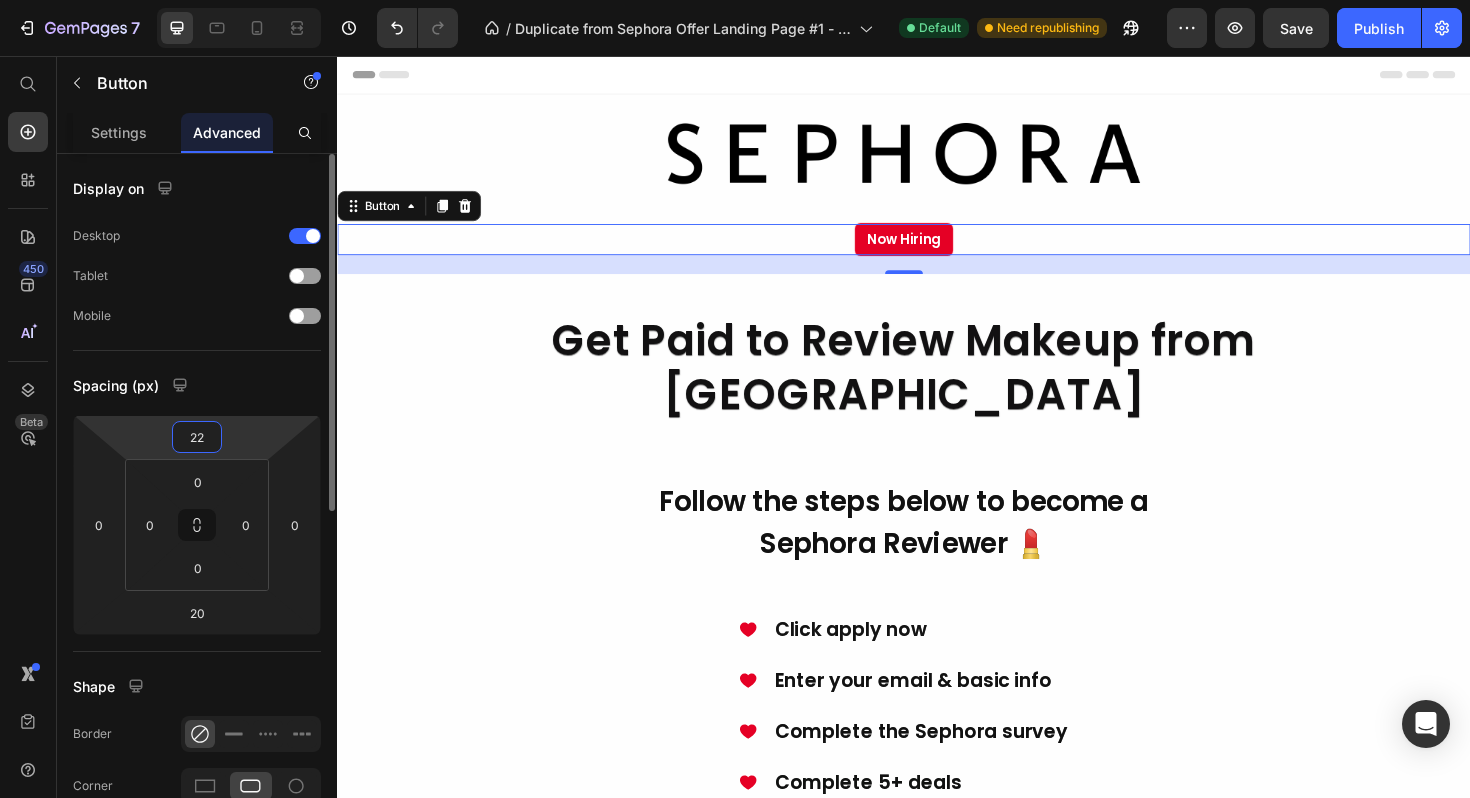 click on "22" at bounding box center (197, 437) 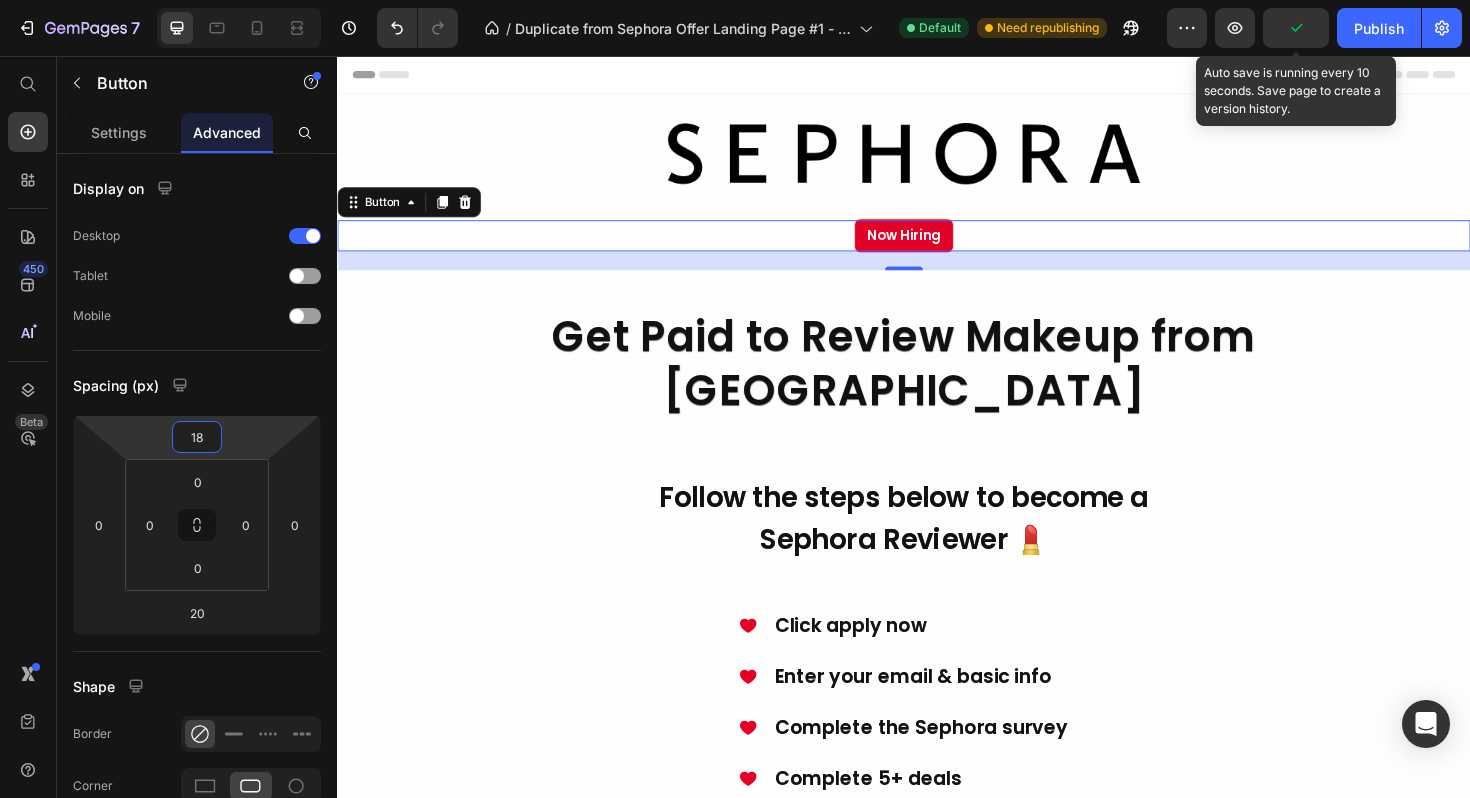 click 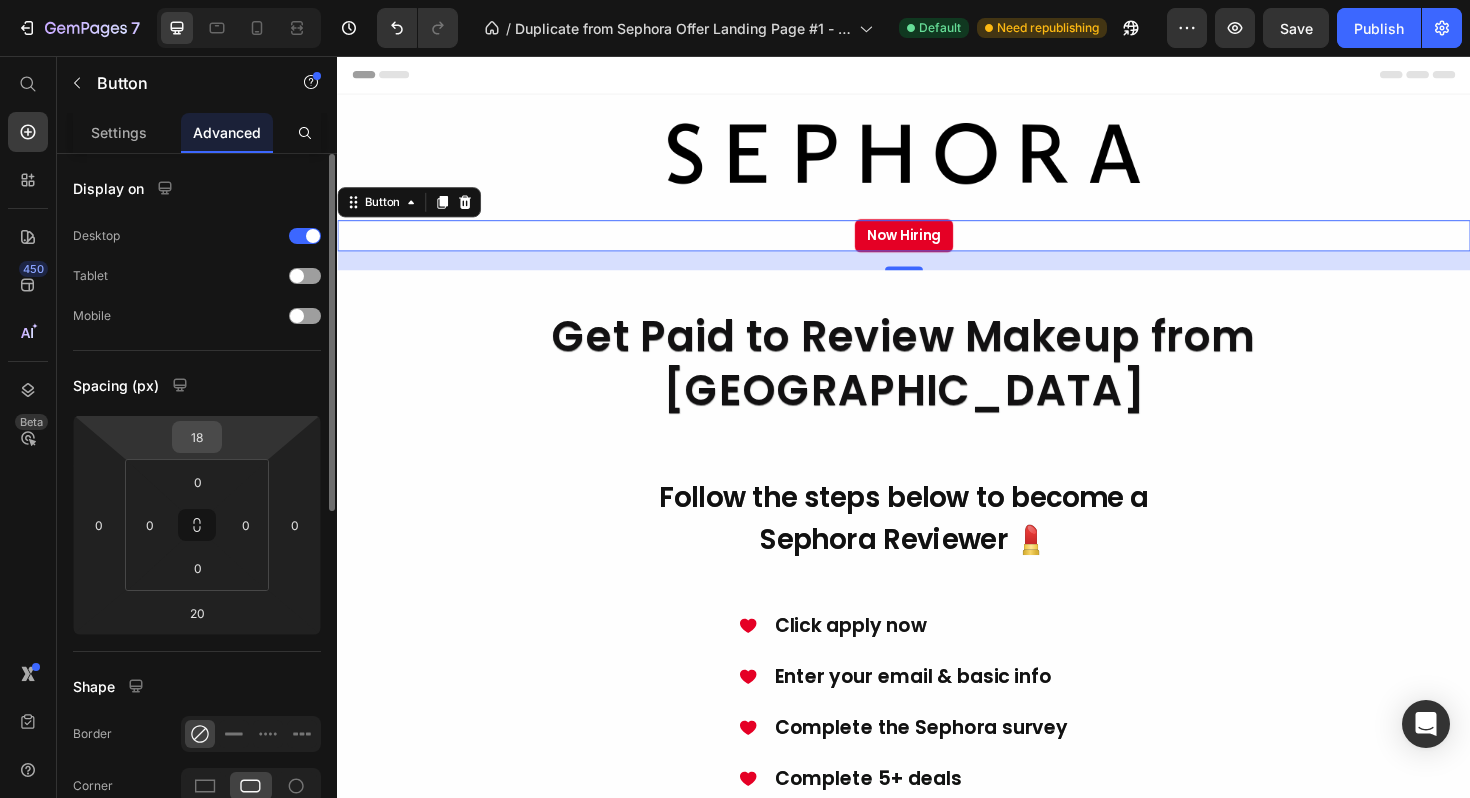click on "18" at bounding box center [197, 437] 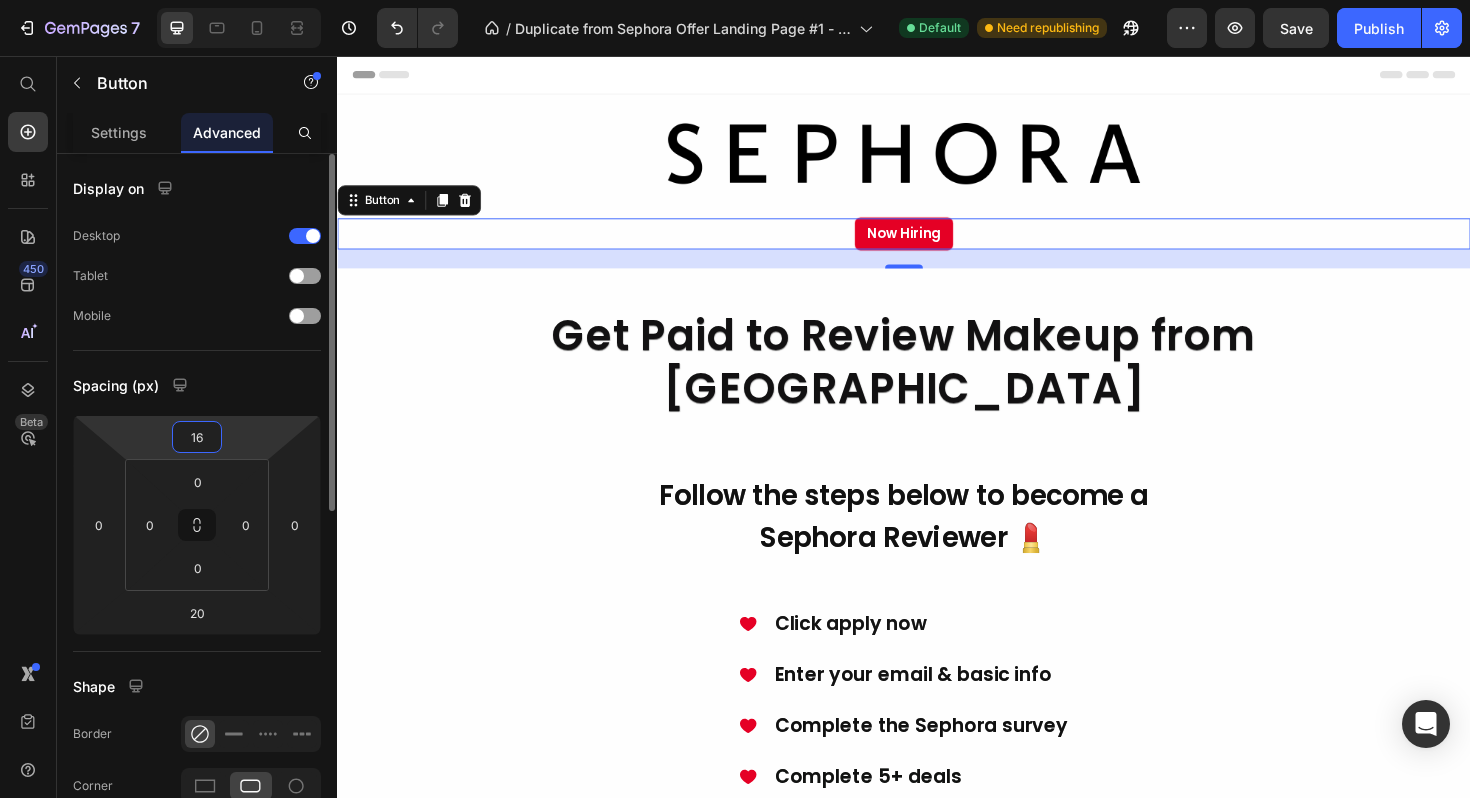 type on "15" 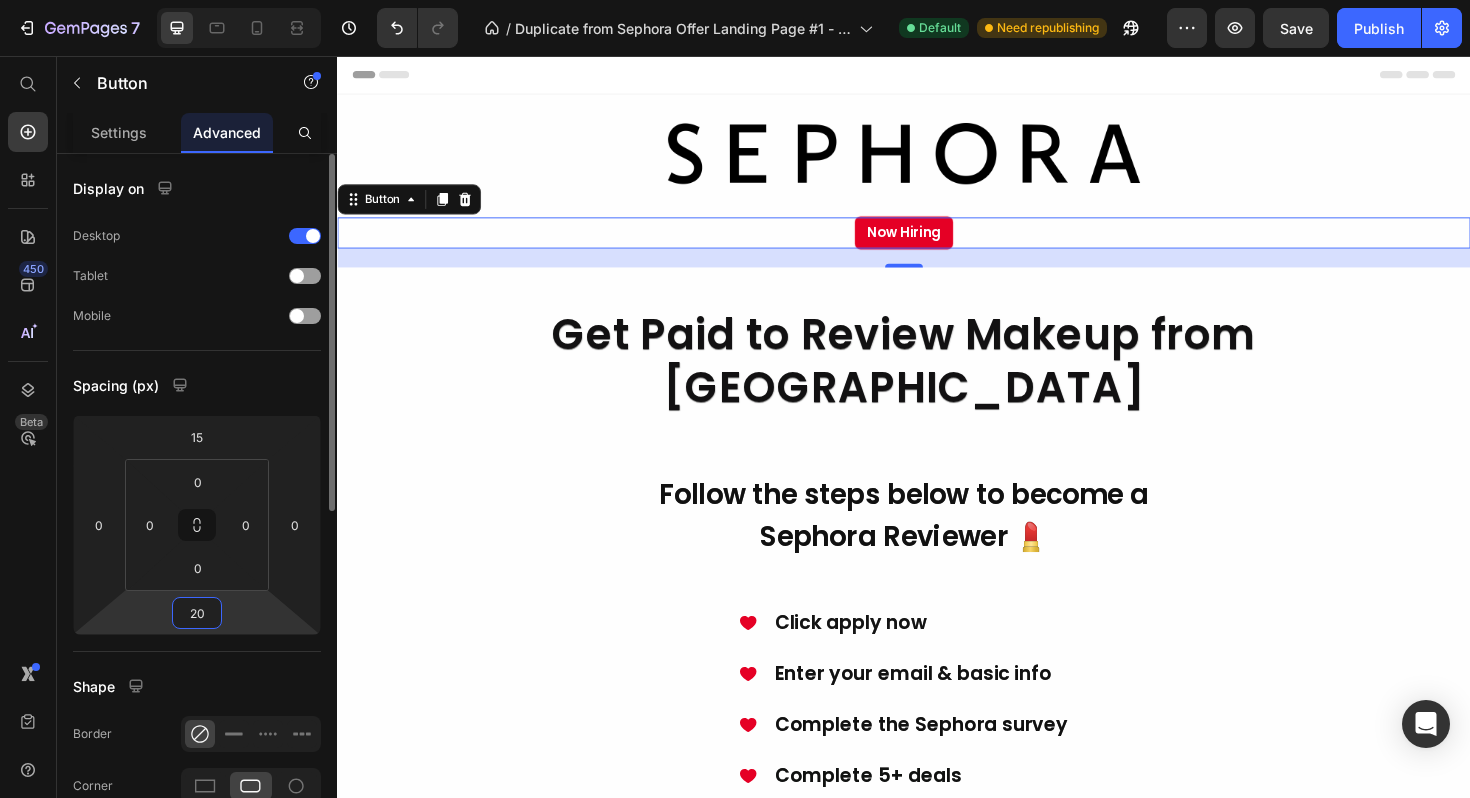 click on "20" at bounding box center [197, 613] 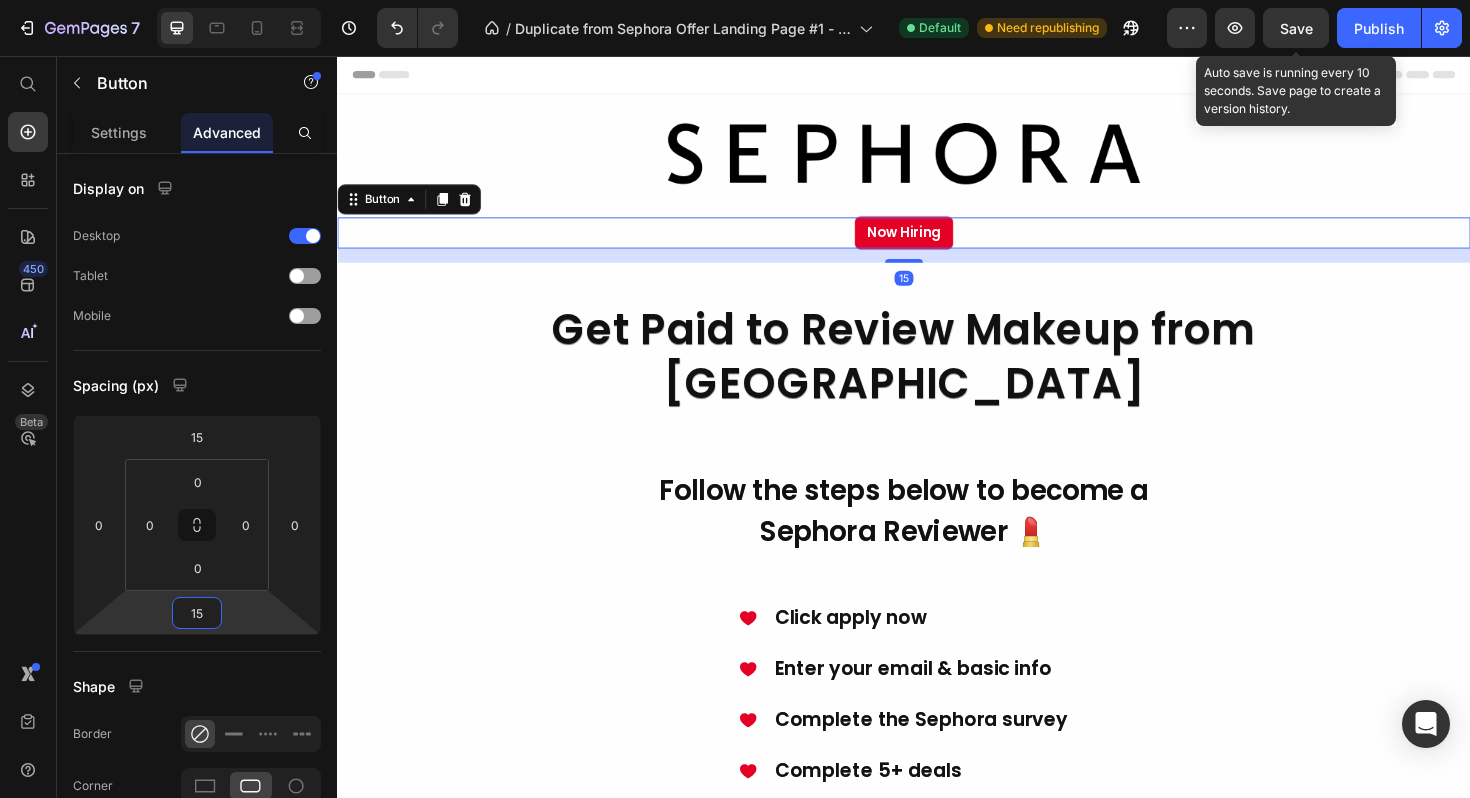 click on "Save" at bounding box center [1296, 28] 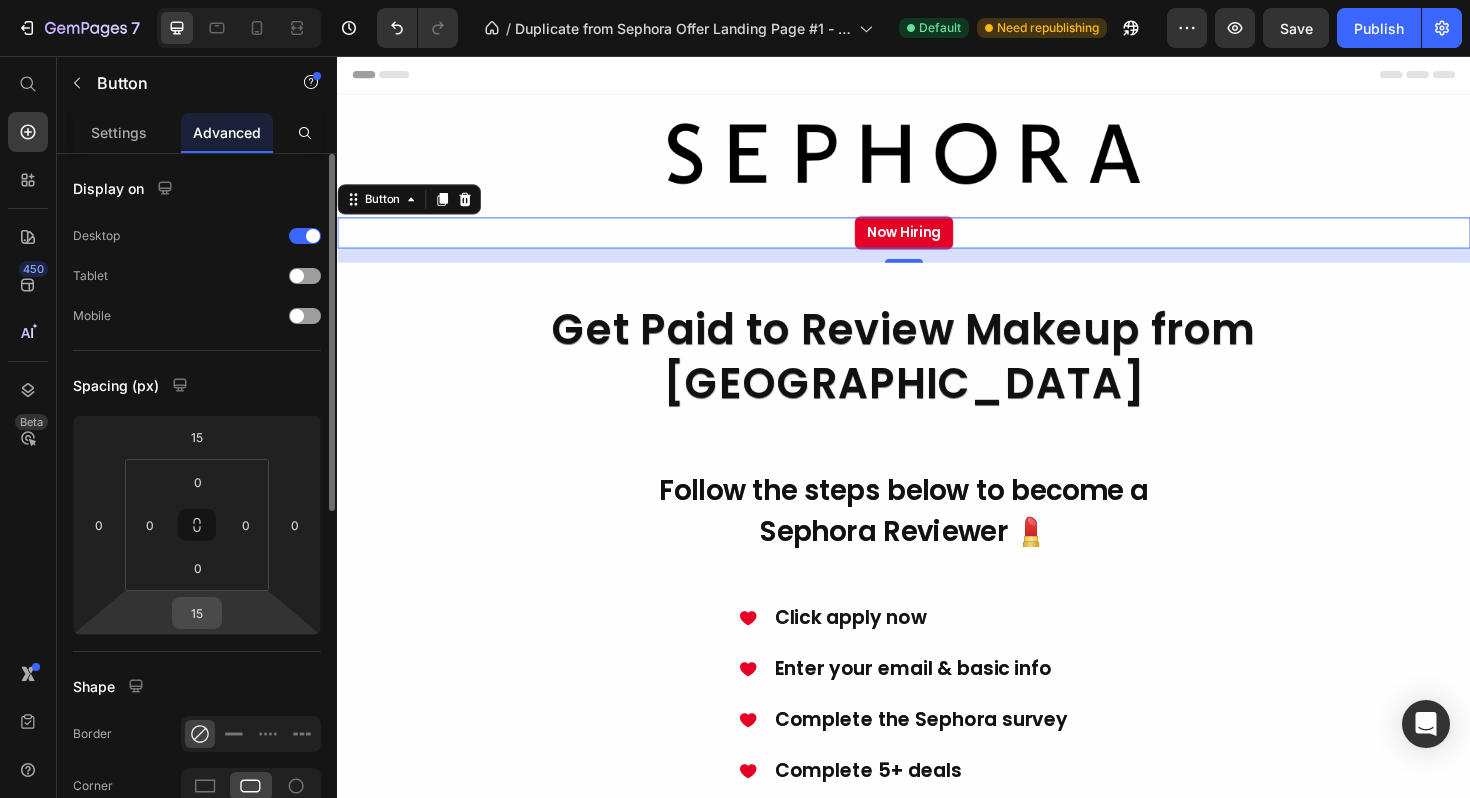click on "15" at bounding box center [197, 613] 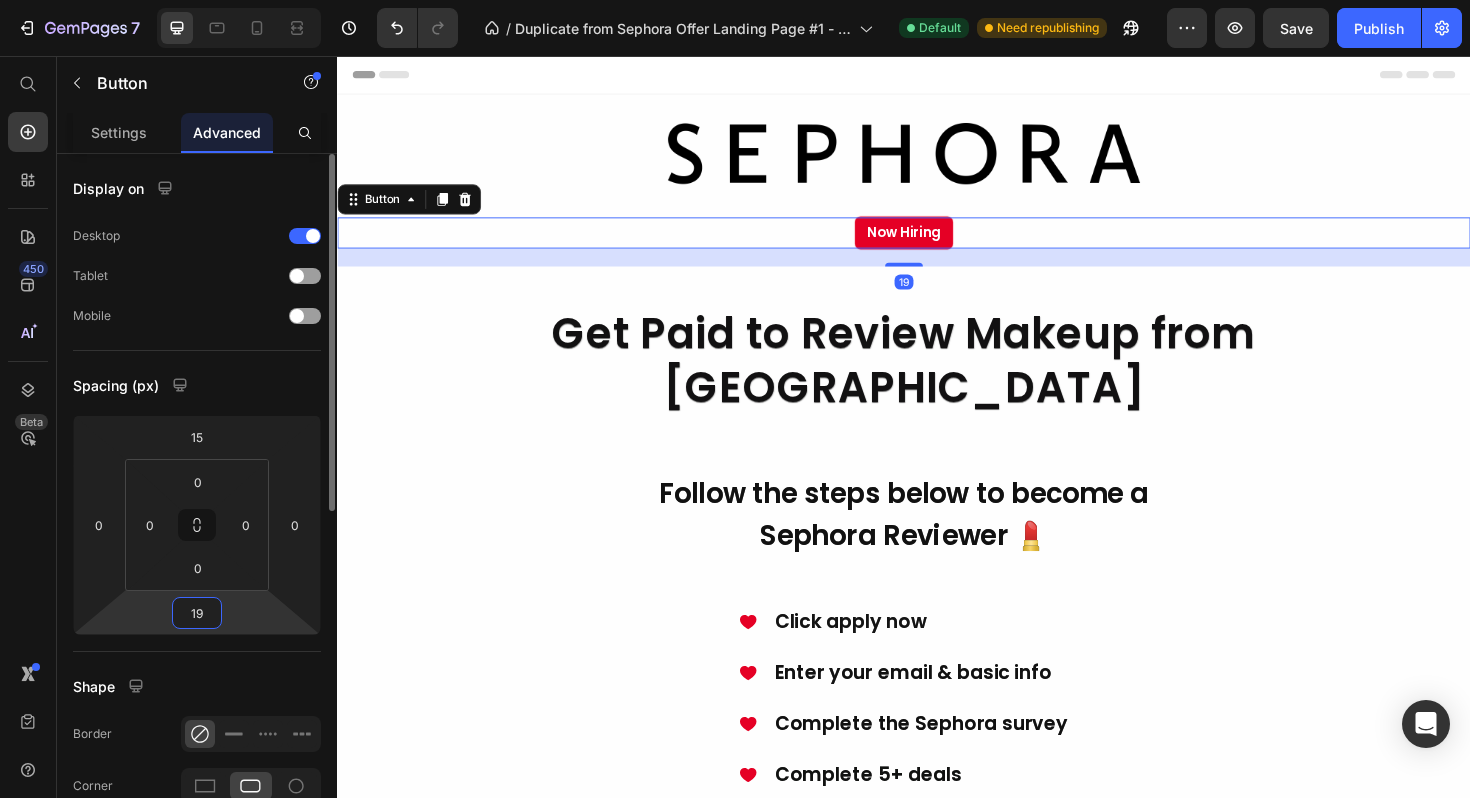 type on "20" 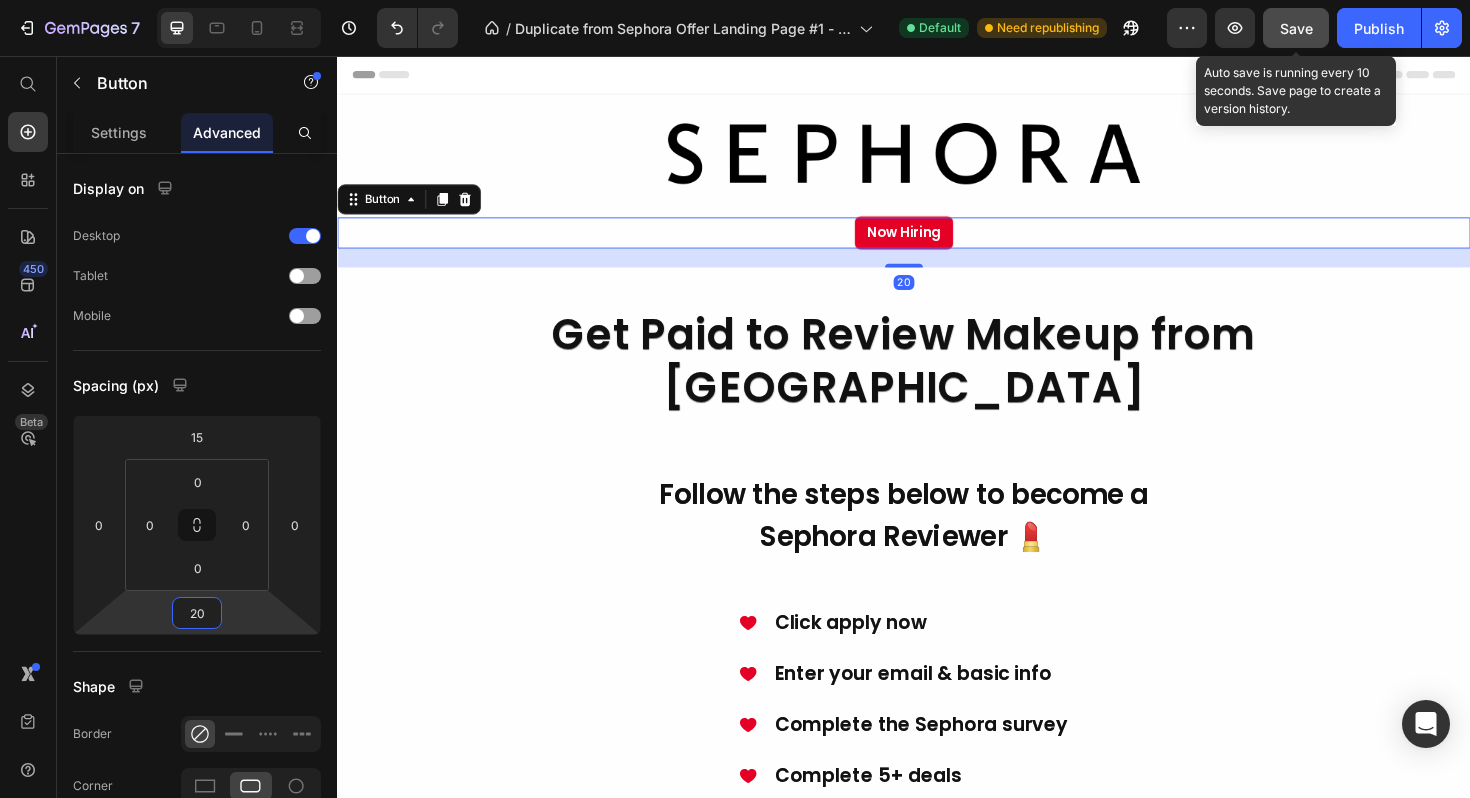 click on "Save" 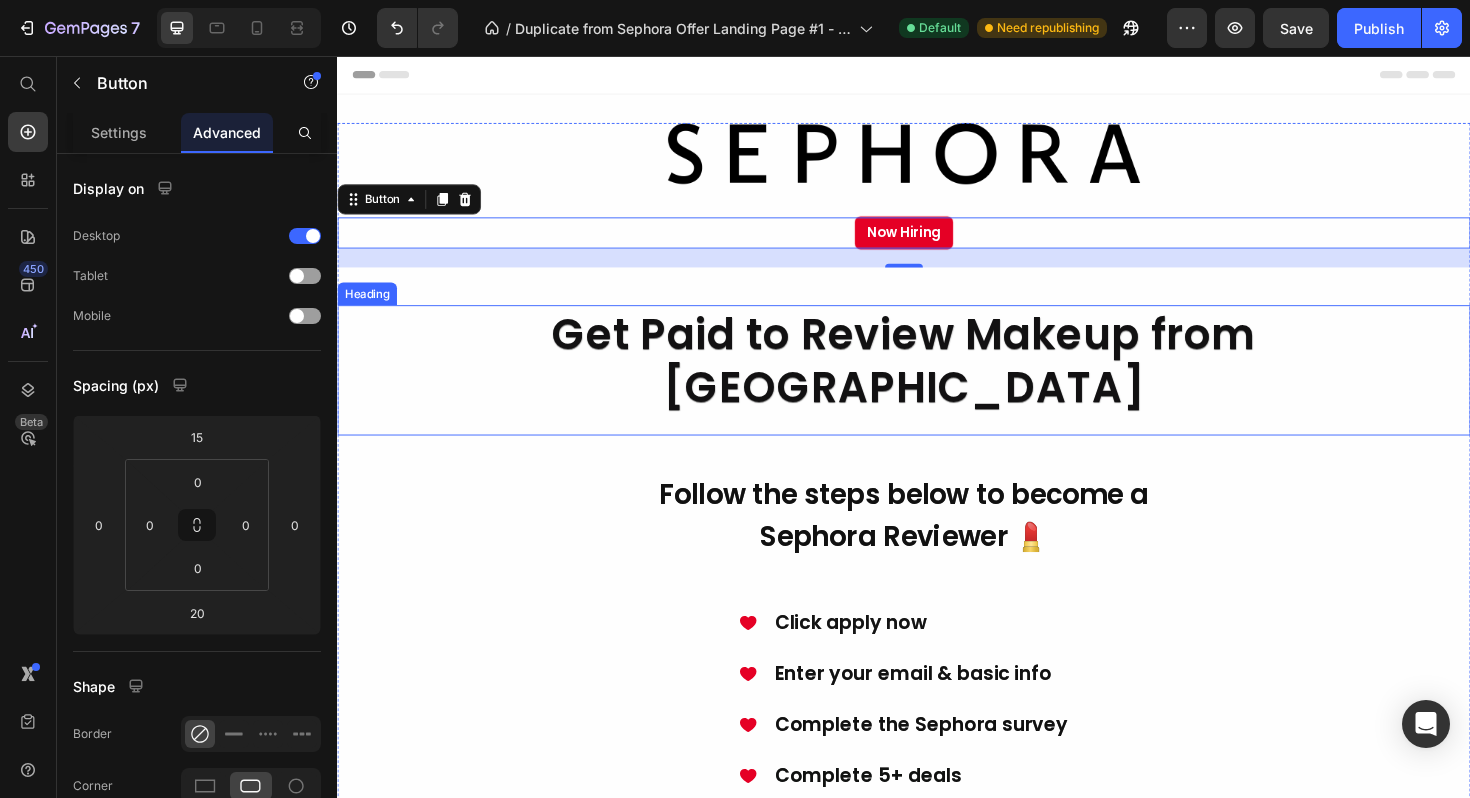 click on "Get Paid to Review Makeup from [GEOGRAPHIC_DATA]" at bounding box center [937, 379] 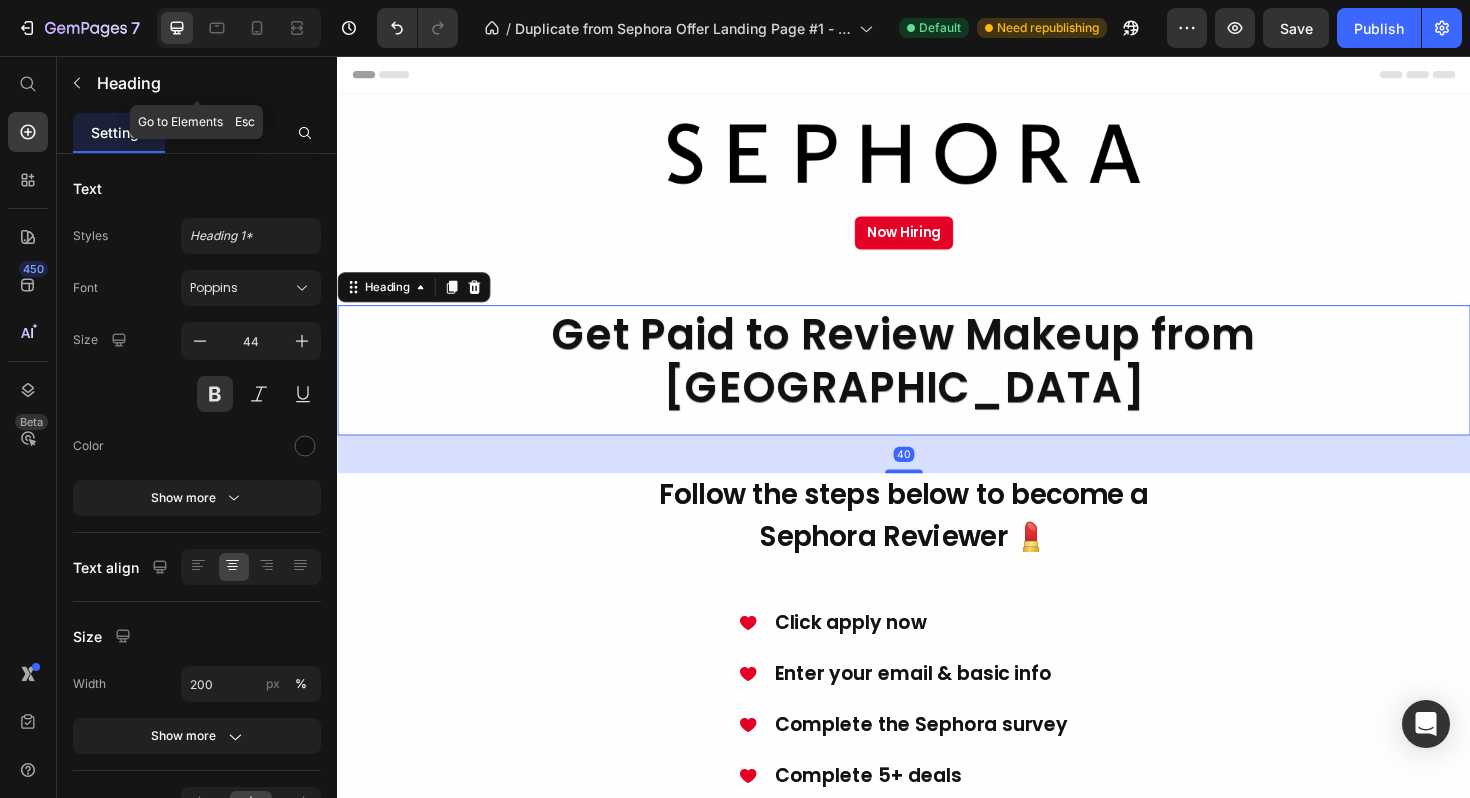 click on "Heading" 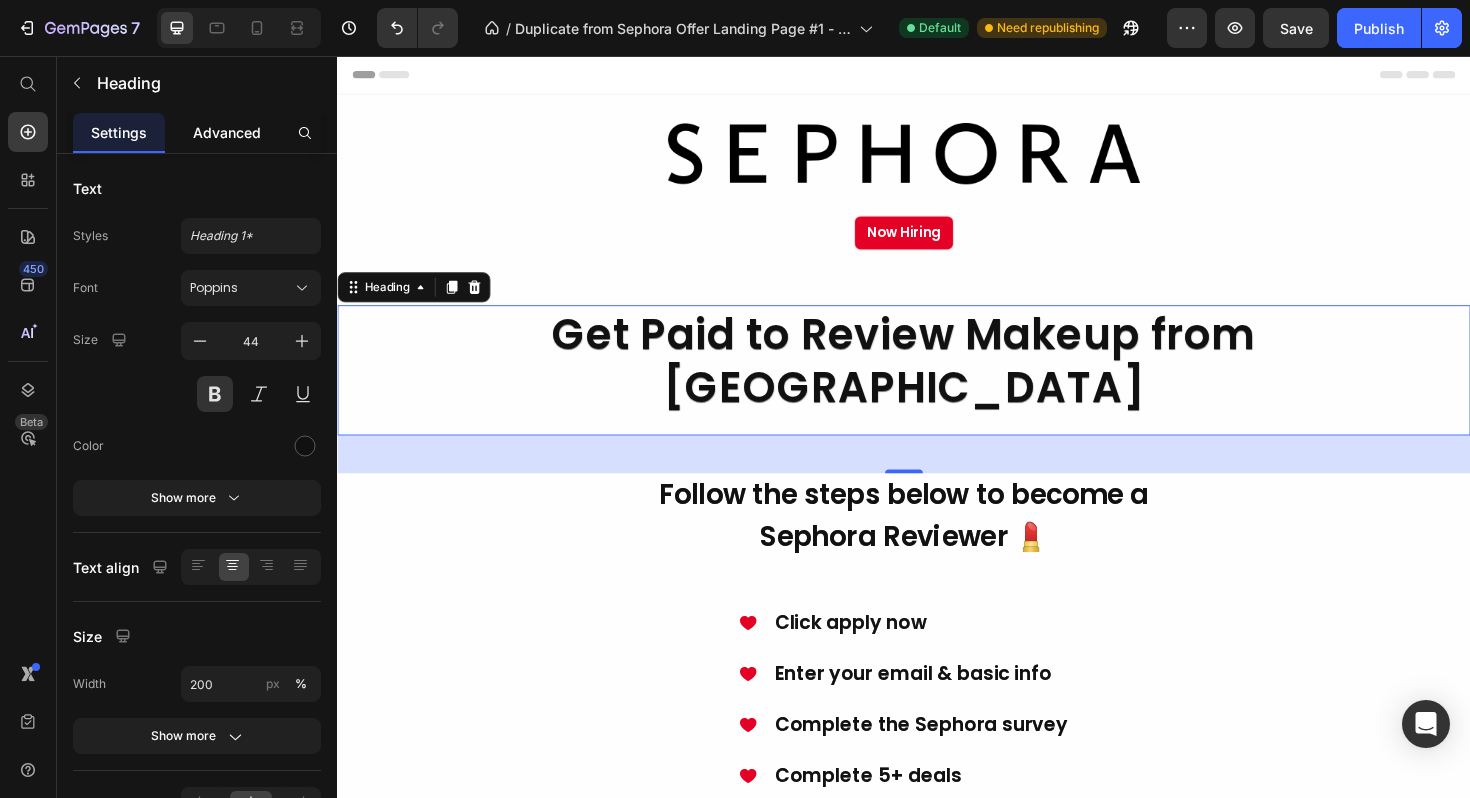 click on "Advanced" at bounding box center (227, 132) 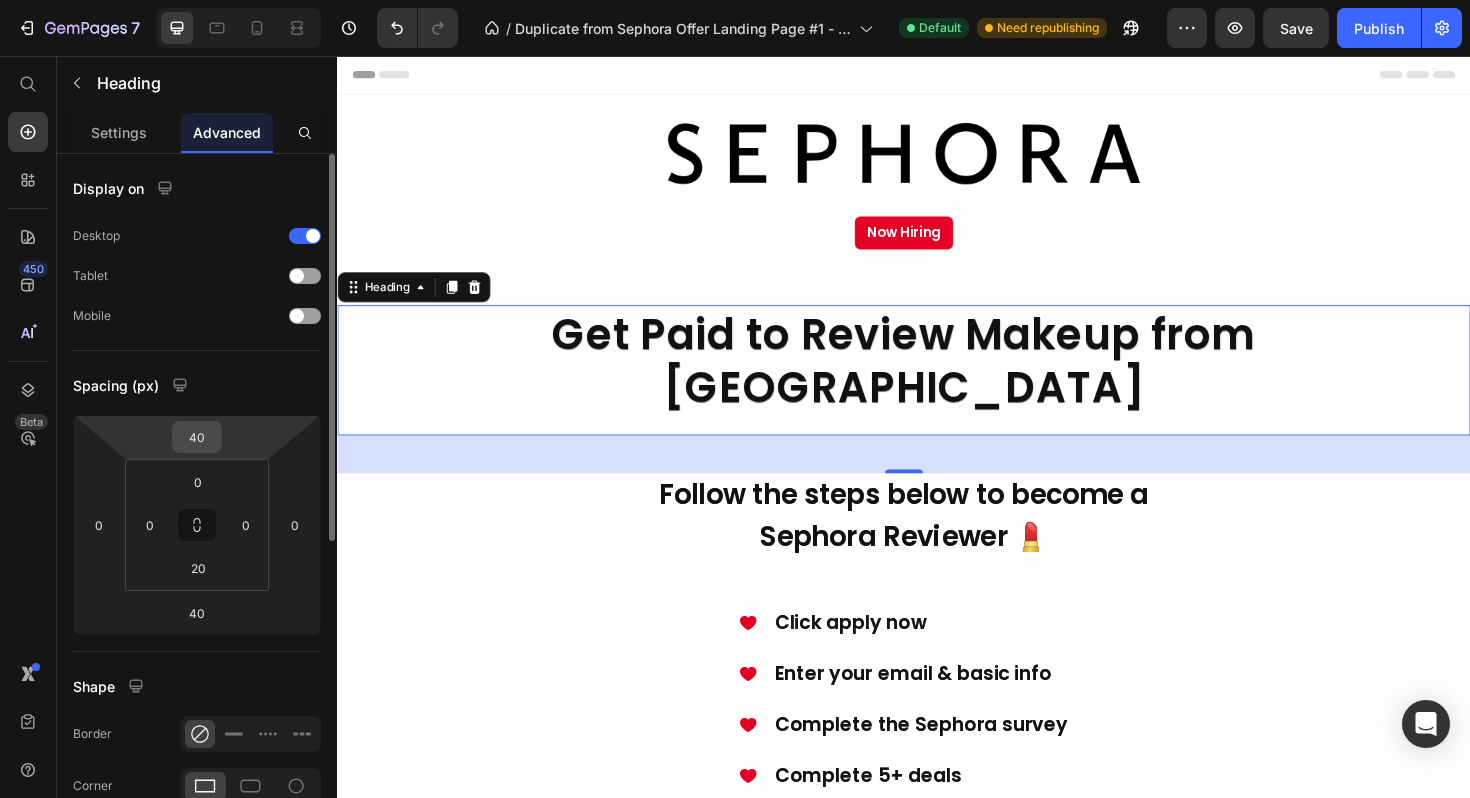 click on "40" at bounding box center [197, 437] 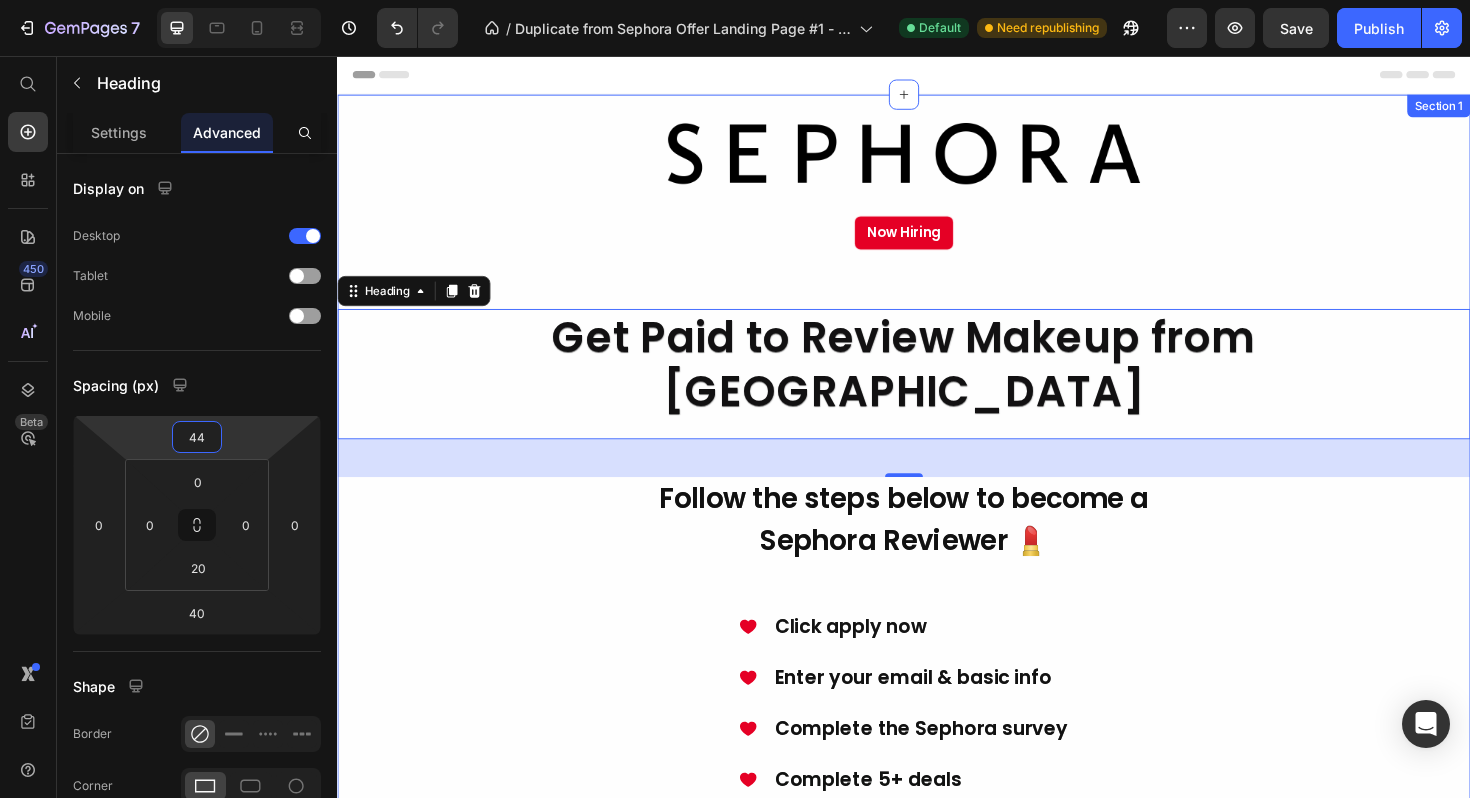 type on "45" 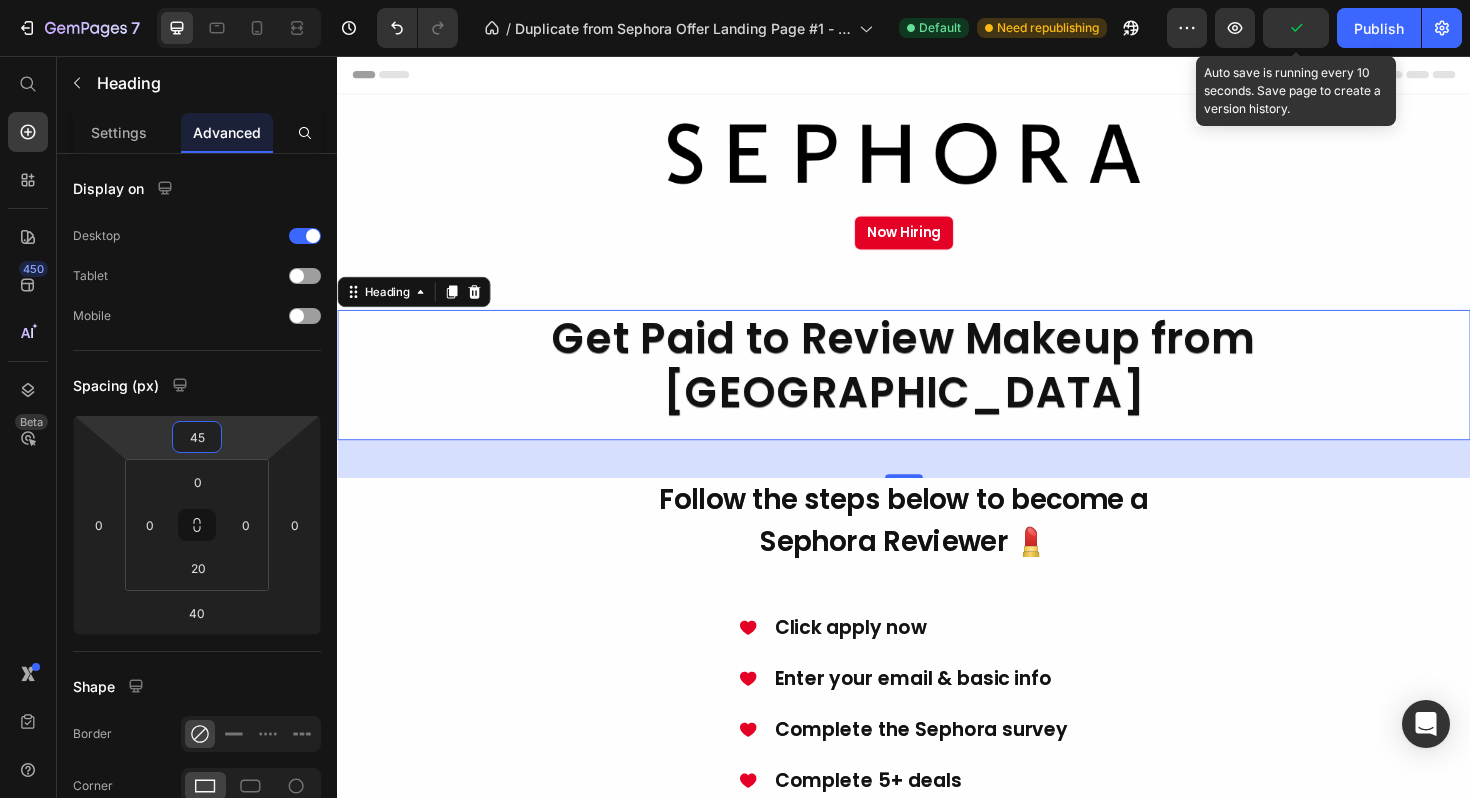 click 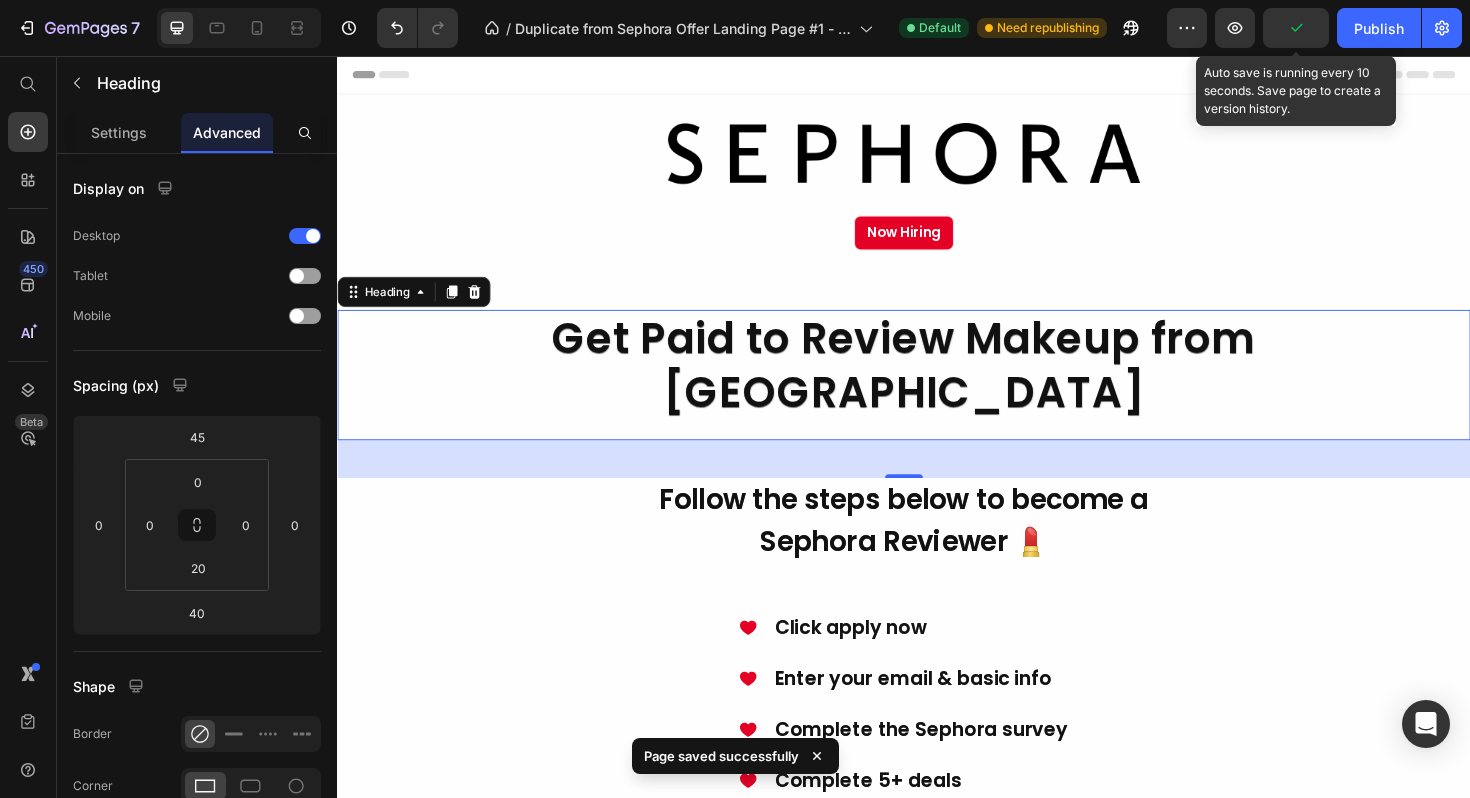 click 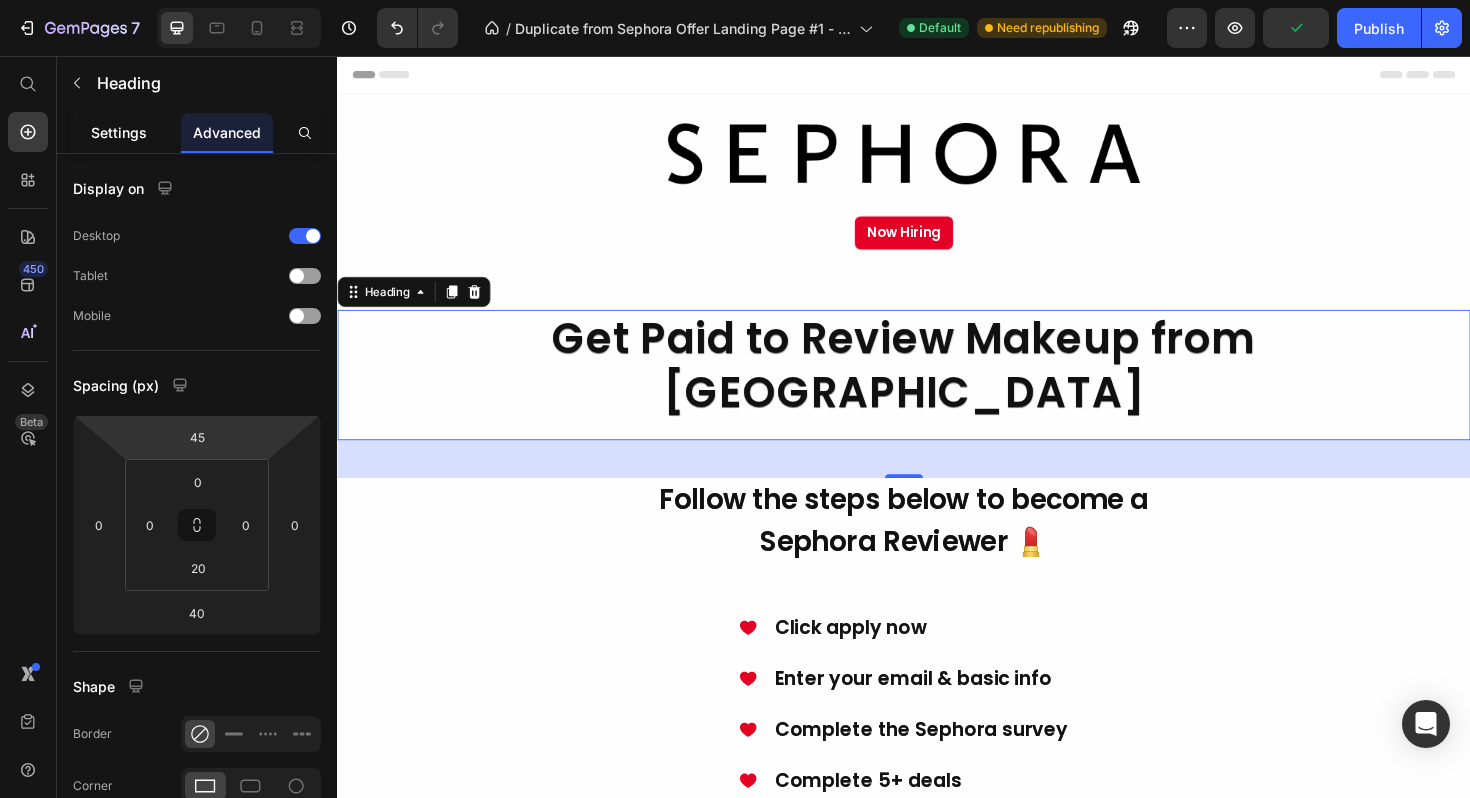 click on "Settings" 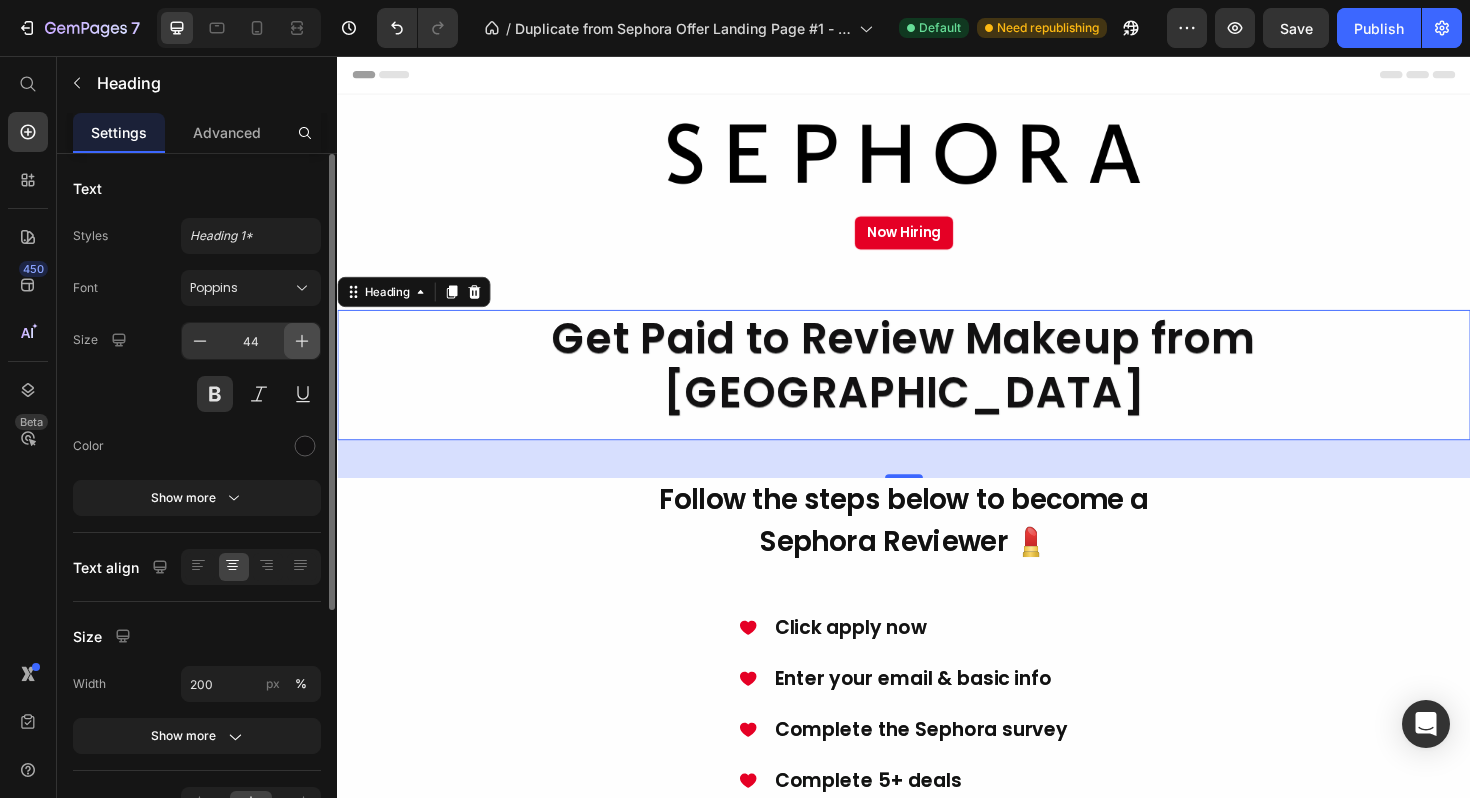 click at bounding box center [302, 341] 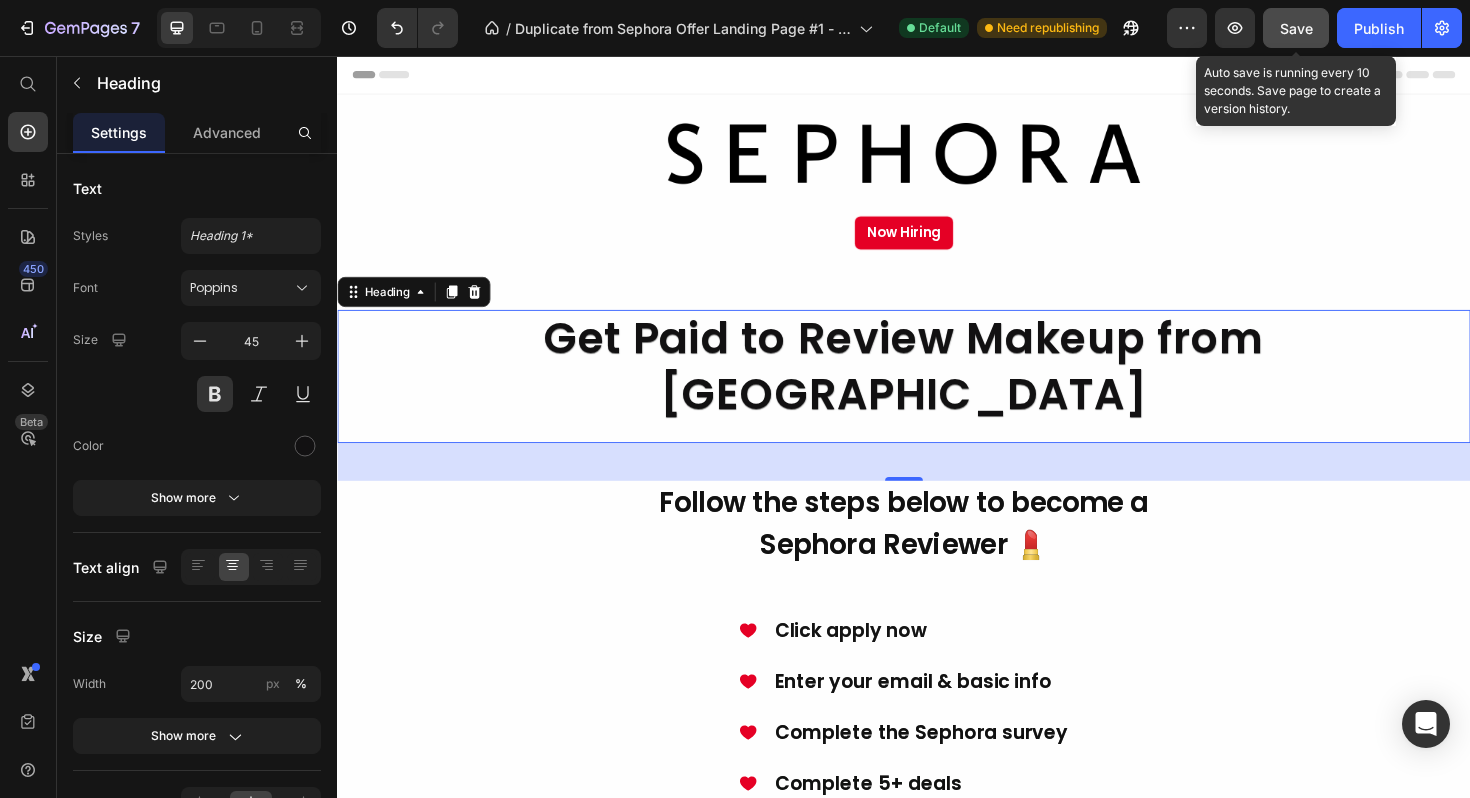click on "Save" 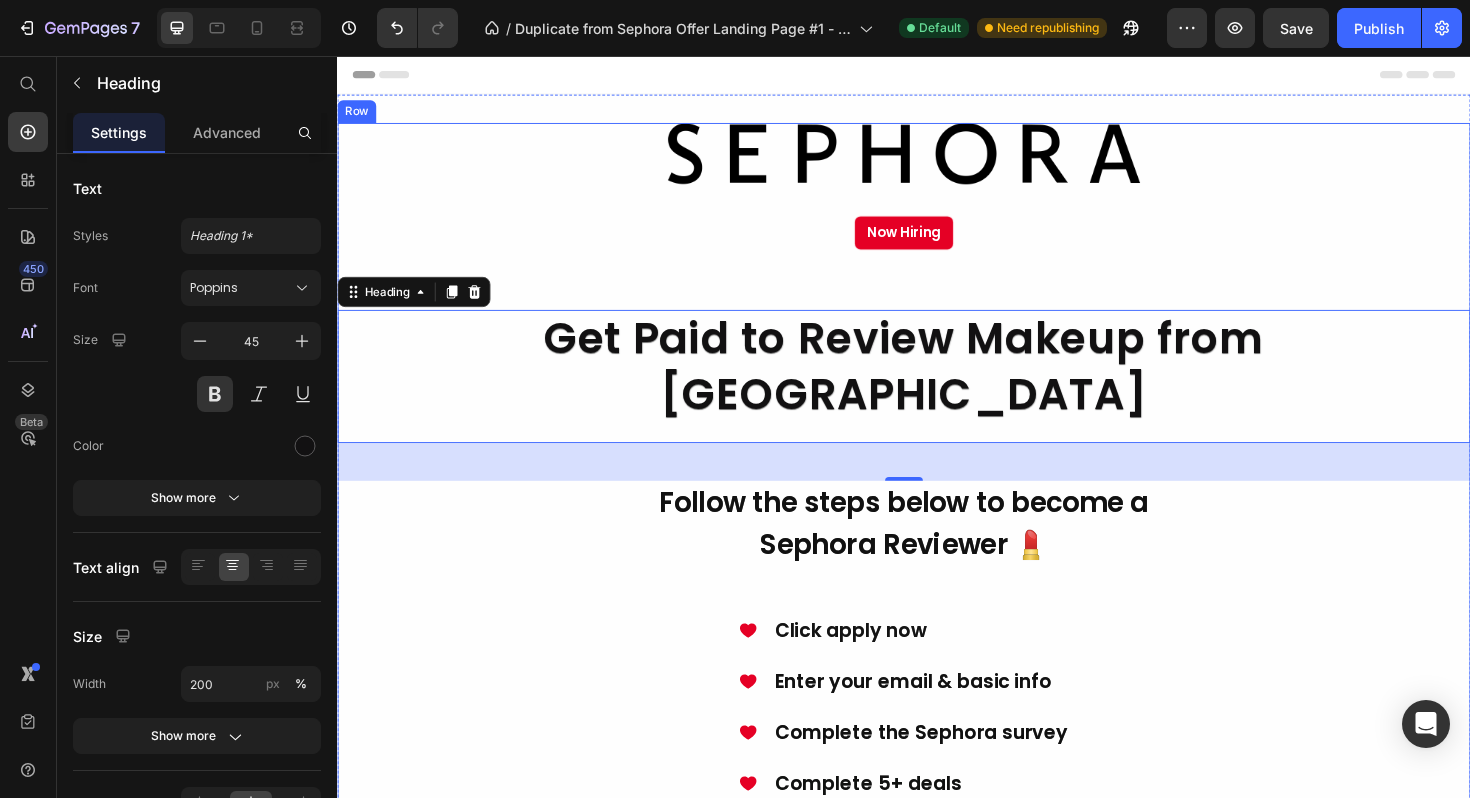 click on "Image Now Hiring Button Image ⁠⁠⁠⁠⁠⁠⁠ Get Paid to Review Makeup from Sephora Heading   40 Become a  Sephora Reviewer  and Receive a  $750 Gift Card Heading Follow the steps below to become a  Sephora Reviewer 💄 Heading
Icon Click apply now Text Block
Icon Enter your email & basic info Text Block
Icon Complete the Sephora survey Text Block
Icon Complete 5+ deals Text Block
Icon Get your $750 Gift Card. Text Block Advanced list
APPLY NOW Button Image" at bounding box center (937, 709) 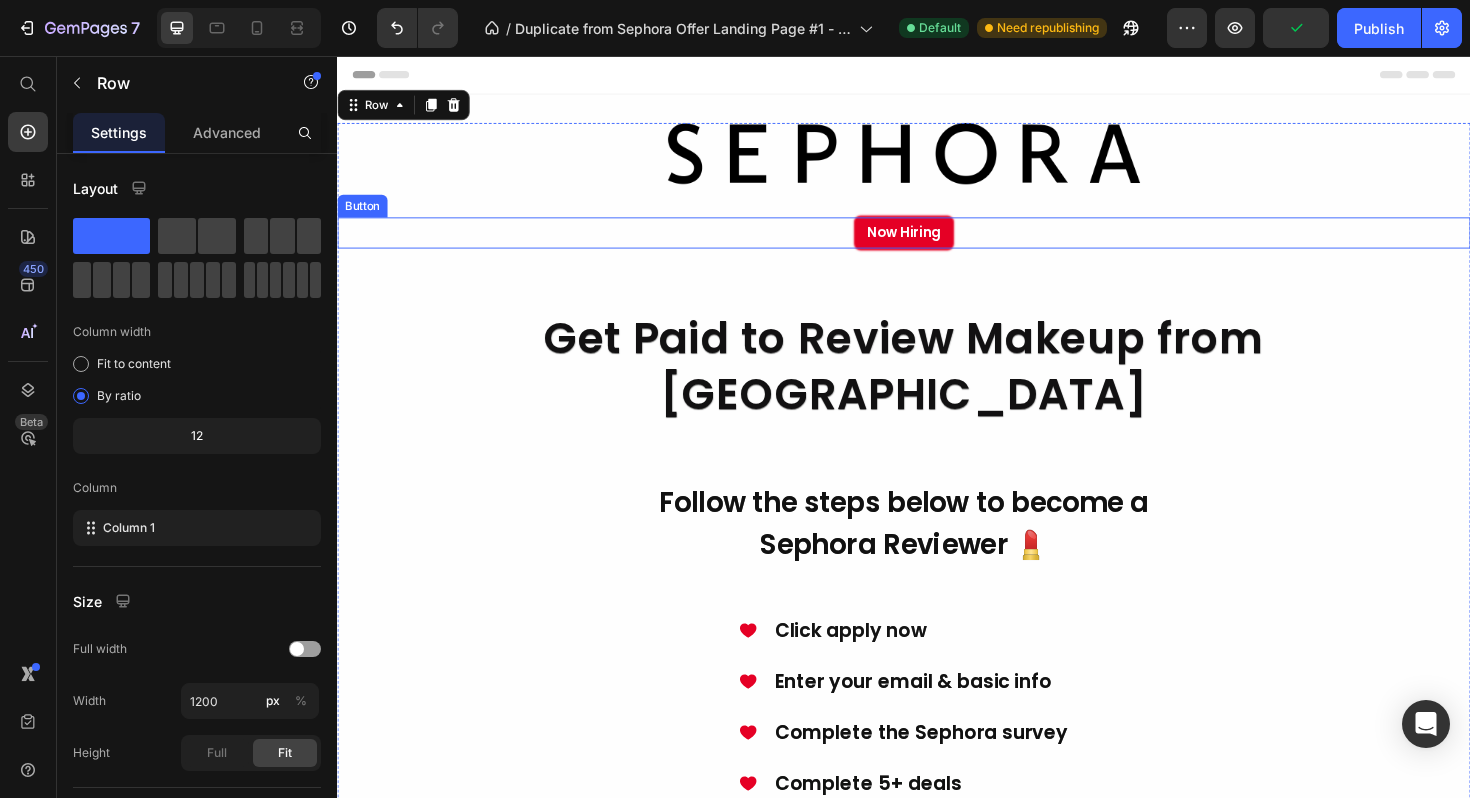 click on "Now Hiring" at bounding box center [937, 243] 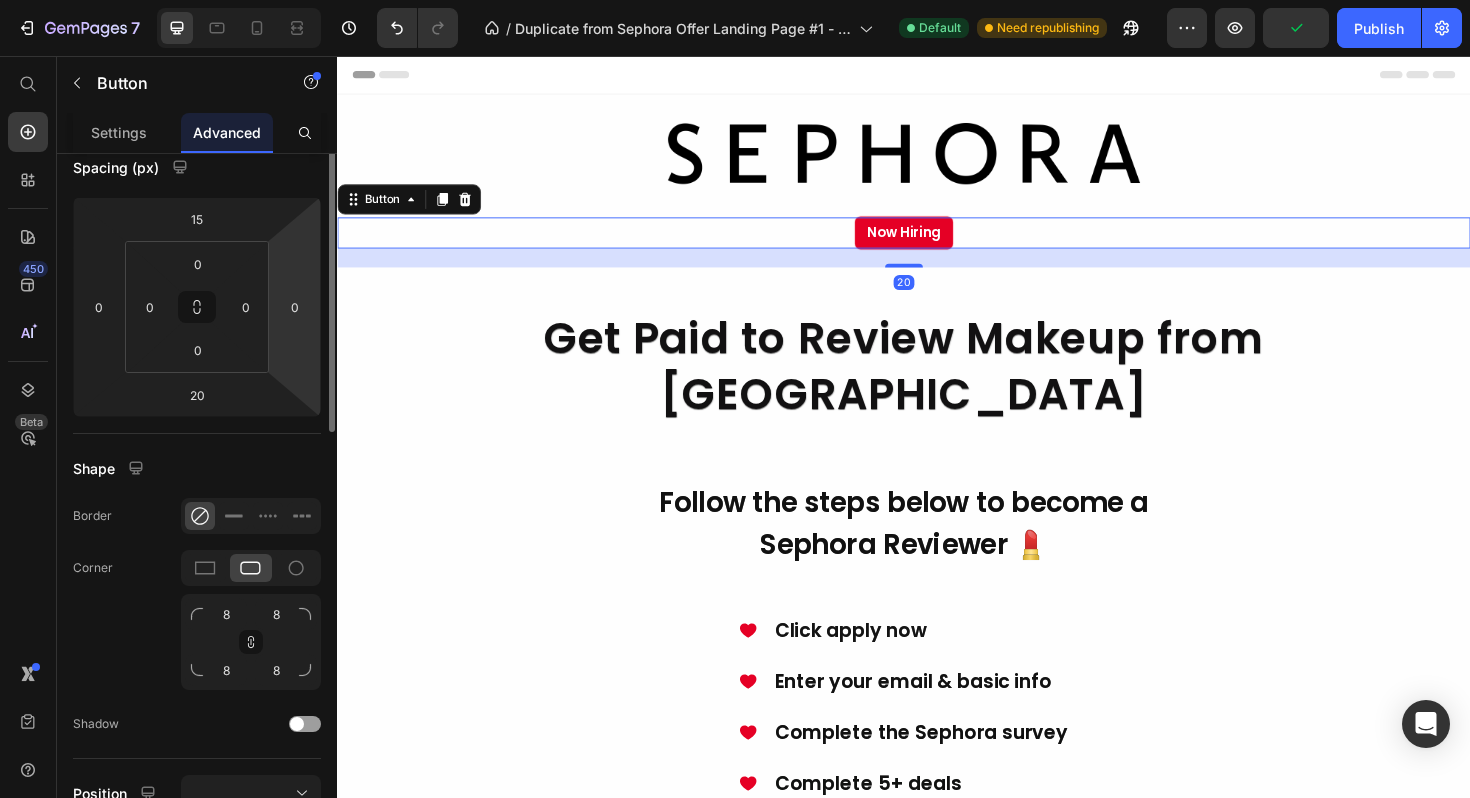 scroll, scrollTop: 240, scrollLeft: 0, axis: vertical 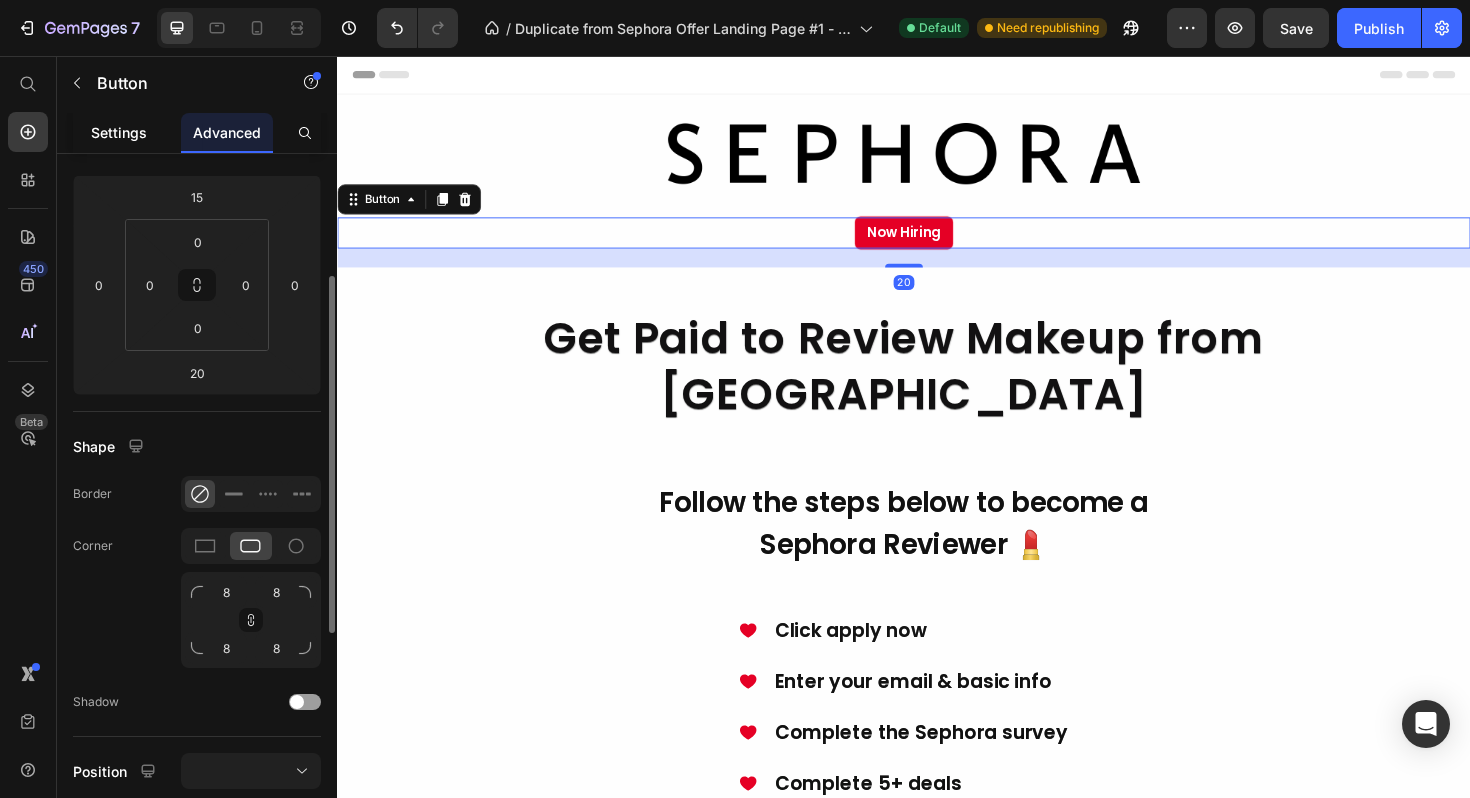 click on "Settings" at bounding box center [119, 132] 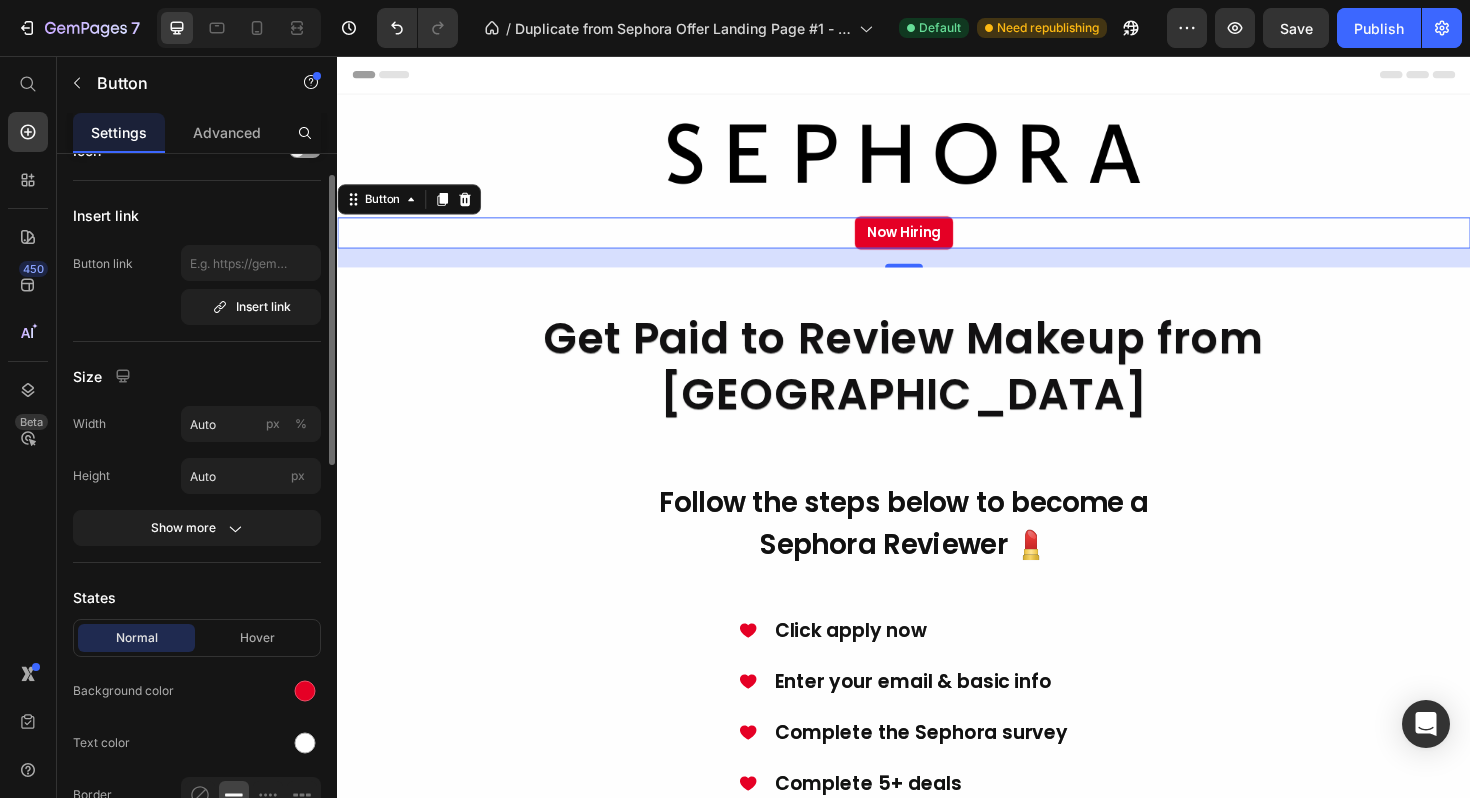 scroll, scrollTop: 43, scrollLeft: 0, axis: vertical 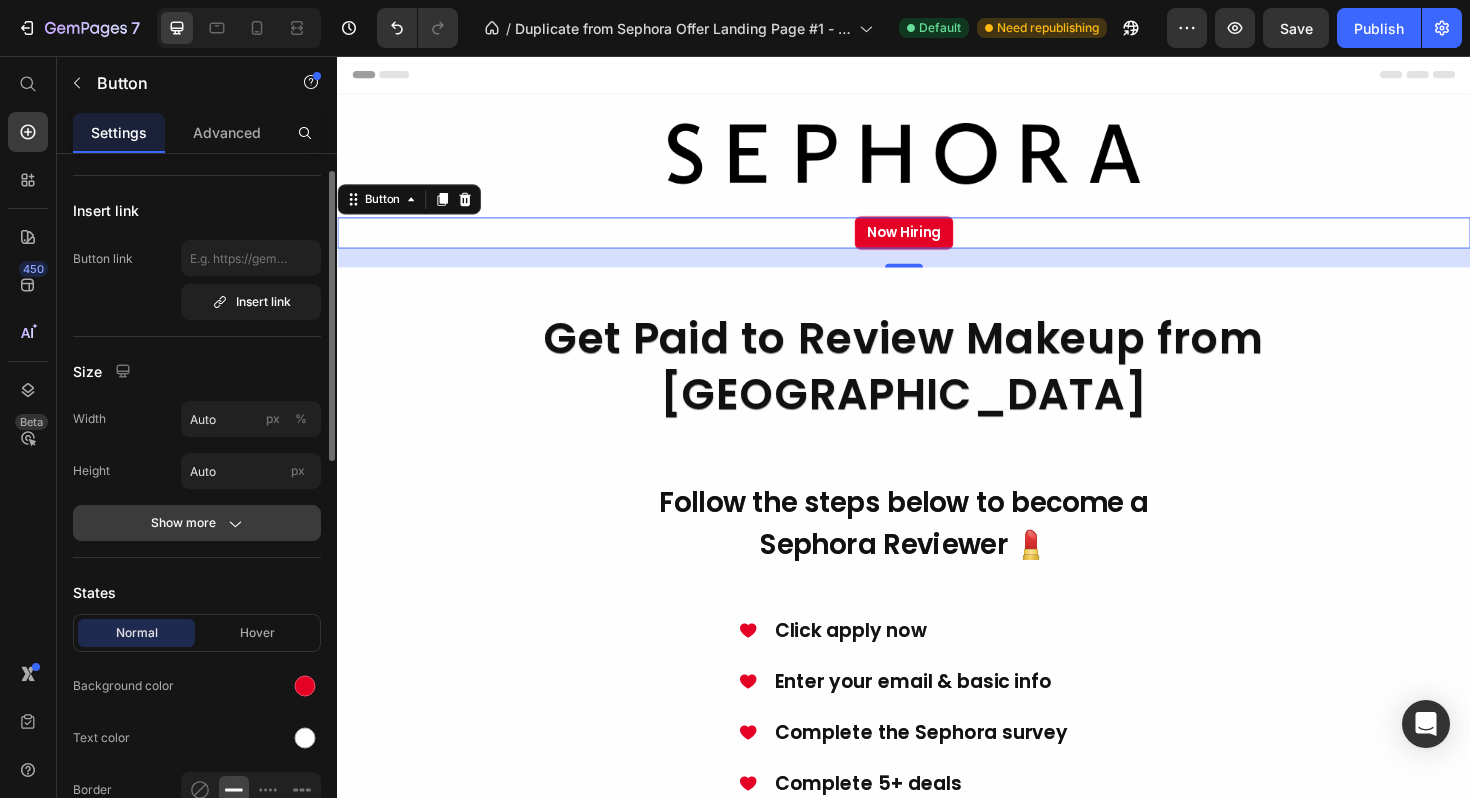 click 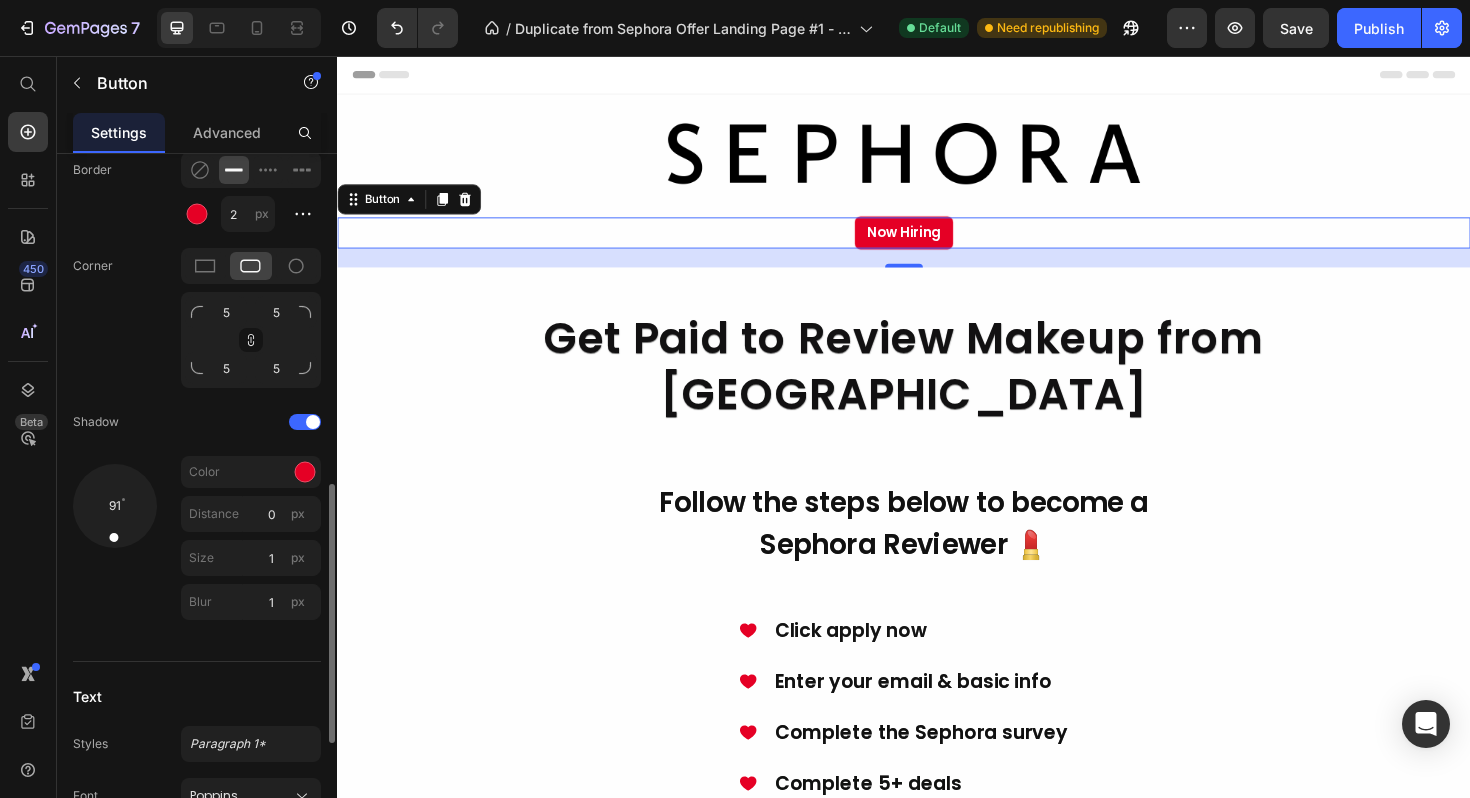 scroll, scrollTop: 871, scrollLeft: 0, axis: vertical 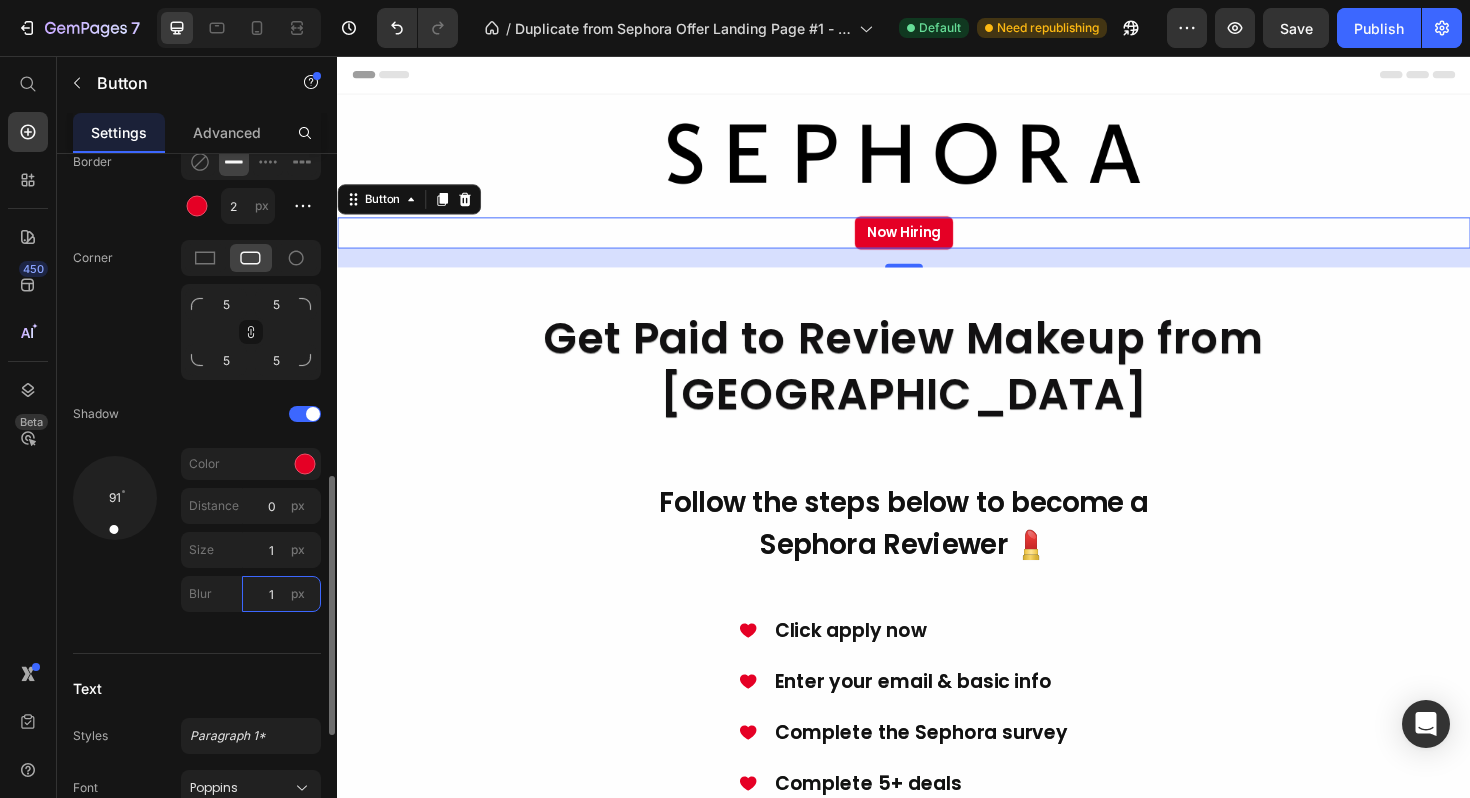 click on "1" at bounding box center [281, 594] 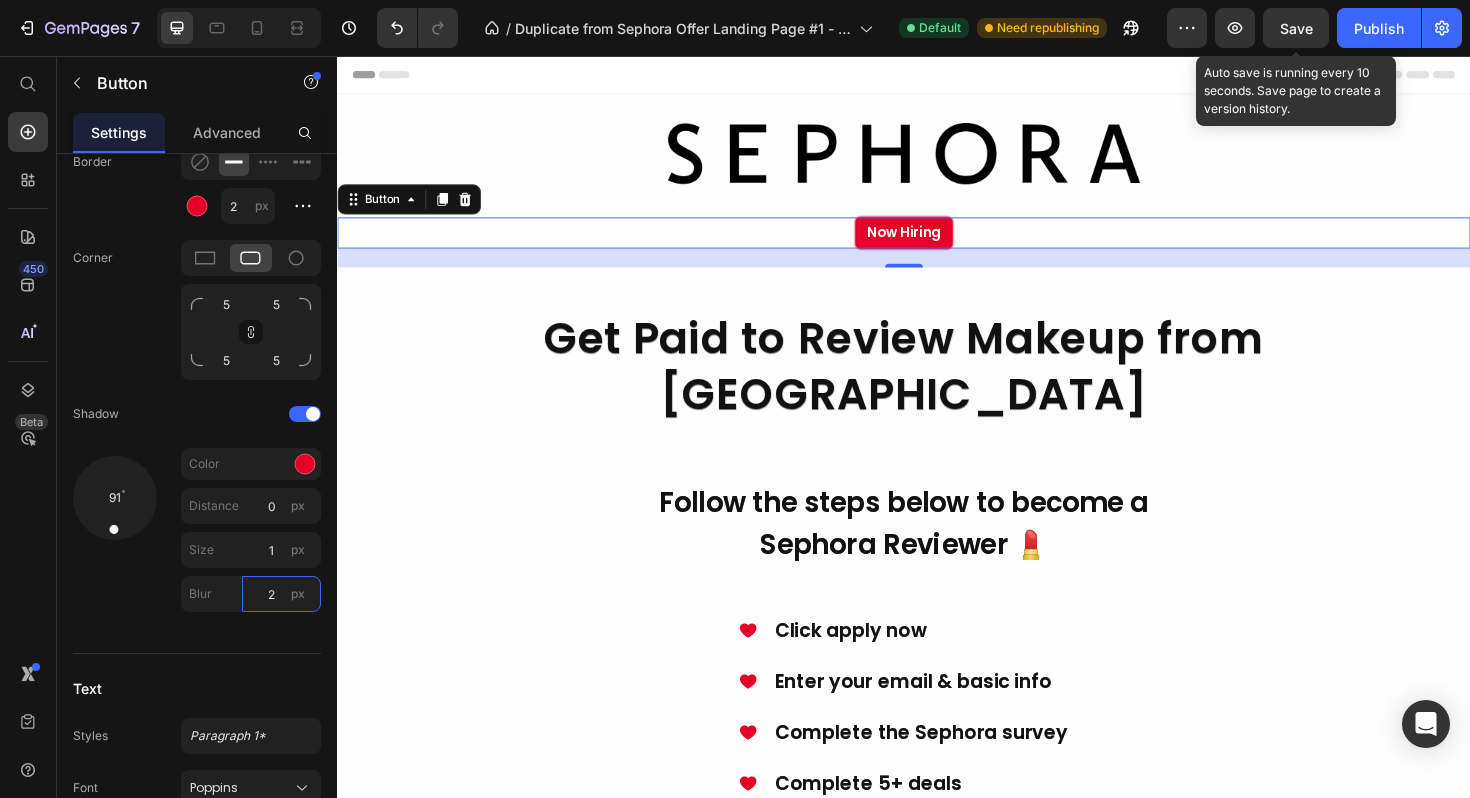 type on "2" 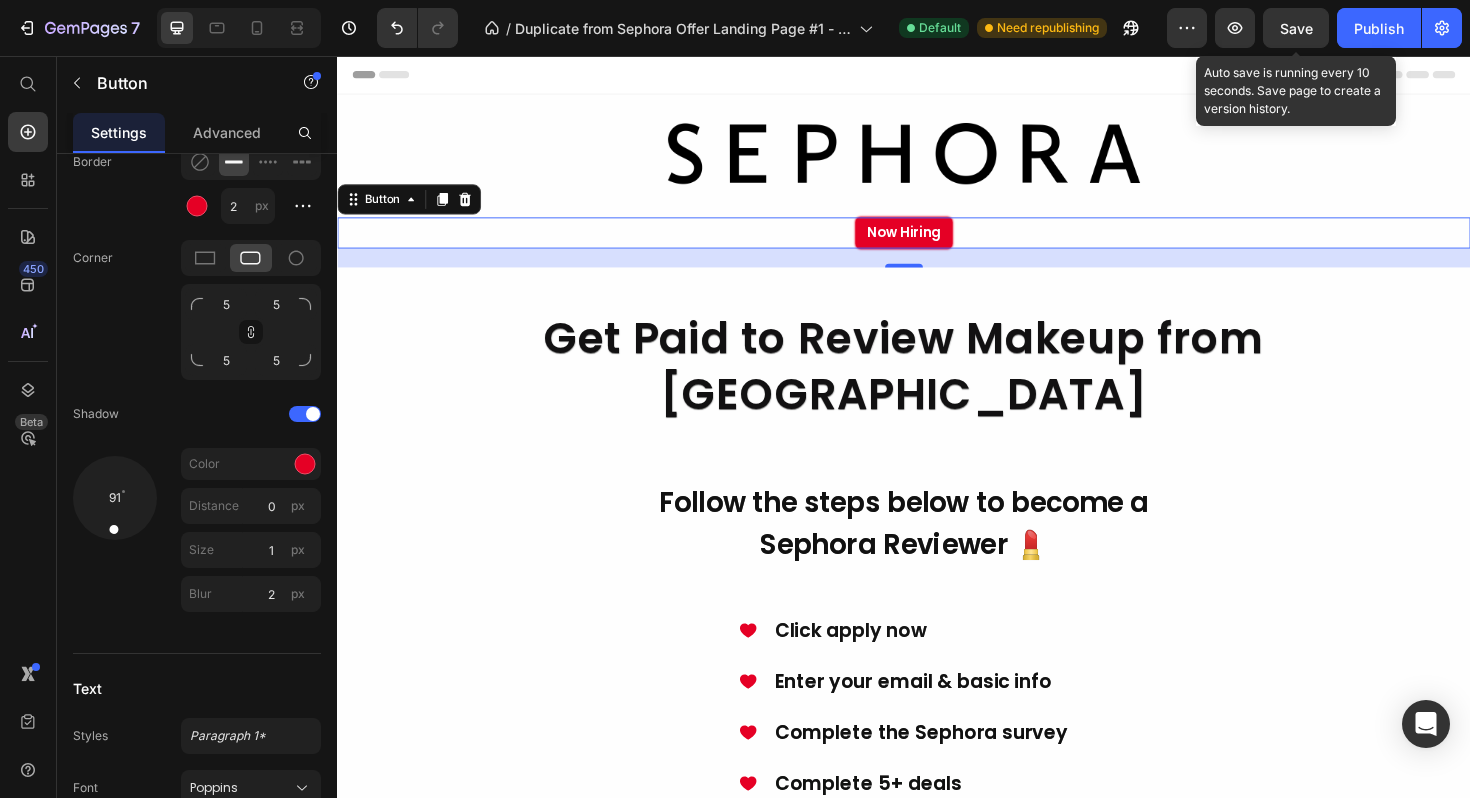 click on "Save" 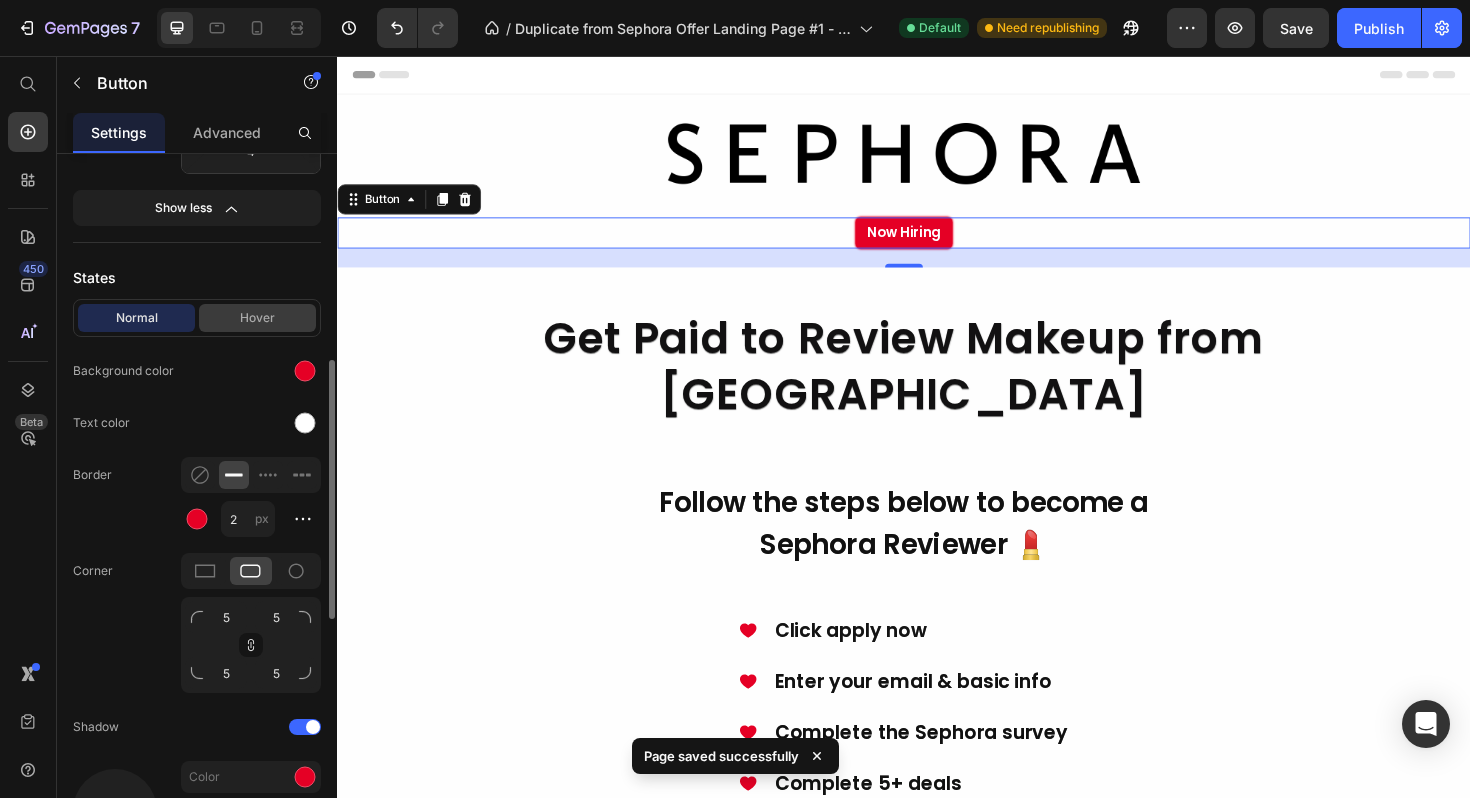 click on "Hover" at bounding box center (257, 318) 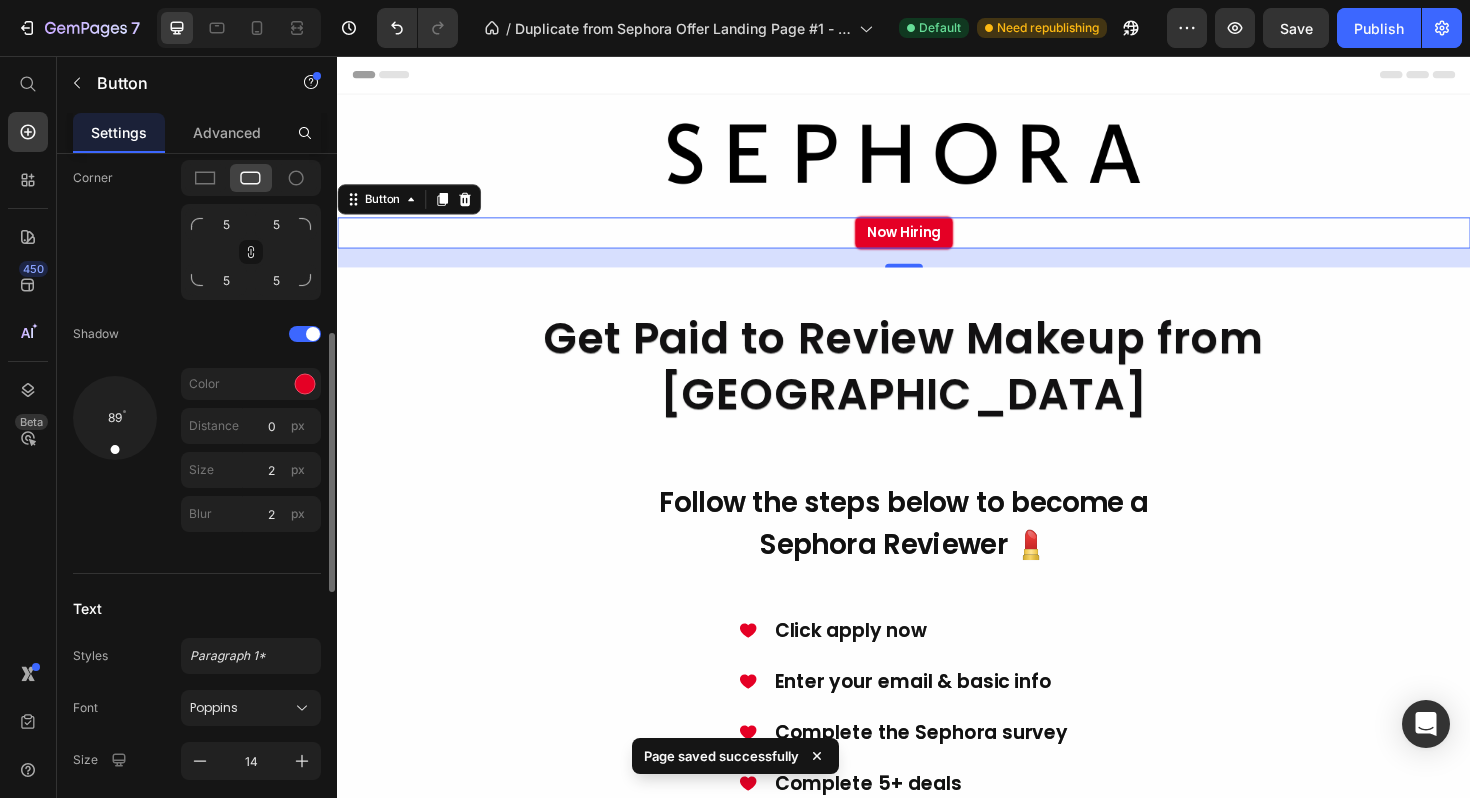 scroll, scrollTop: 994, scrollLeft: 0, axis: vertical 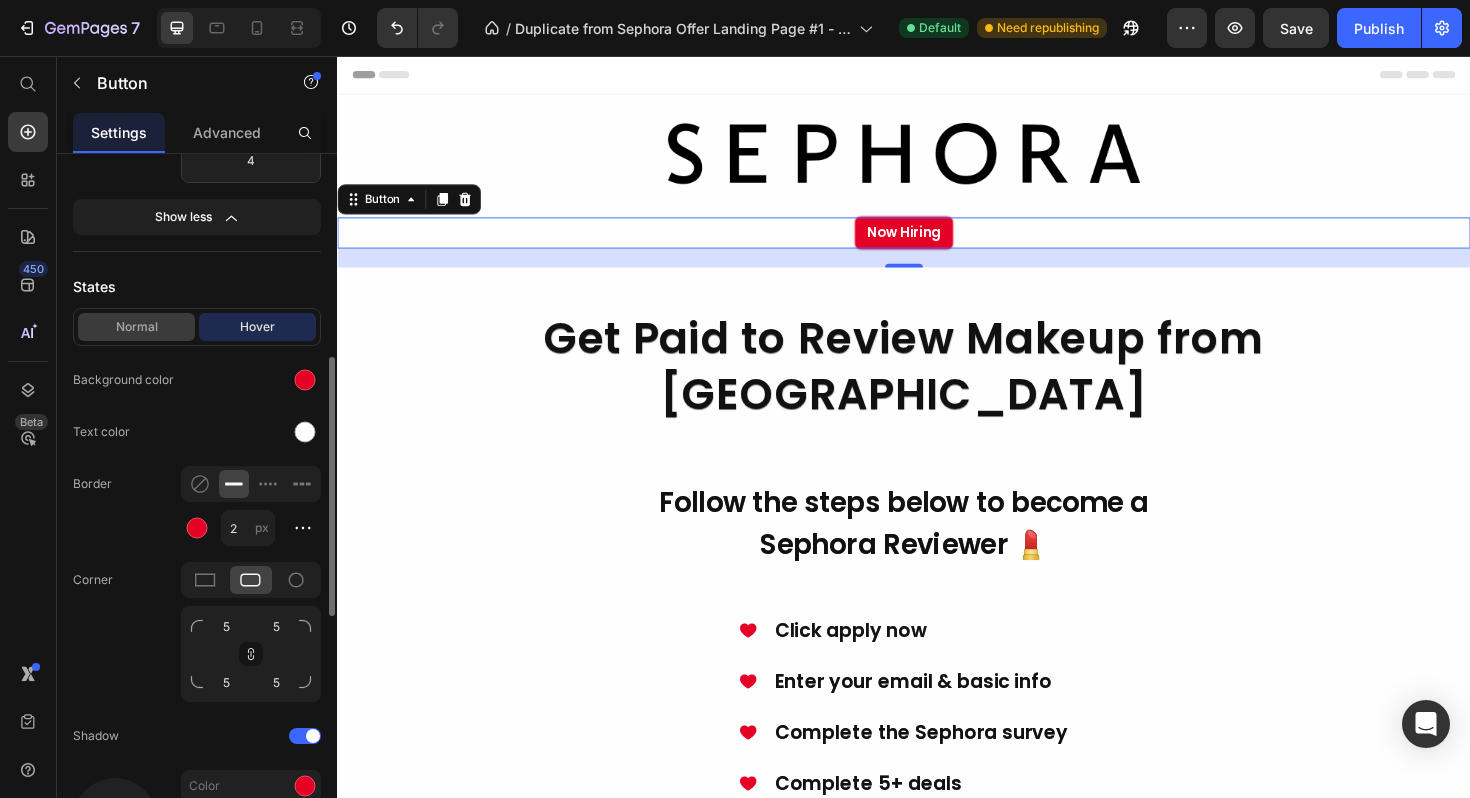 click on "Normal" at bounding box center [136, 327] 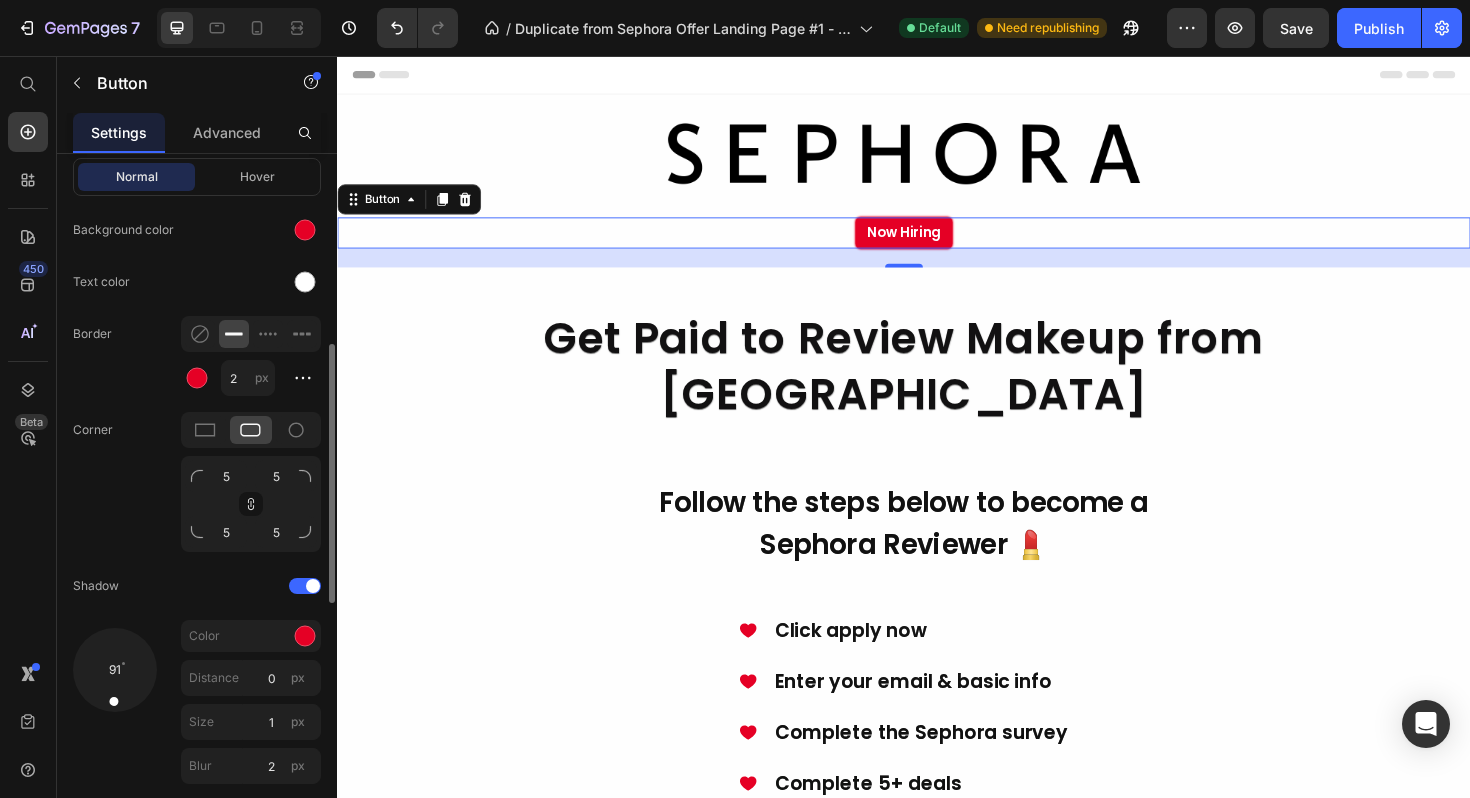 scroll, scrollTop: 733, scrollLeft: 0, axis: vertical 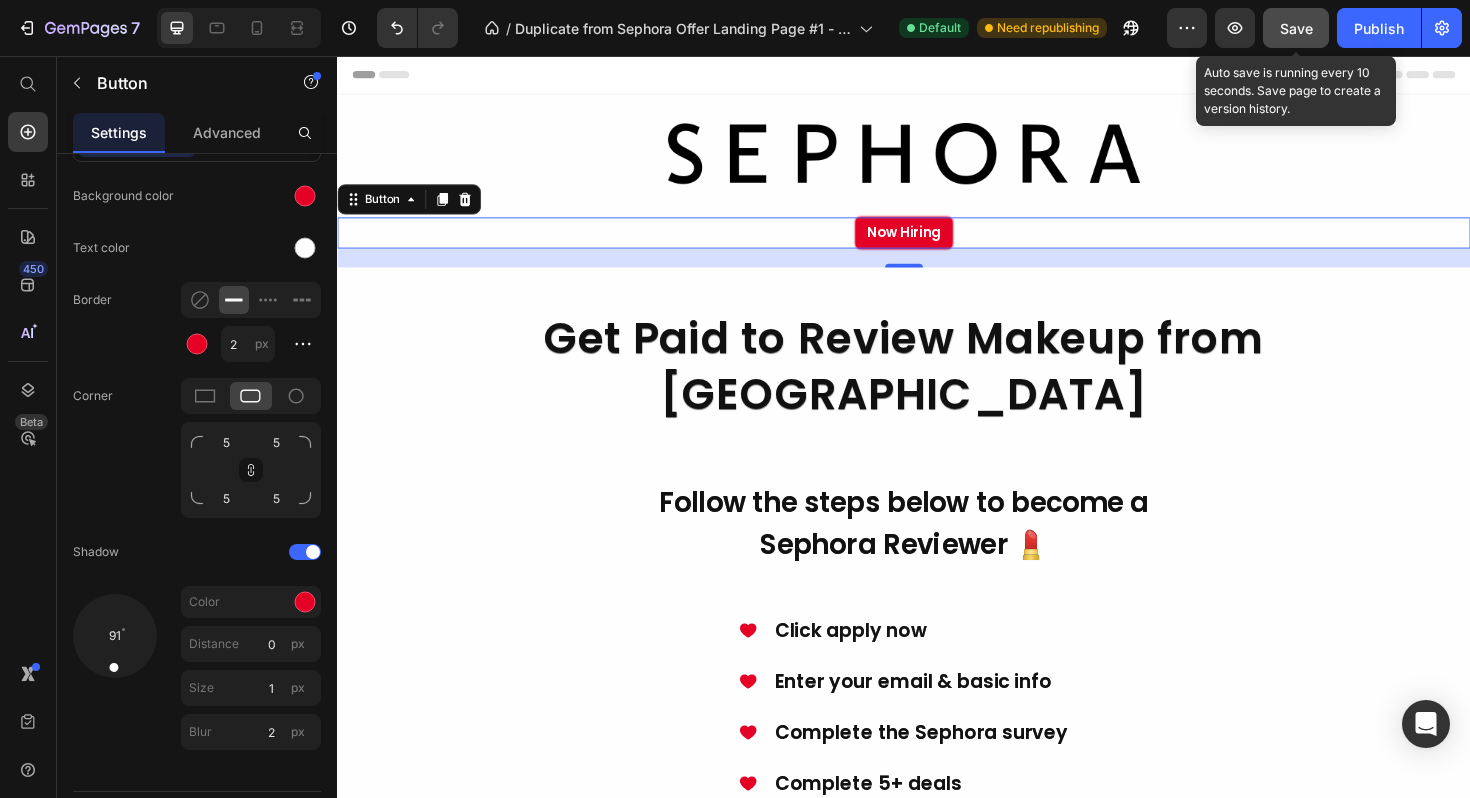 click on "Save" 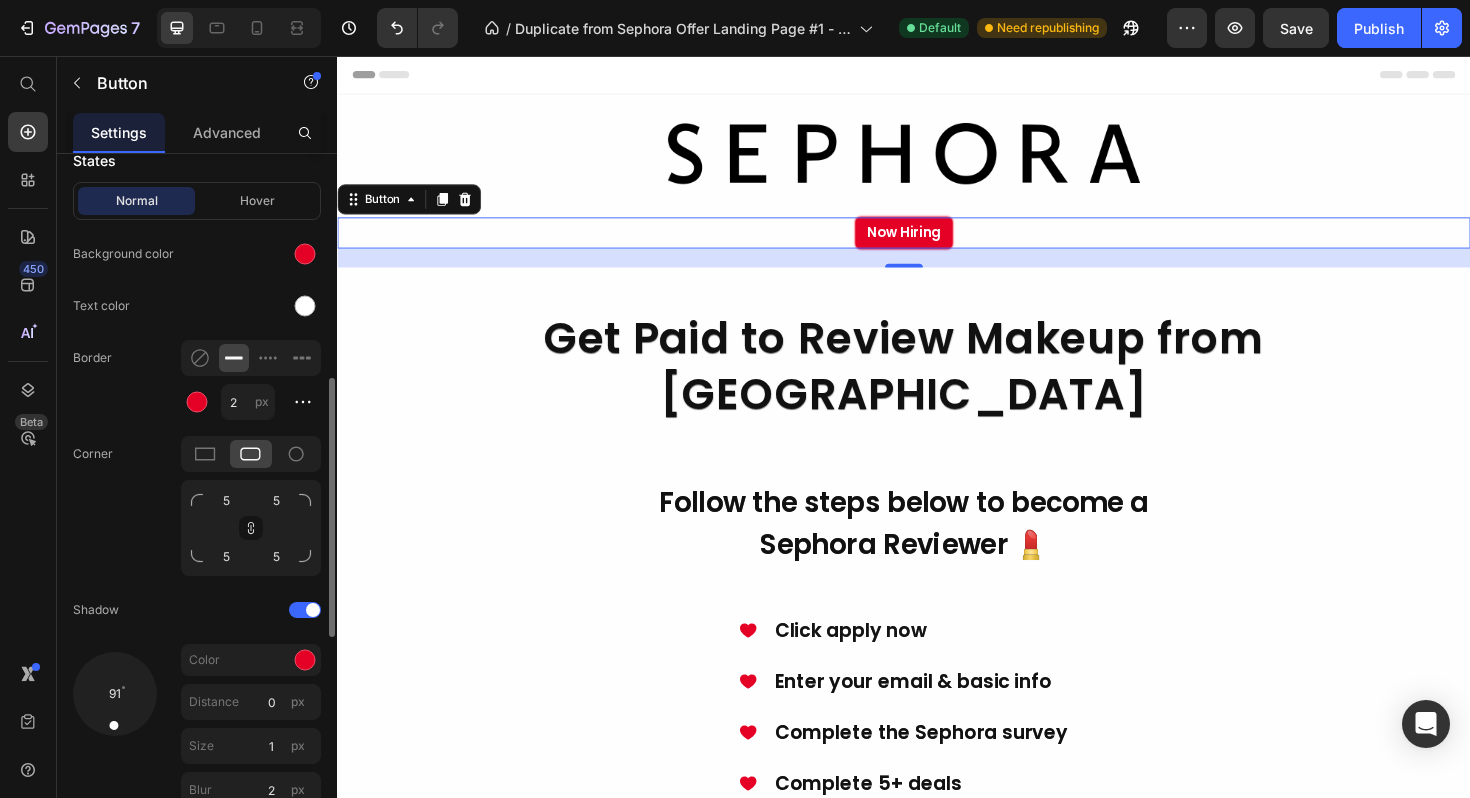 scroll, scrollTop: 656, scrollLeft: 0, axis: vertical 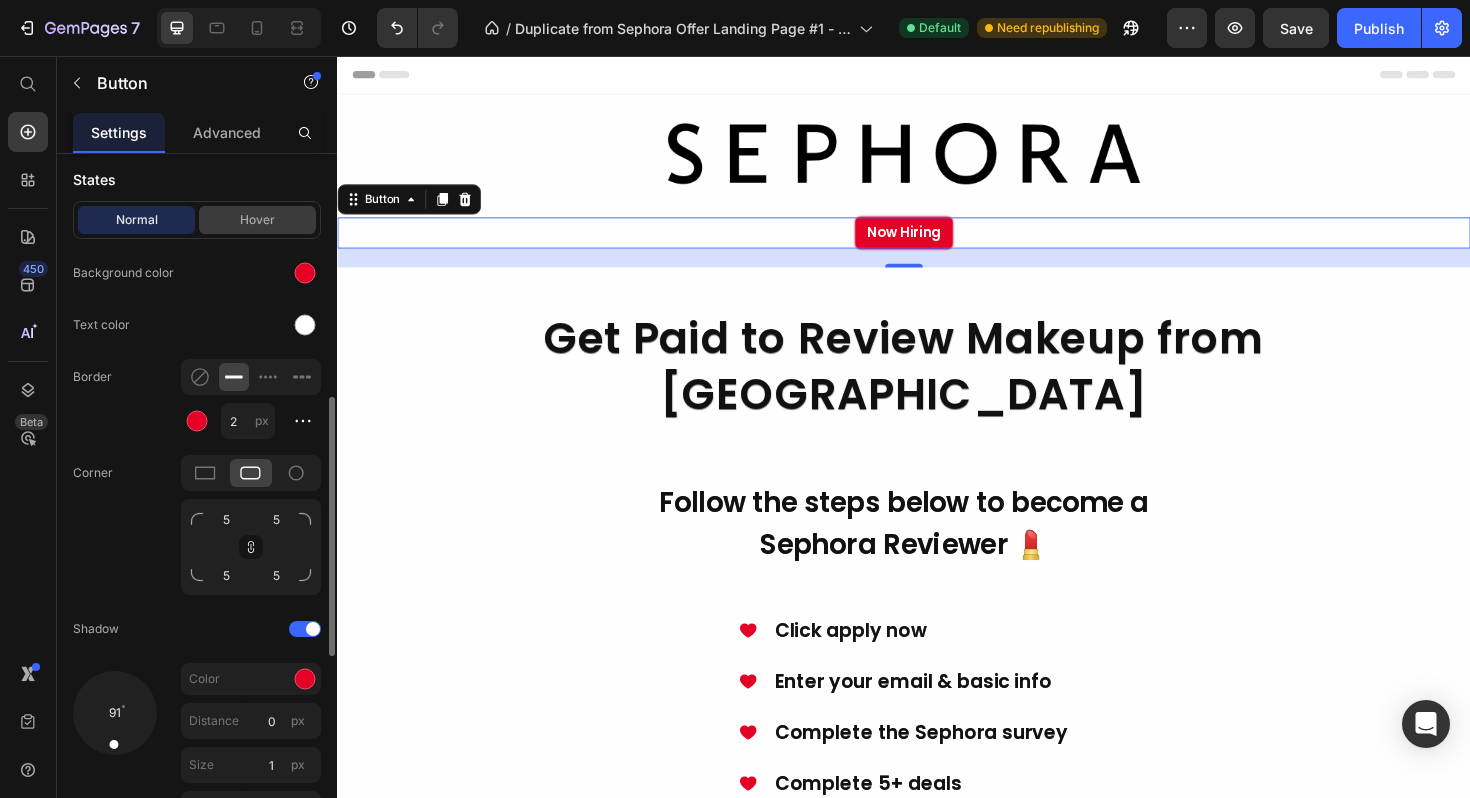 click on "Hover" at bounding box center (257, 220) 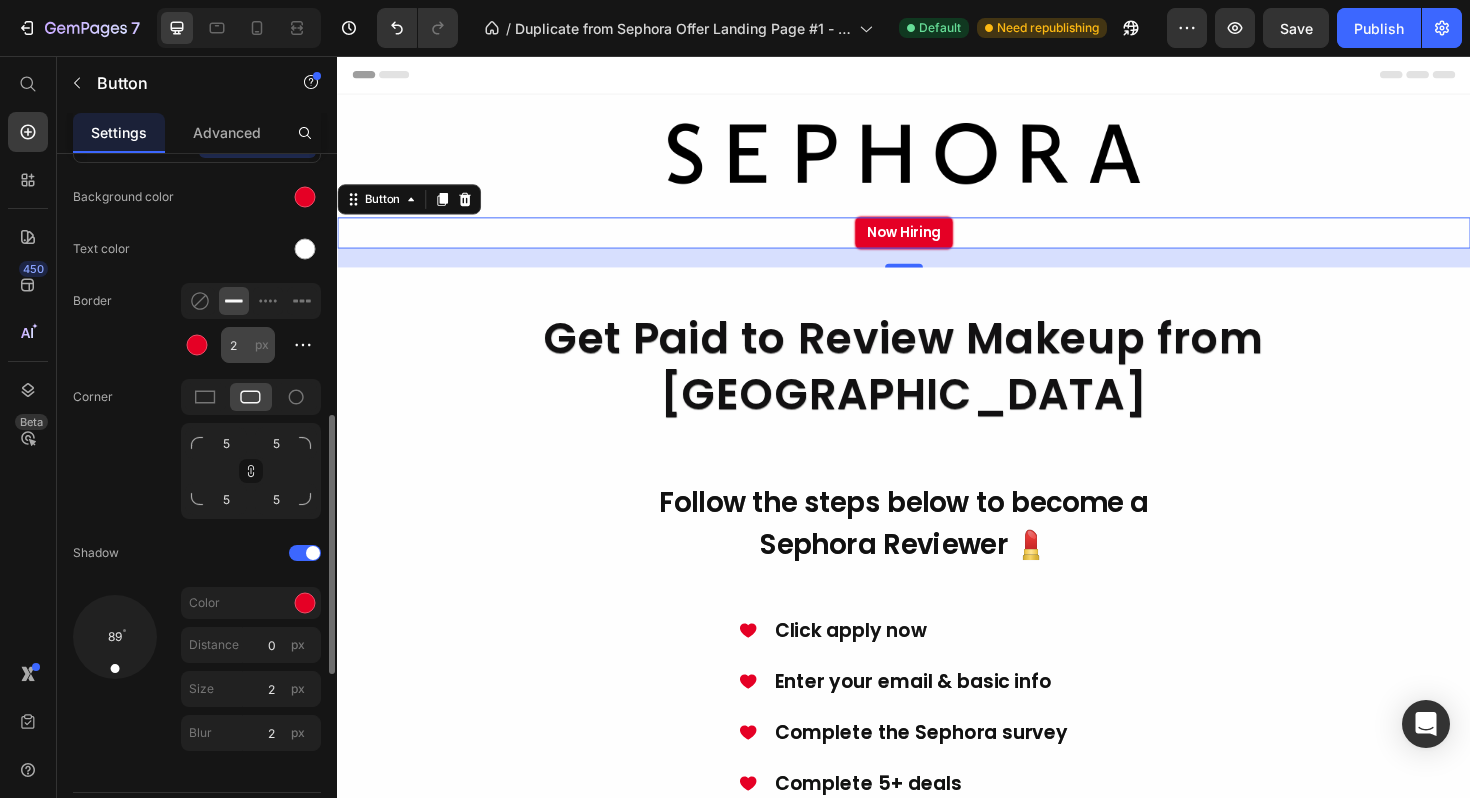 scroll, scrollTop: 760, scrollLeft: 0, axis: vertical 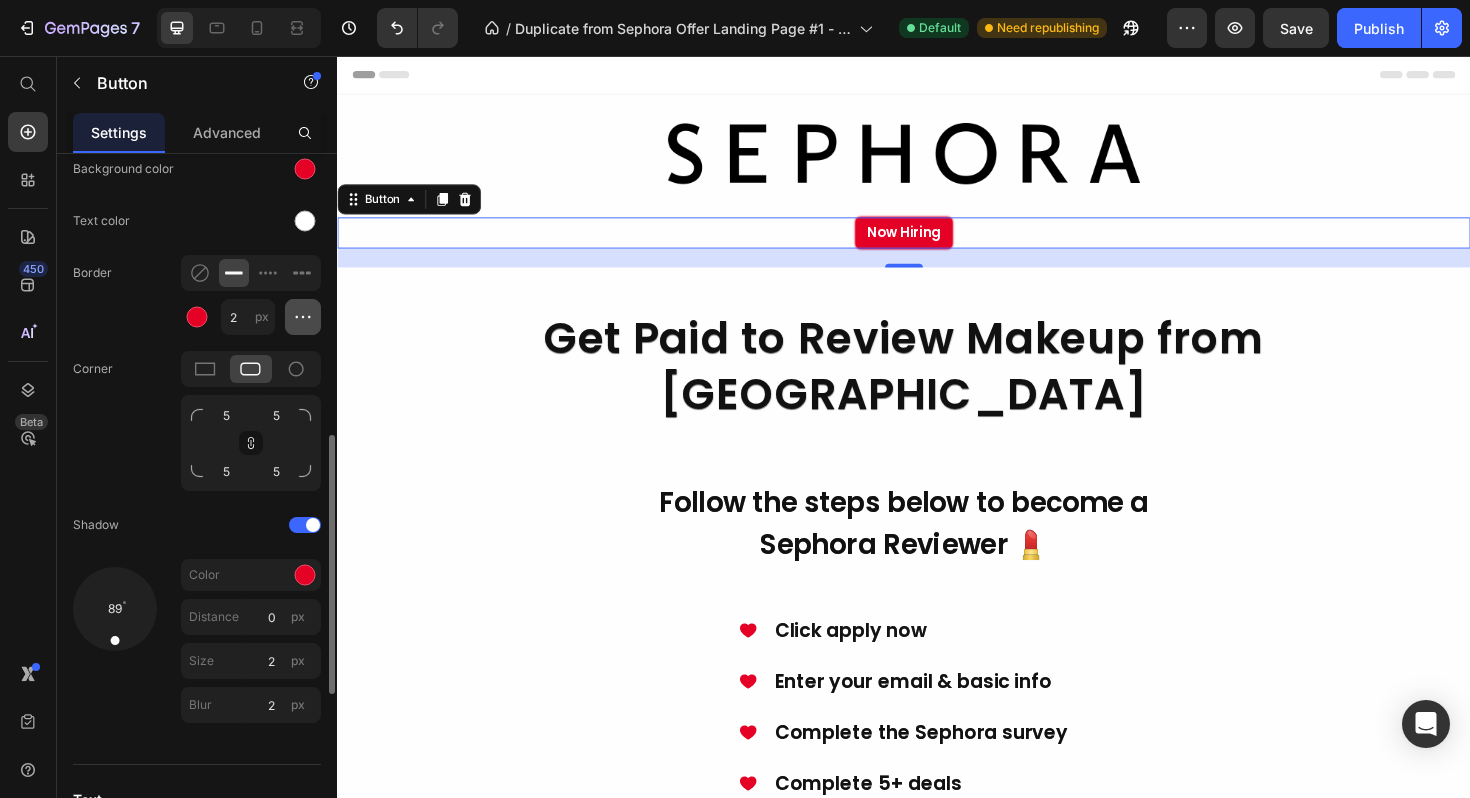 click 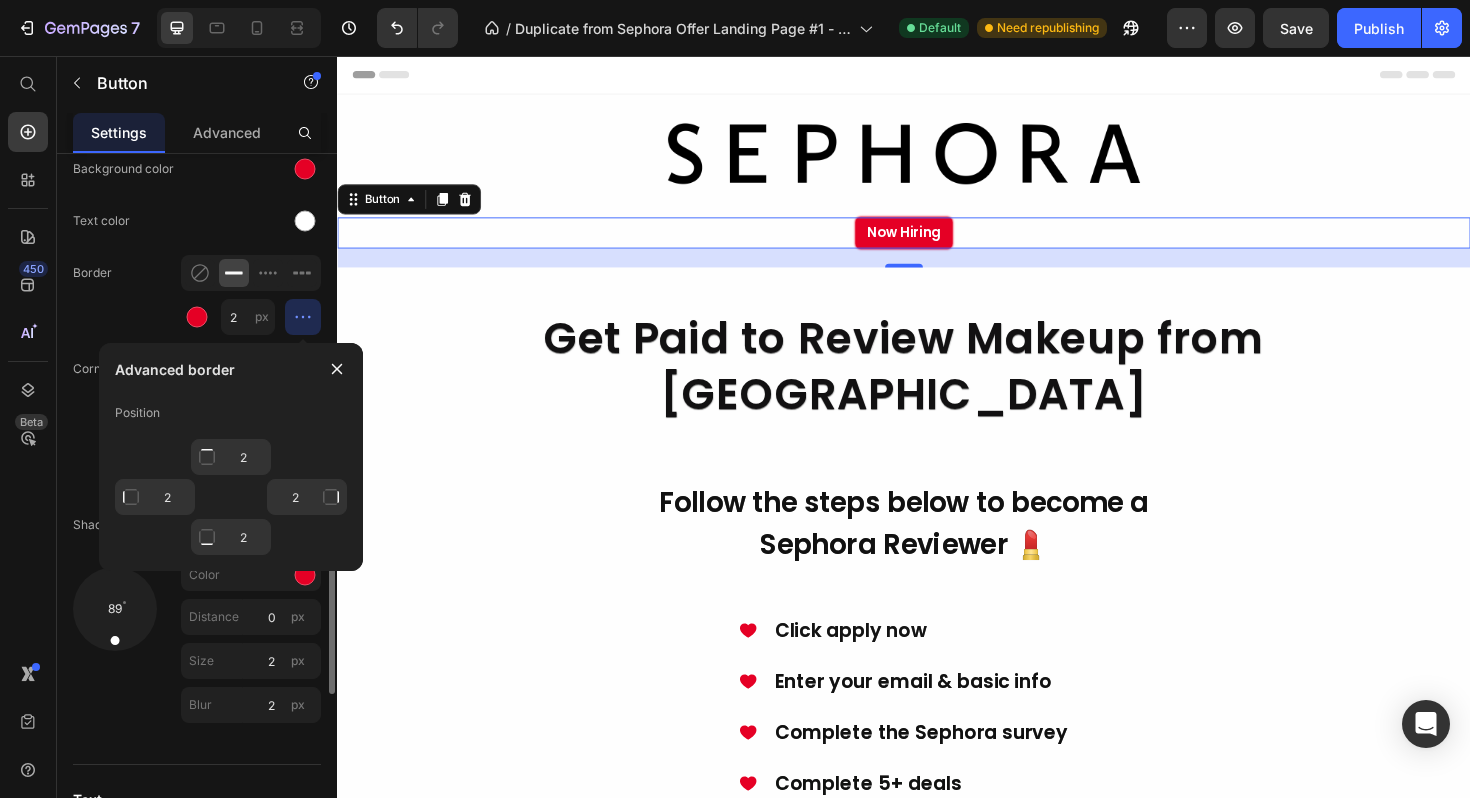 click 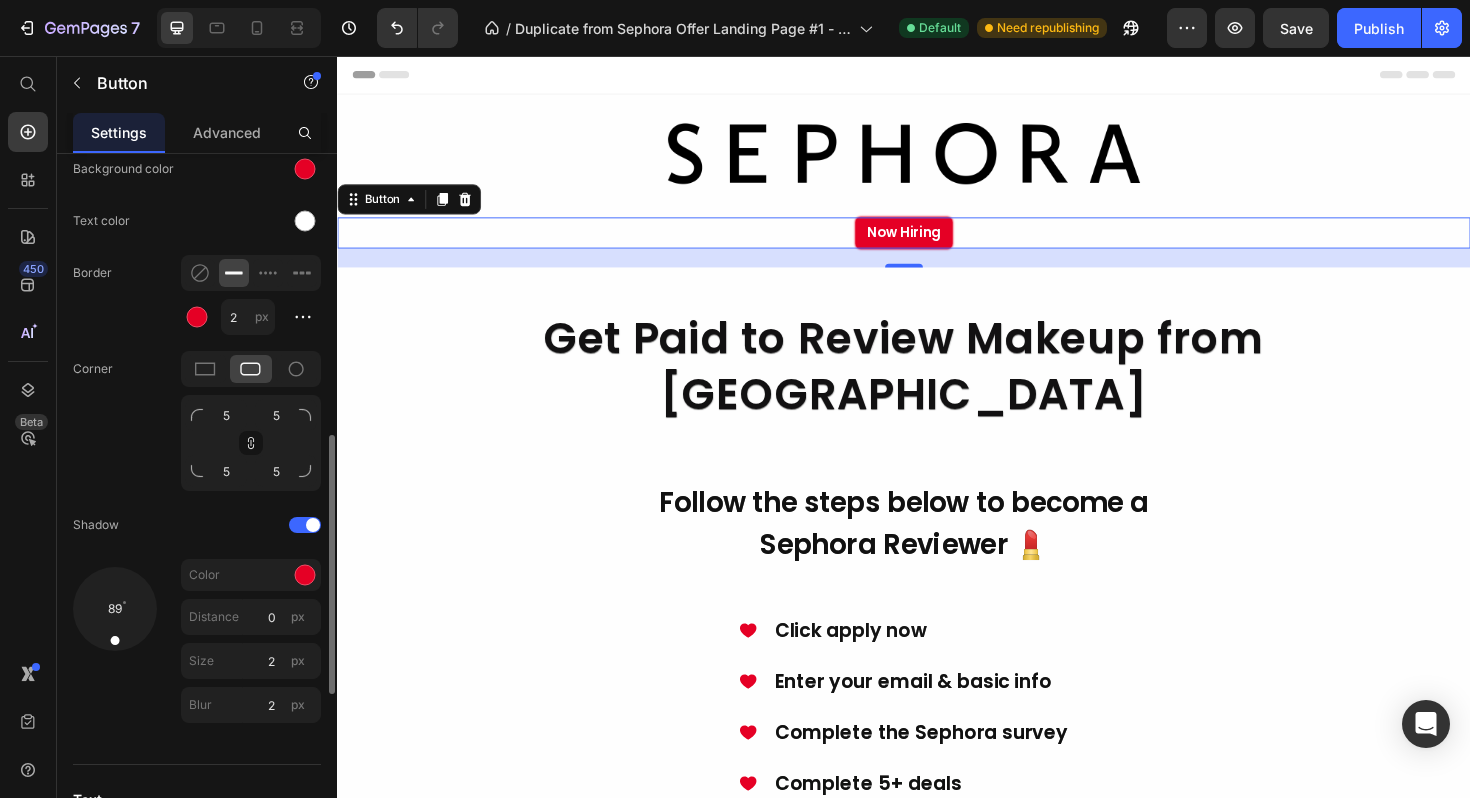 click on "Border 2 px" 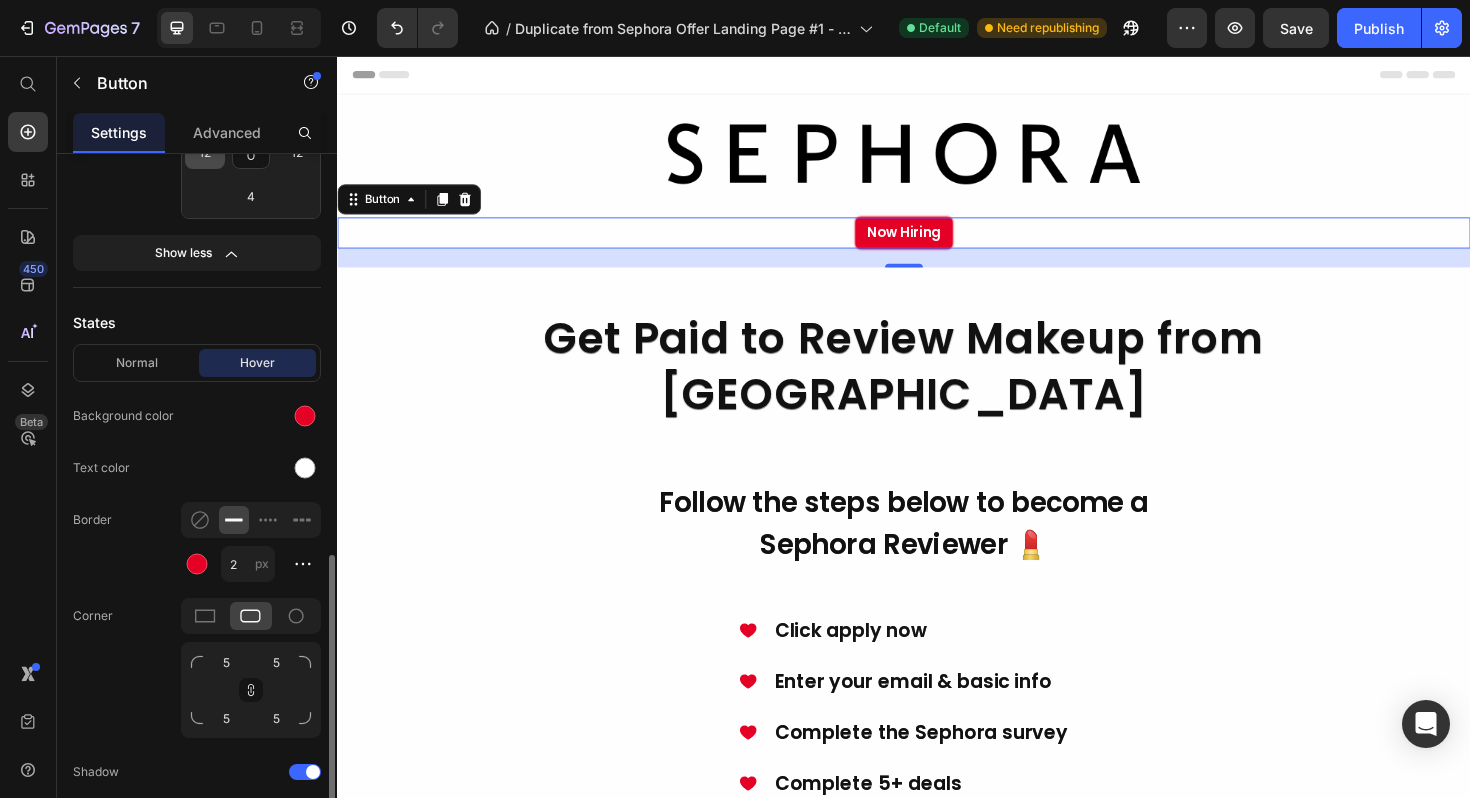 scroll, scrollTop: 460, scrollLeft: 0, axis: vertical 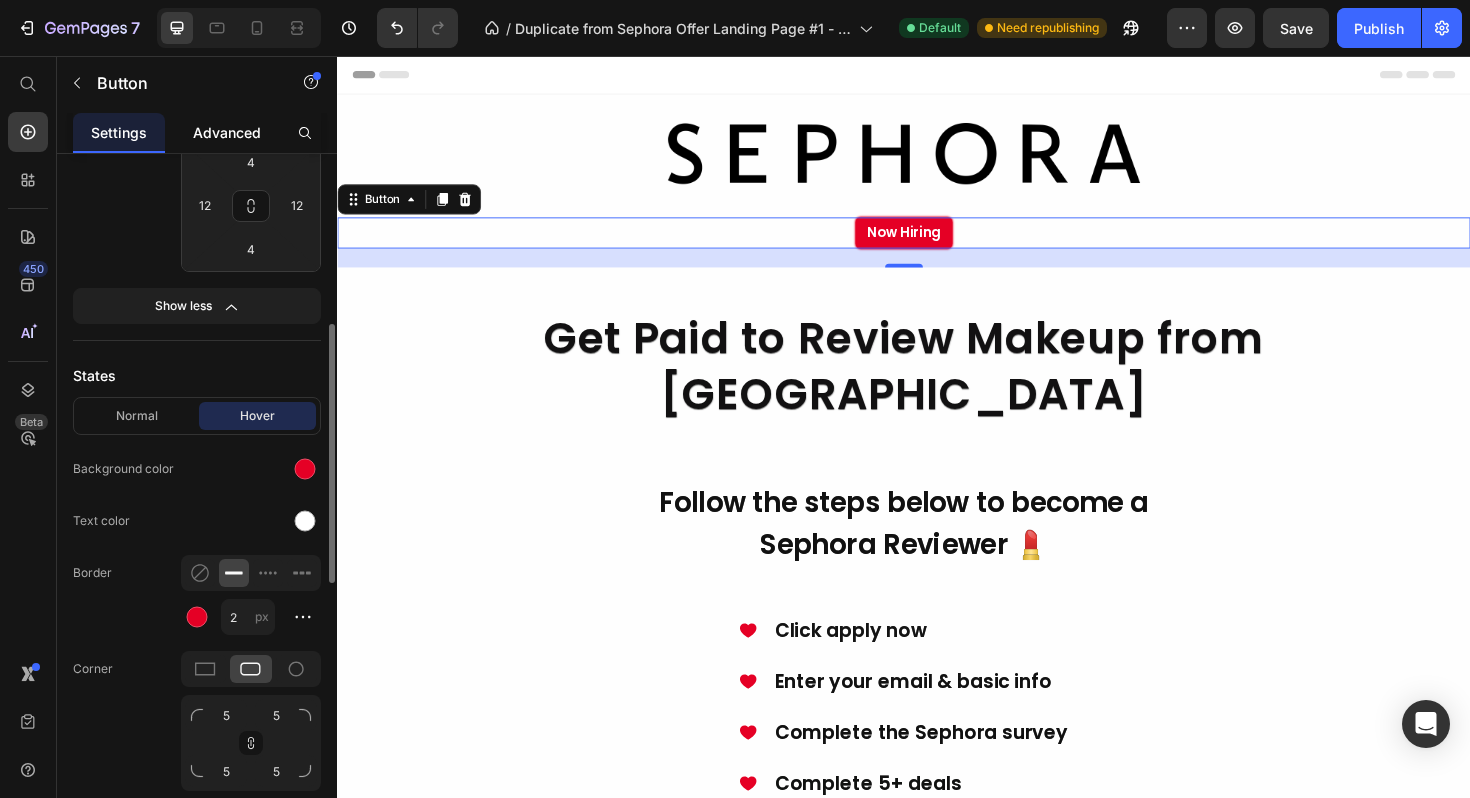 click on "Advanced" at bounding box center (227, 132) 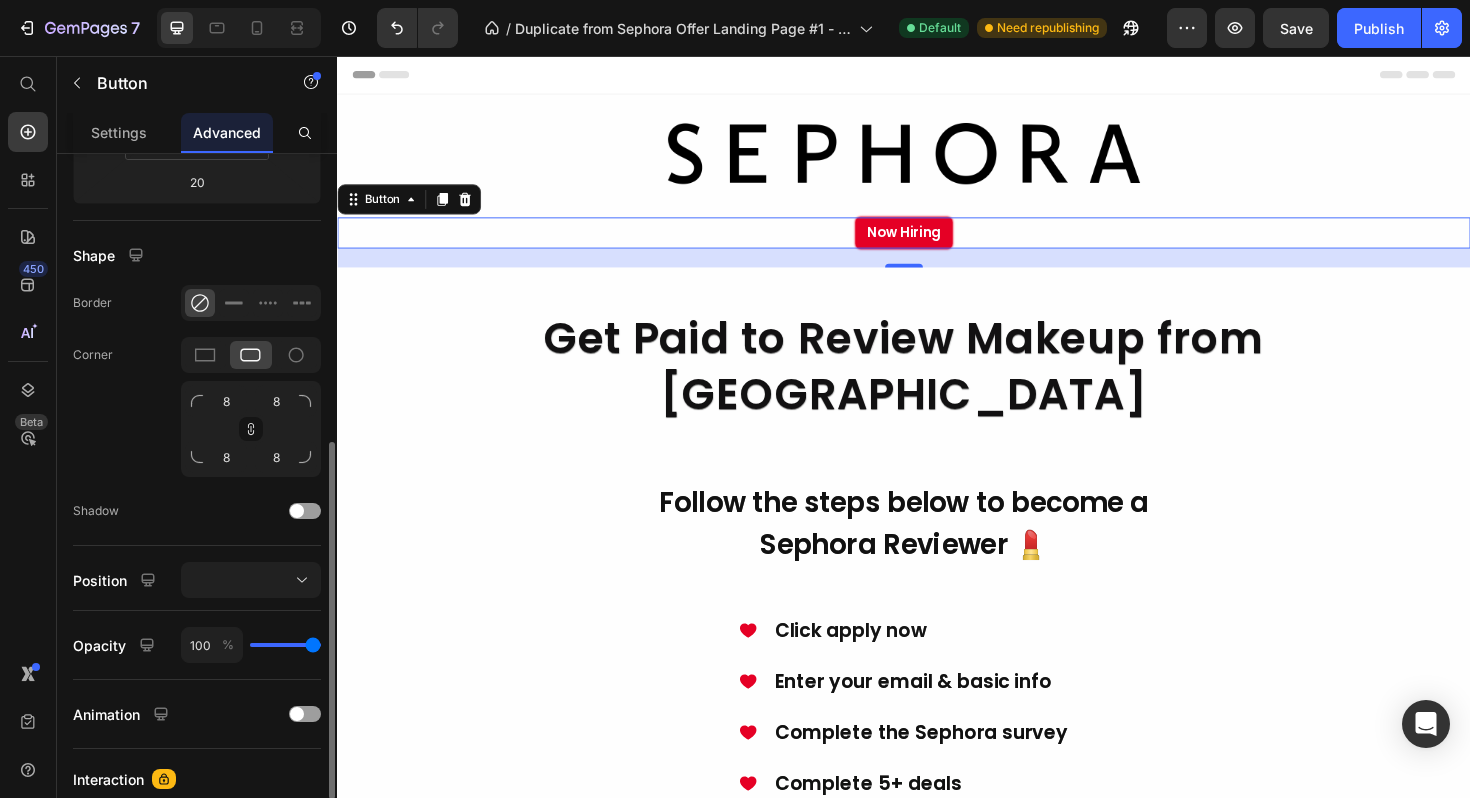 scroll, scrollTop: 476, scrollLeft: 0, axis: vertical 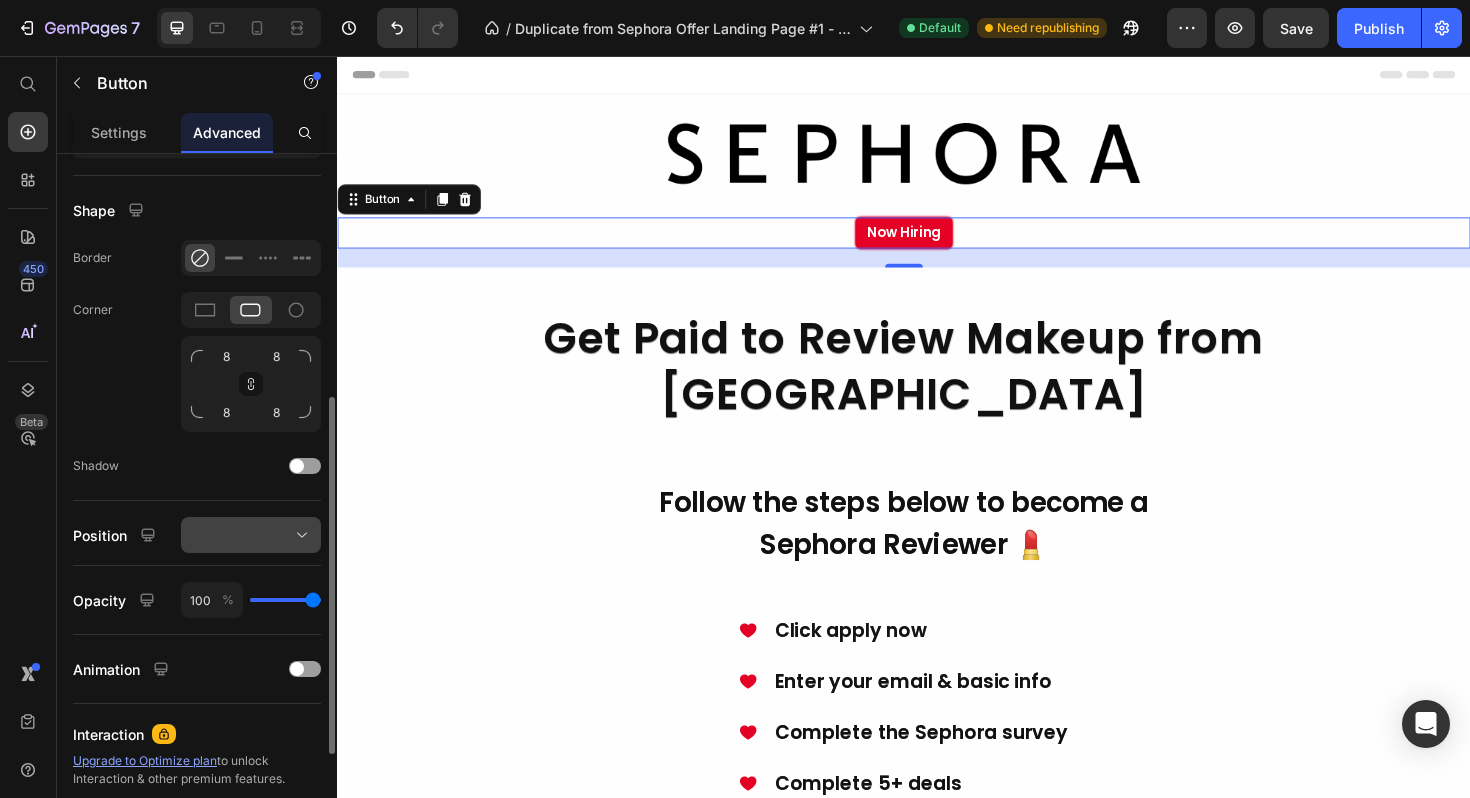 click at bounding box center (251, 535) 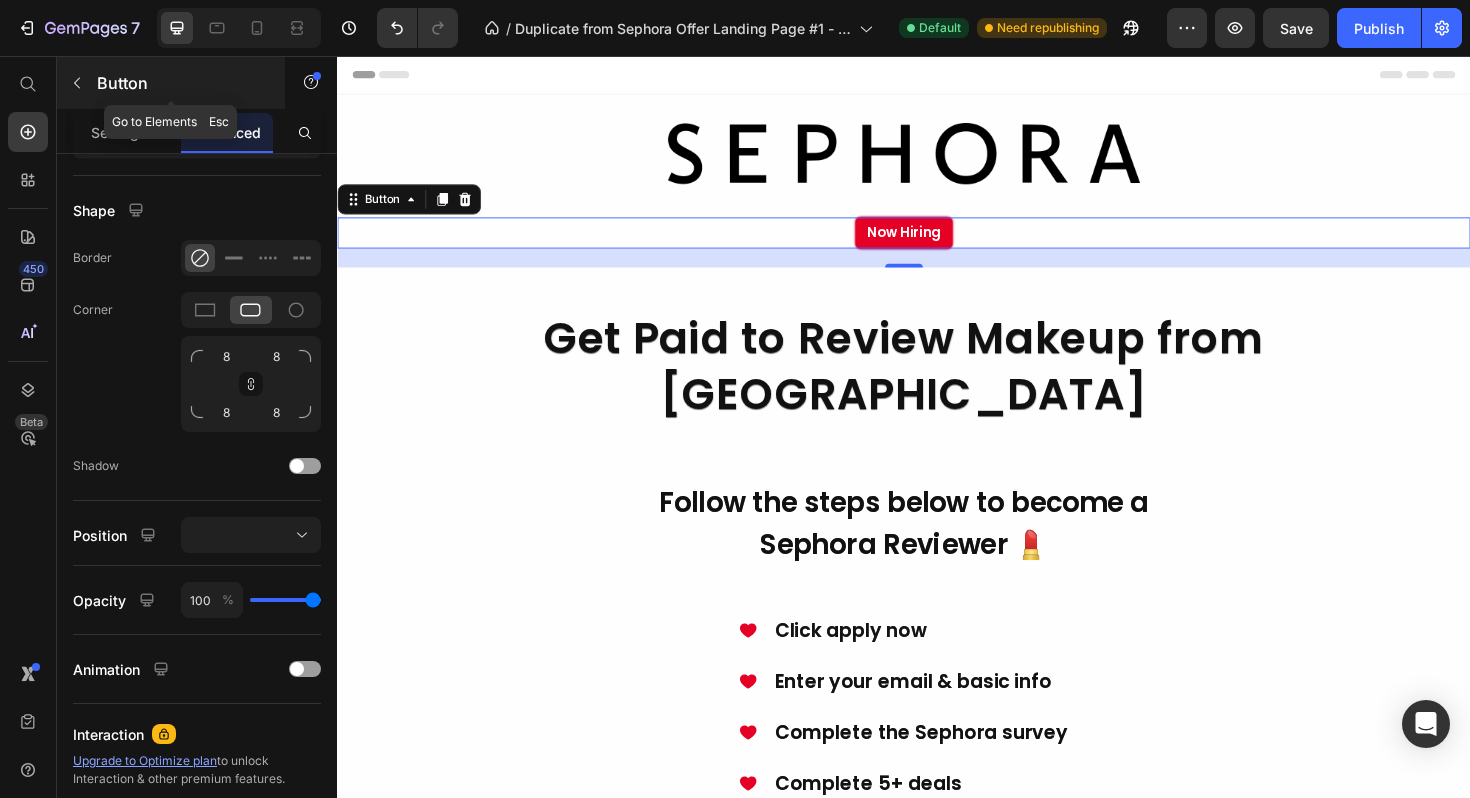 click on "Button" at bounding box center (171, 83) 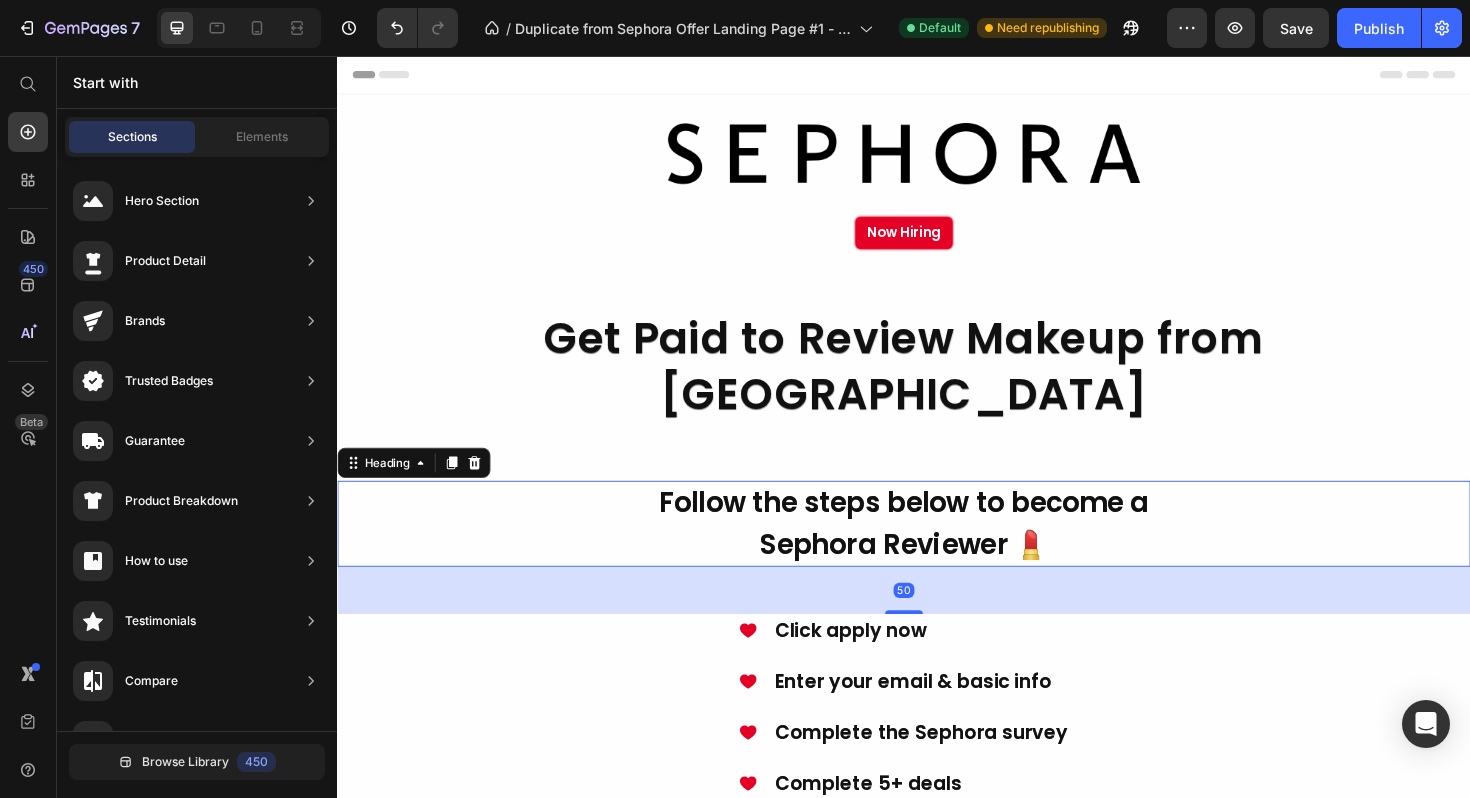 click on "Follow the steps below to become a" at bounding box center [937, 529] 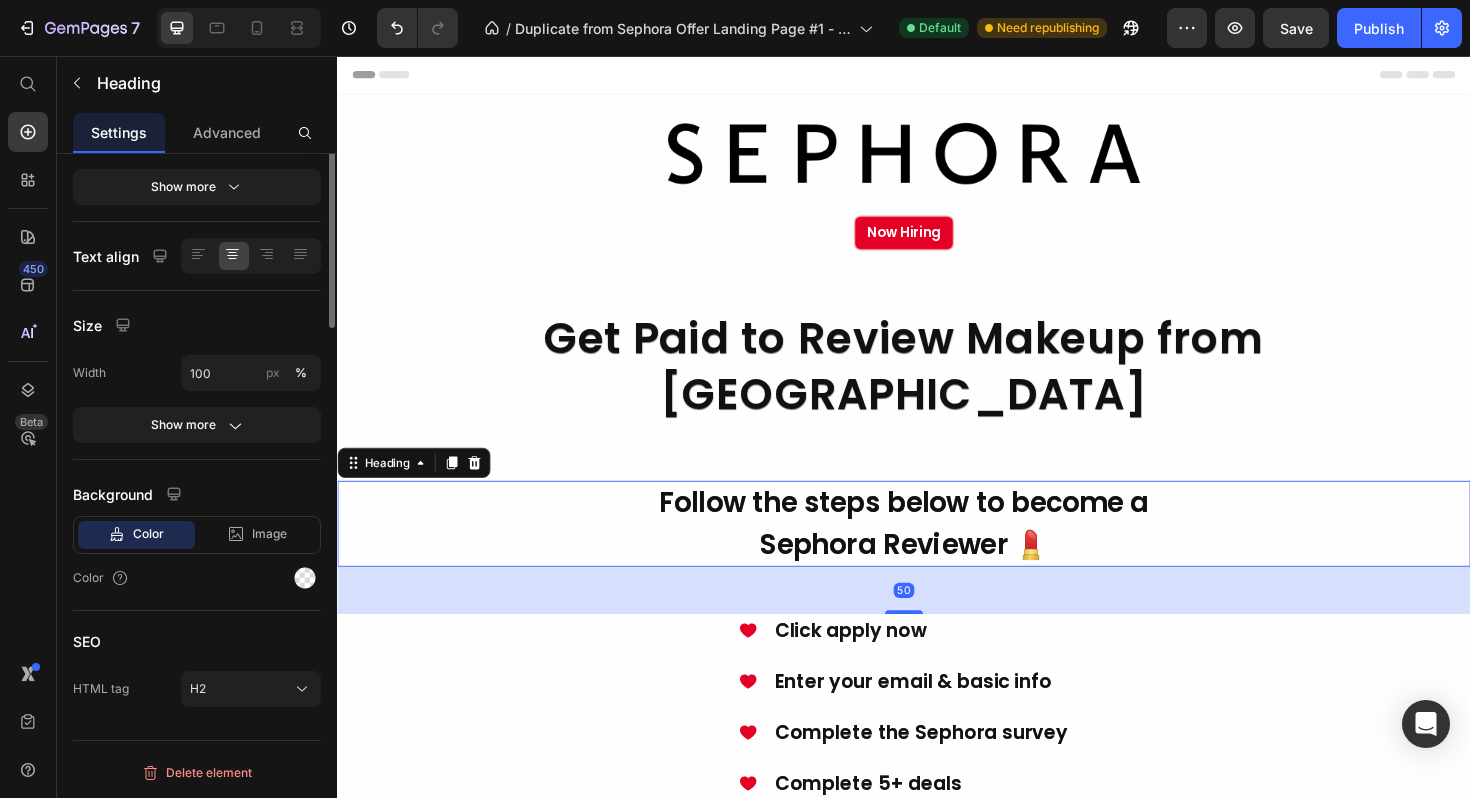 scroll, scrollTop: 0, scrollLeft: 0, axis: both 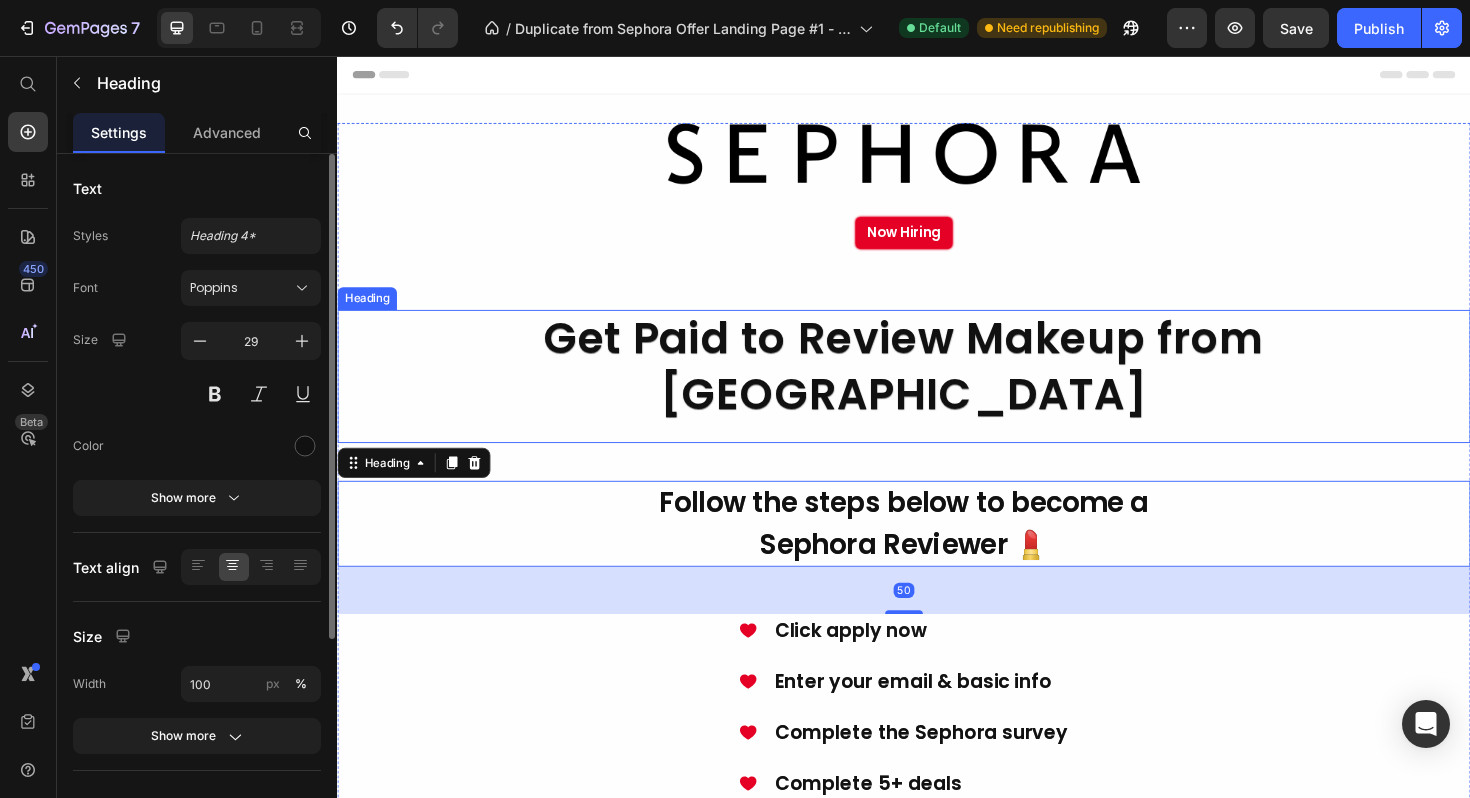 click on "Get Paid to Review Makeup from [GEOGRAPHIC_DATA]" at bounding box center (937, 385) 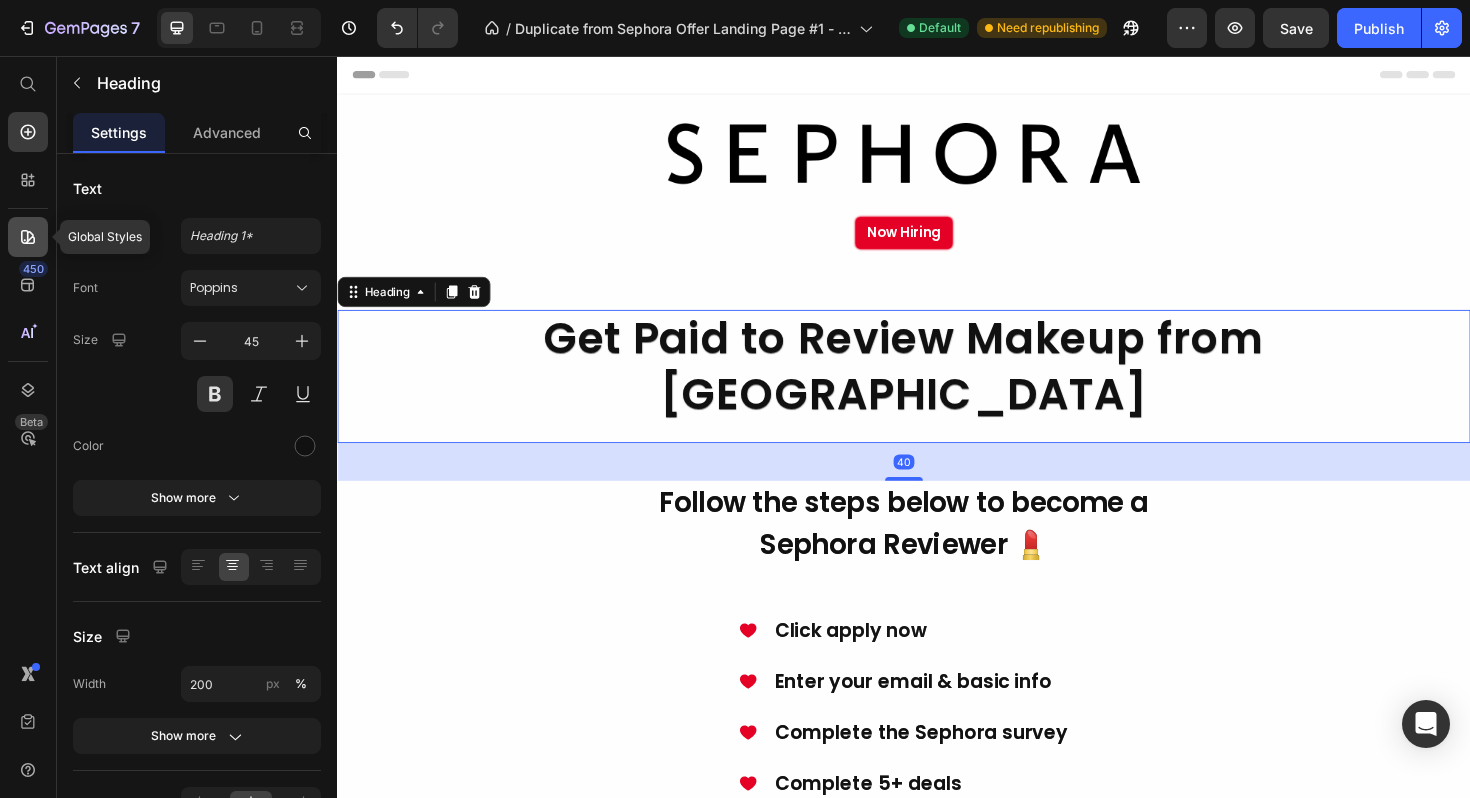 click 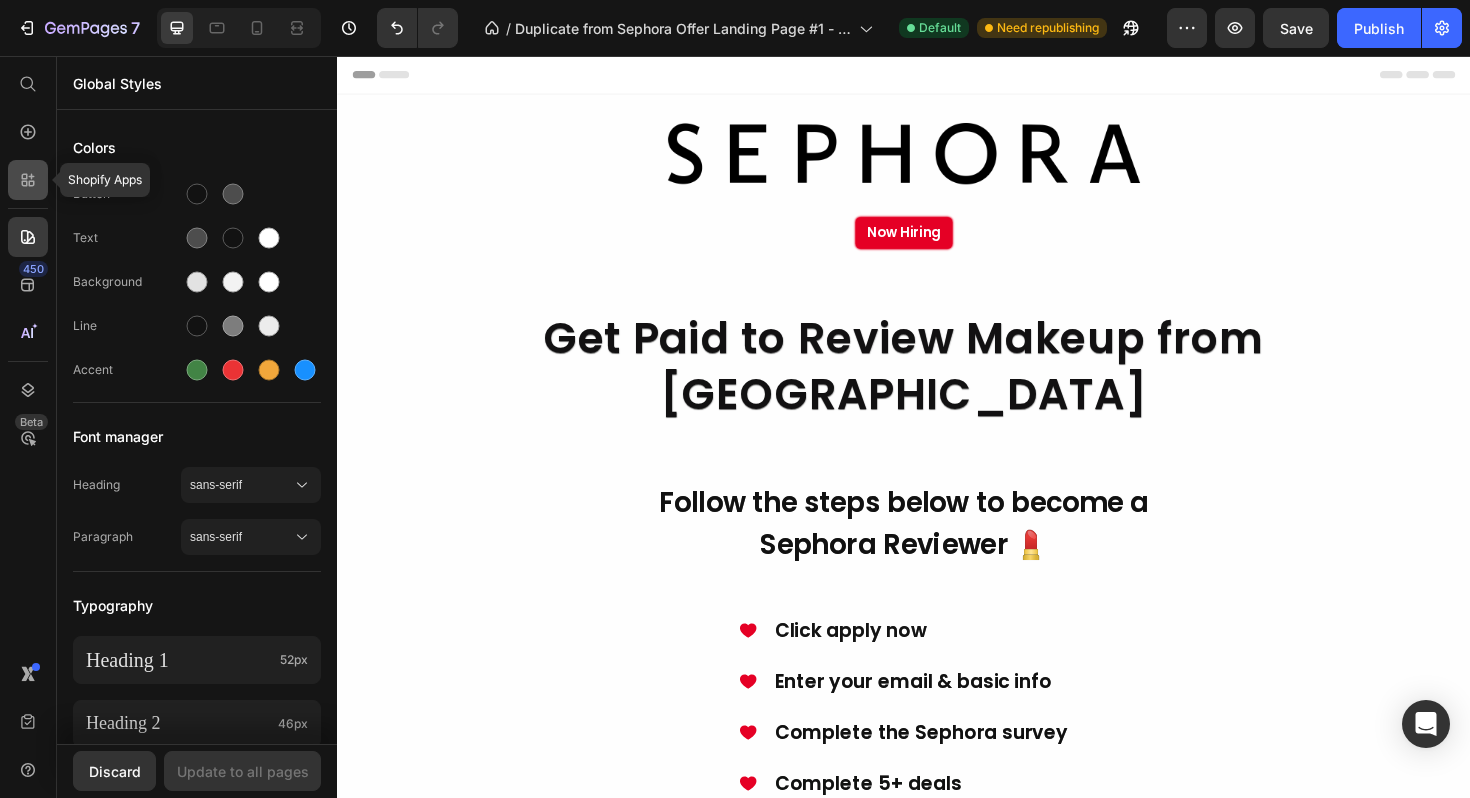 click 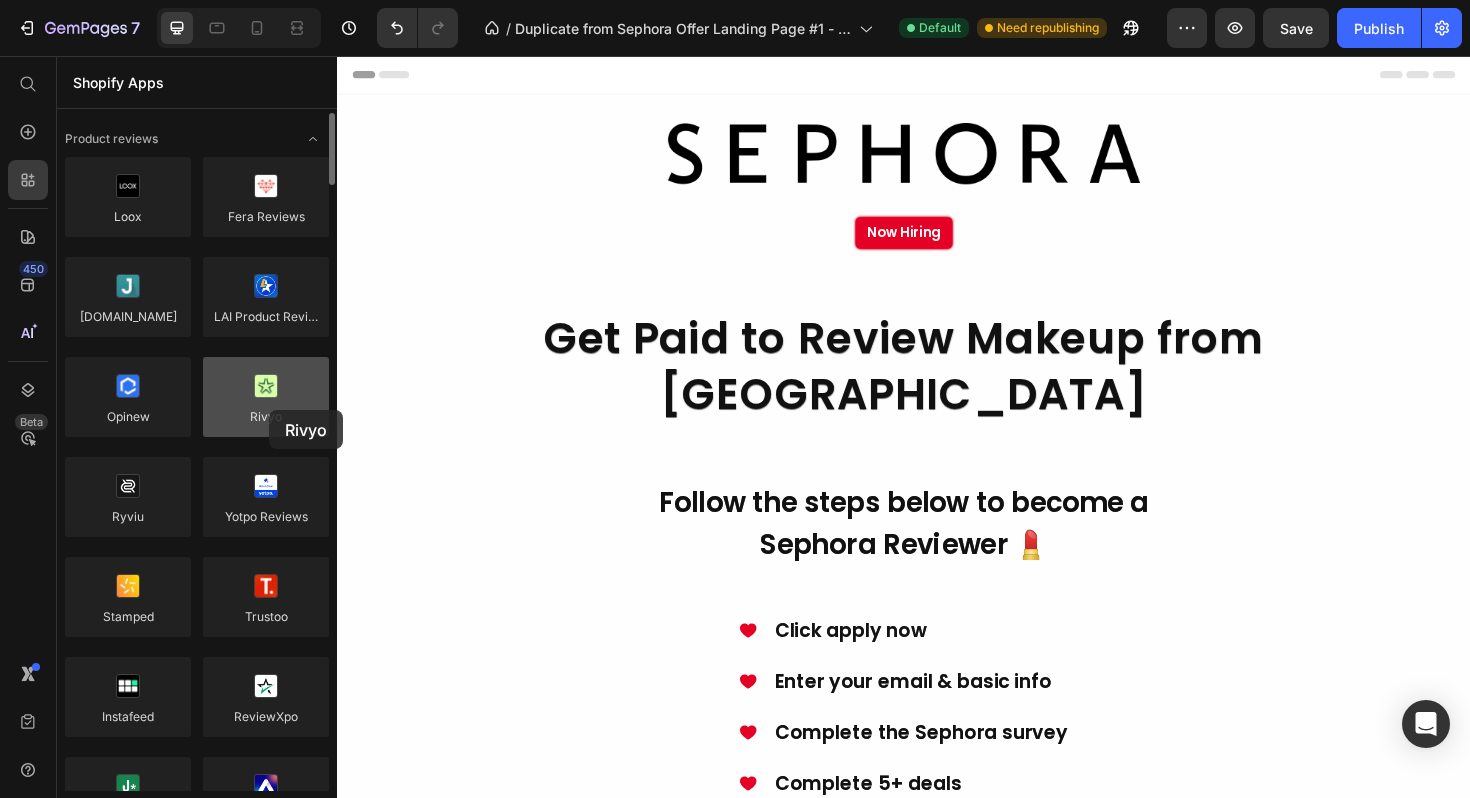 click at bounding box center (266, 397) 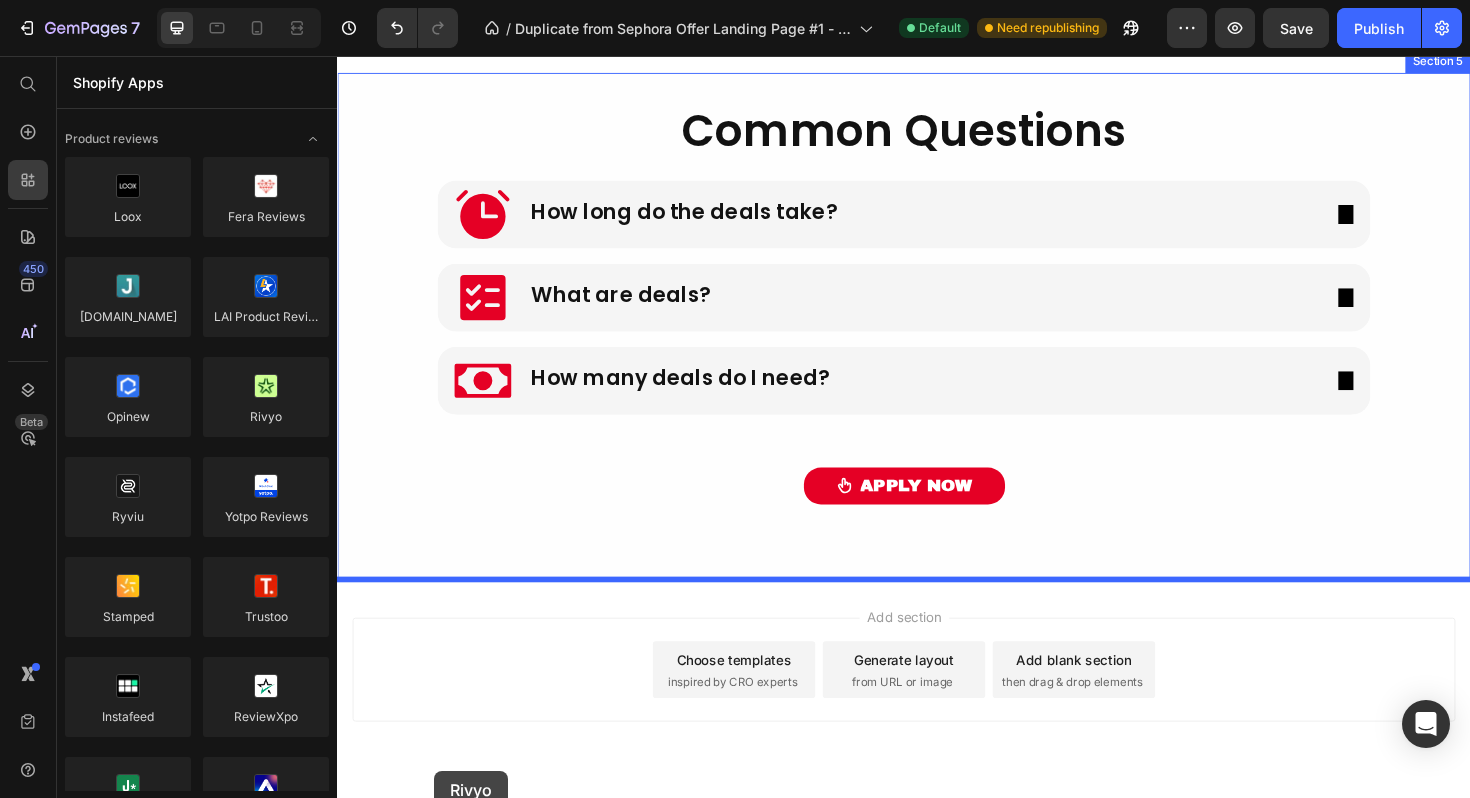 scroll, scrollTop: 2055, scrollLeft: 0, axis: vertical 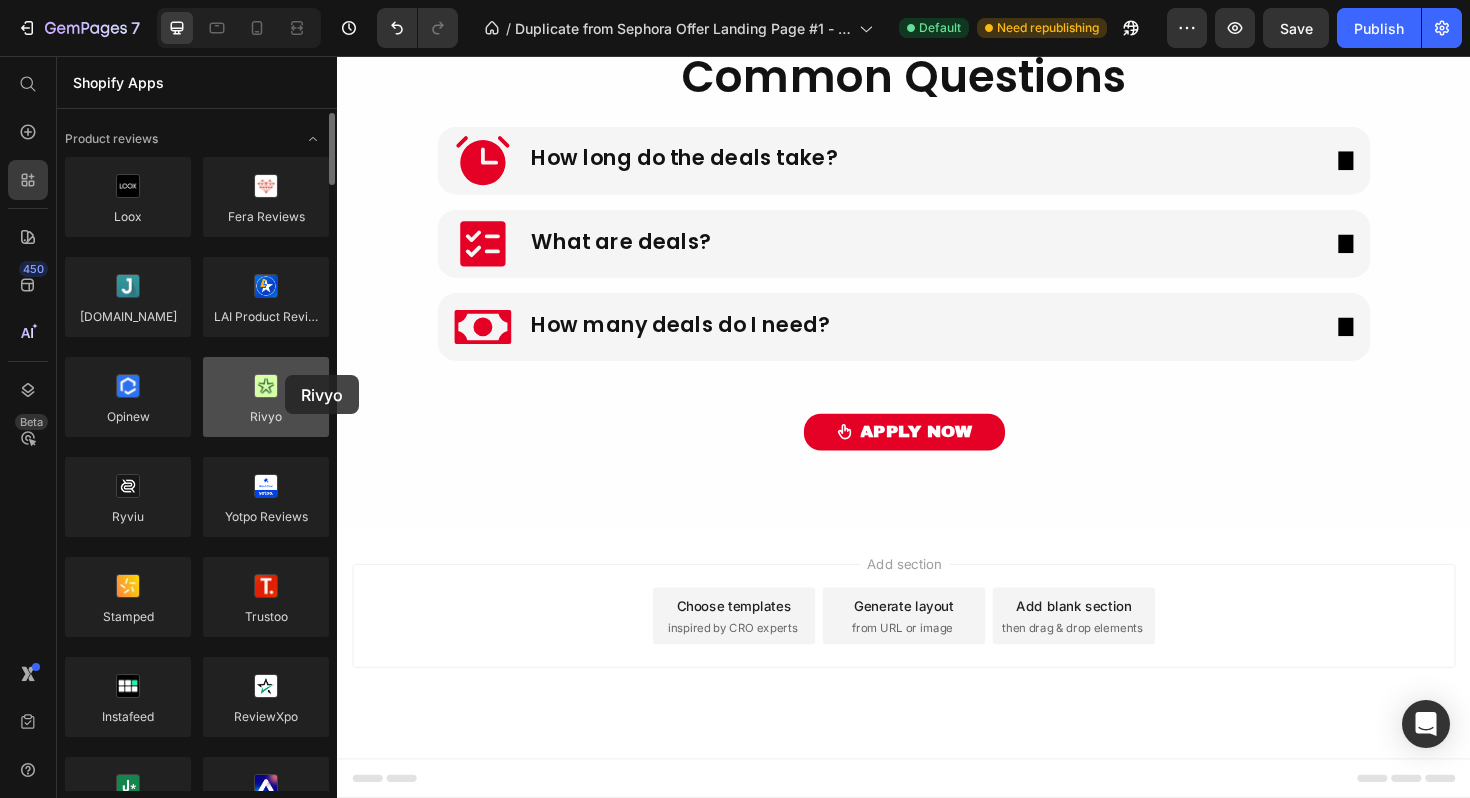 drag, startPoint x: 269, startPoint y: 410, endPoint x: 277, endPoint y: 378, distance: 32.984844 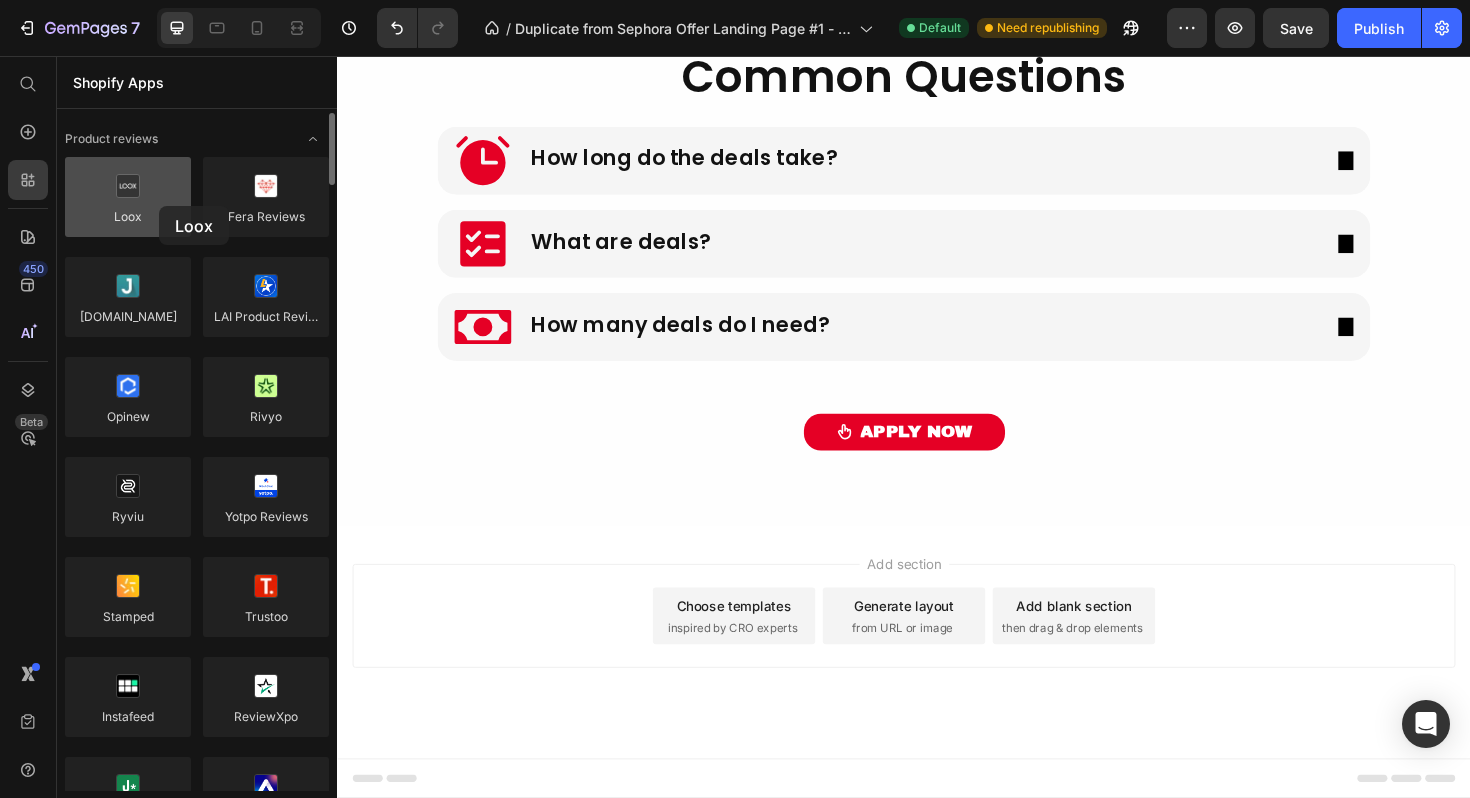 click at bounding box center [128, 197] 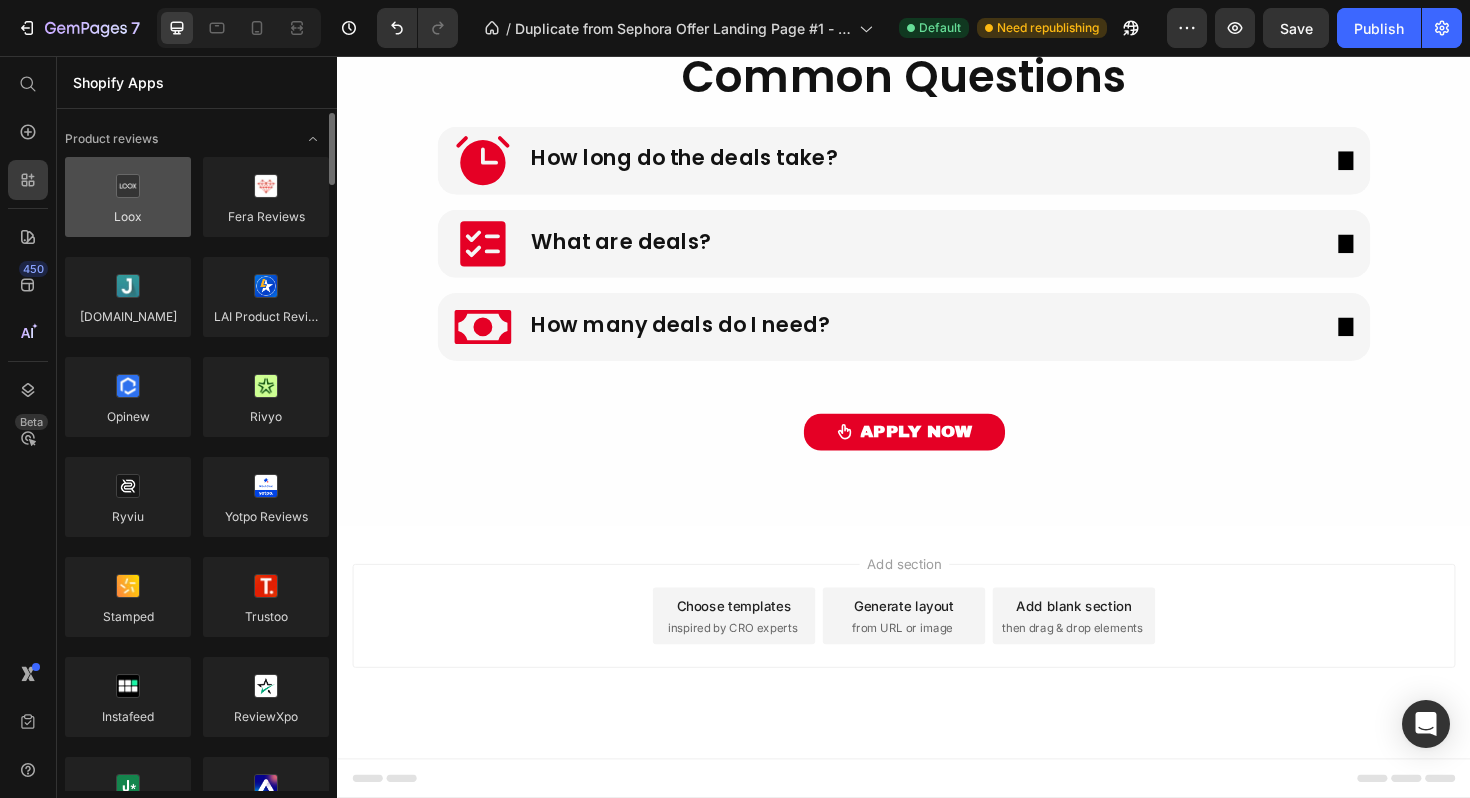 click at bounding box center (128, 197) 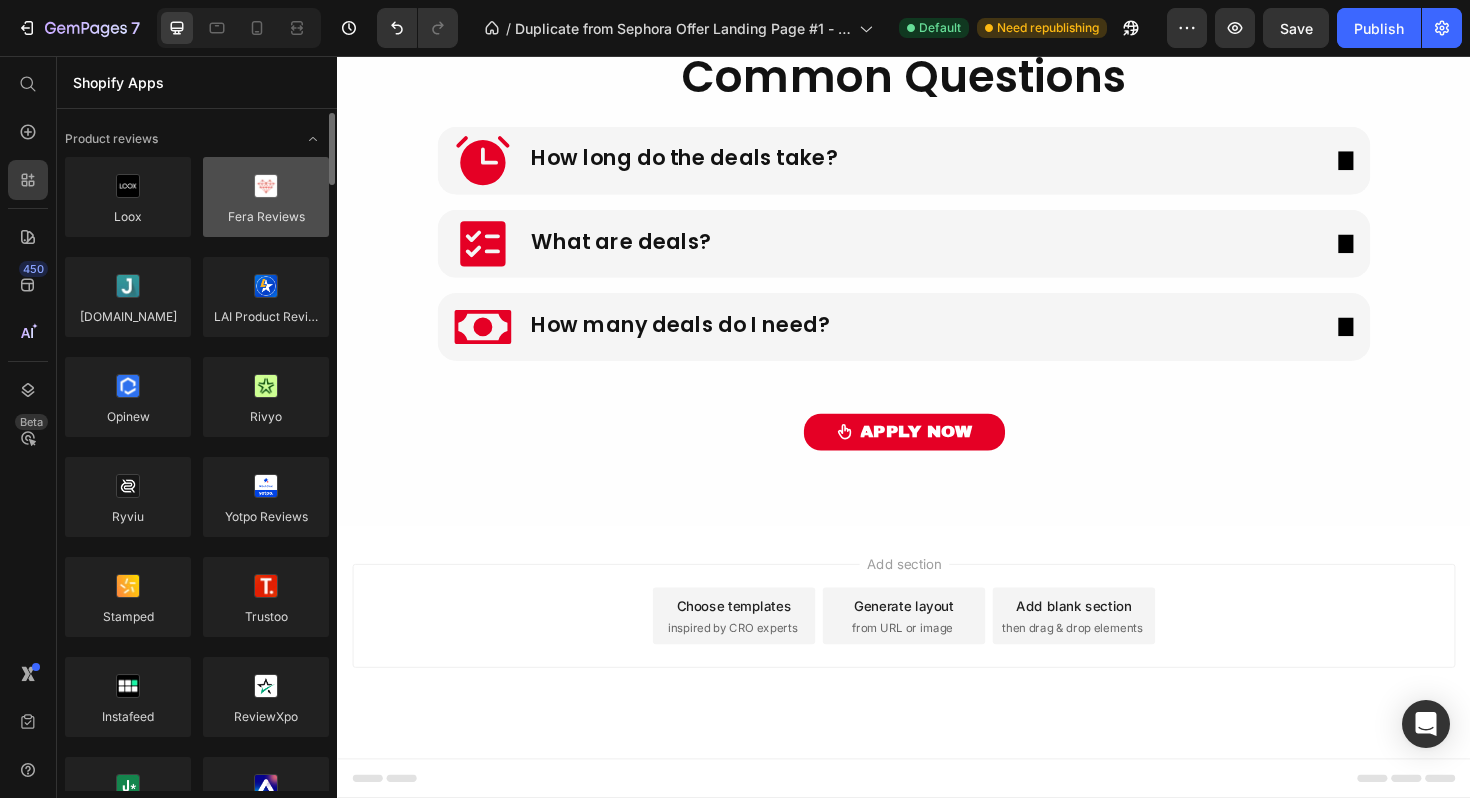 click at bounding box center (266, 197) 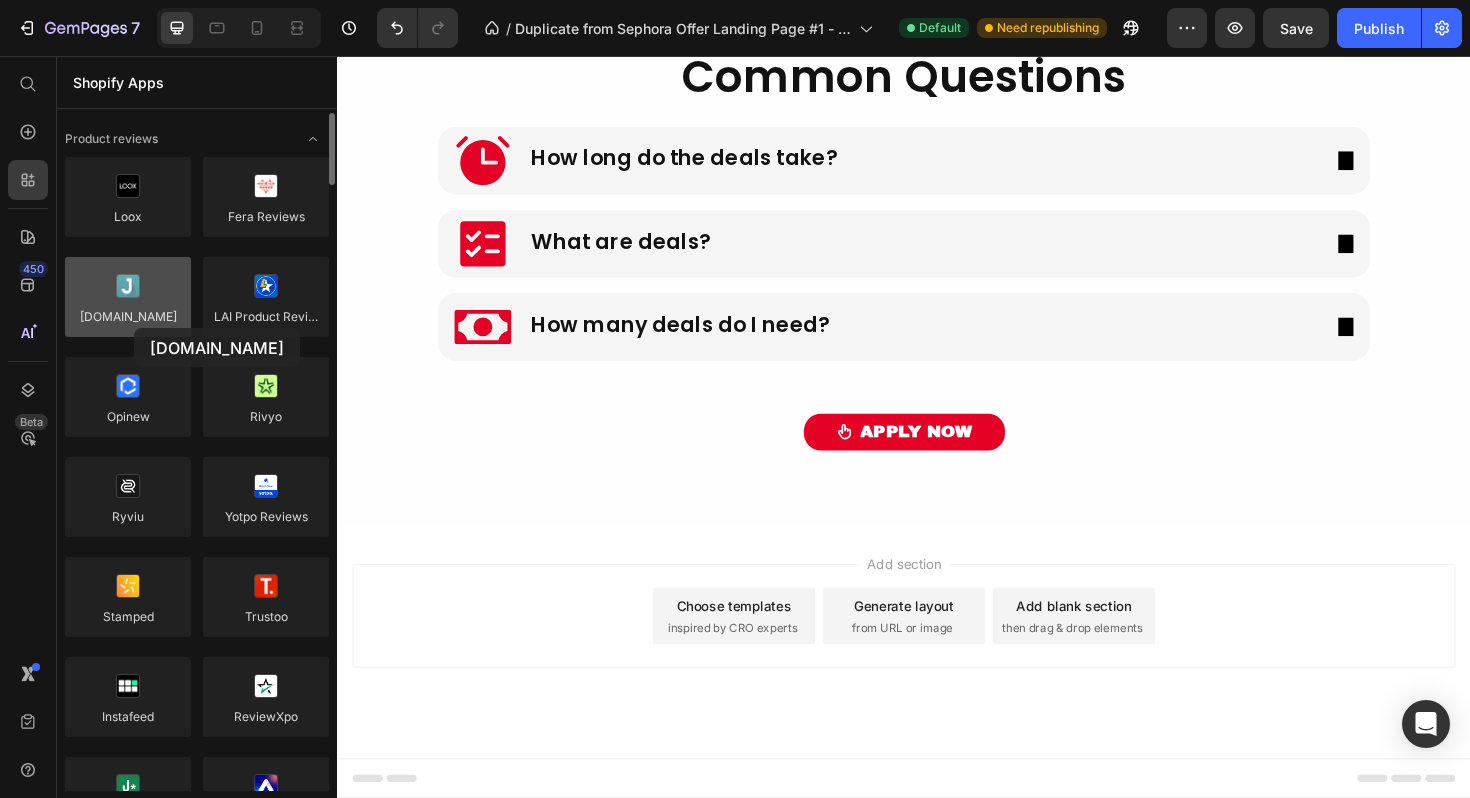 click at bounding box center [128, 297] 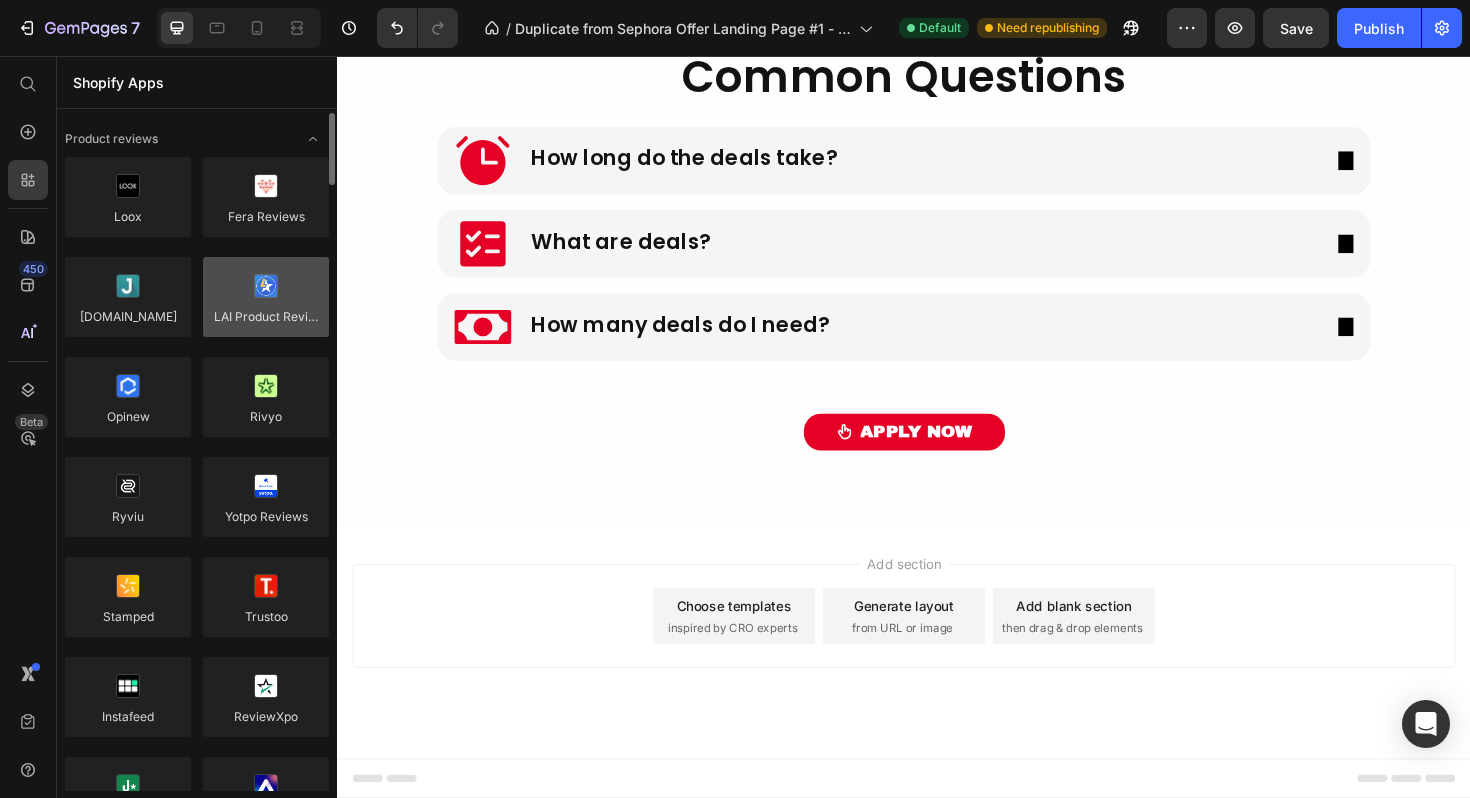 click at bounding box center (266, 297) 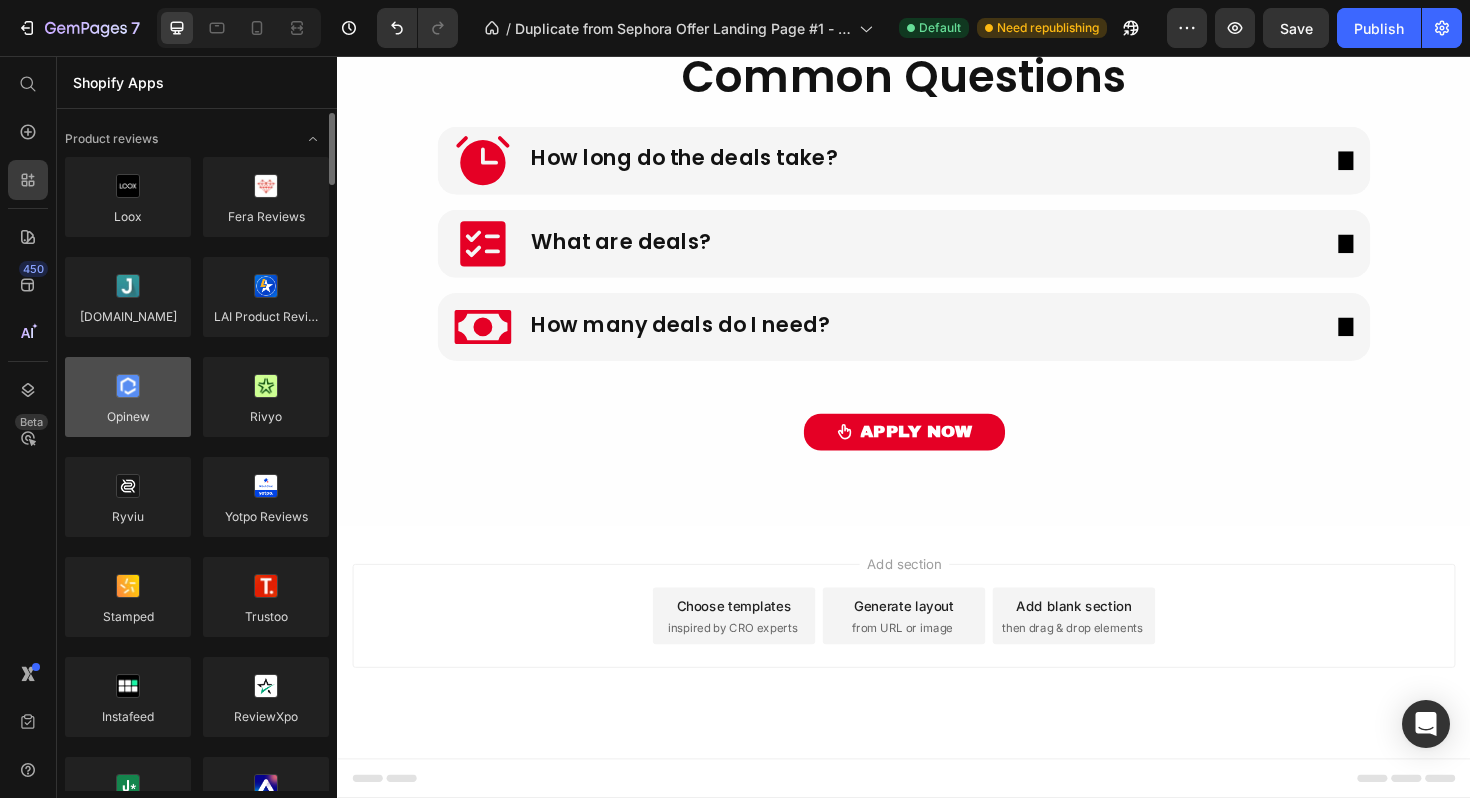click at bounding box center [128, 397] 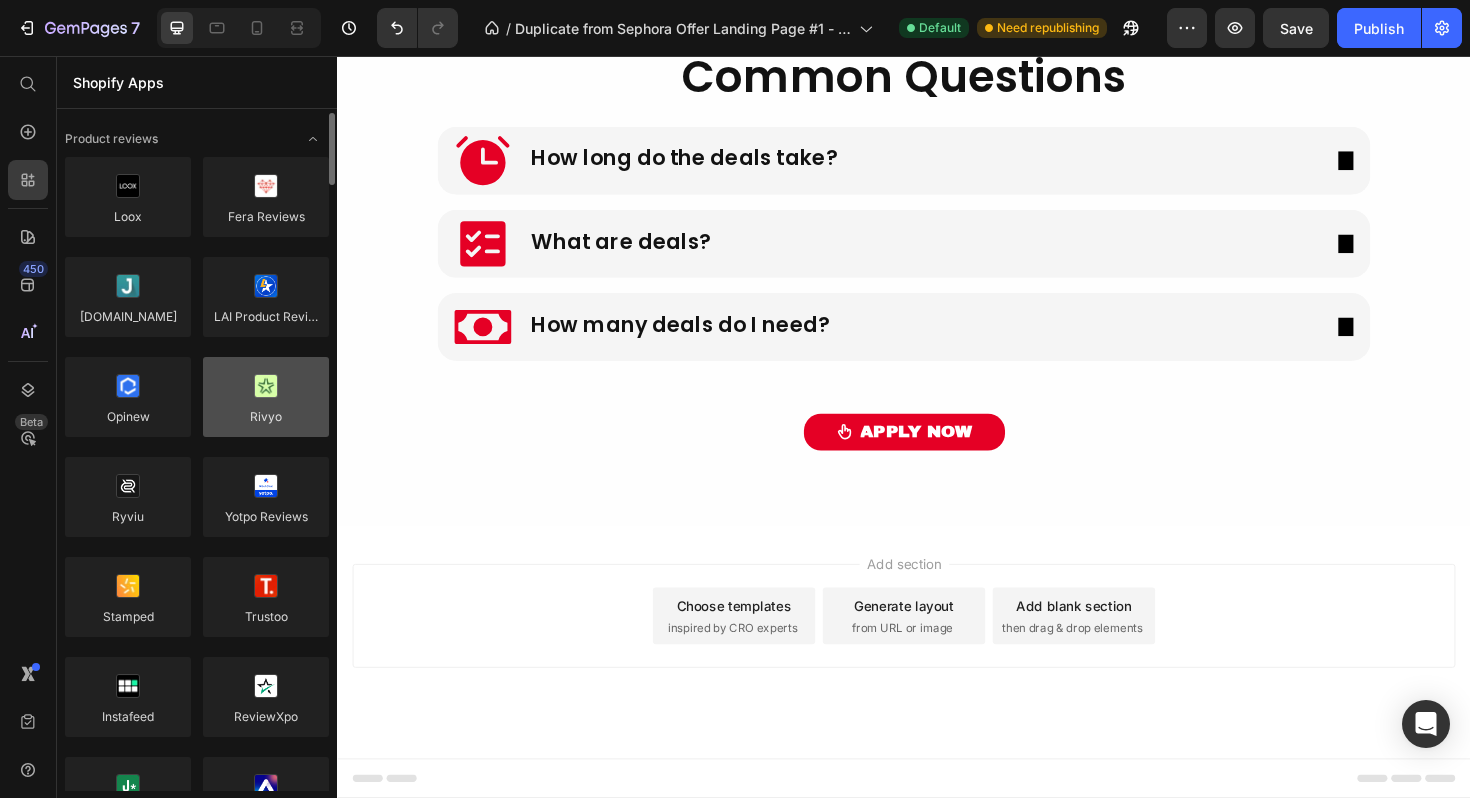 click at bounding box center (266, 397) 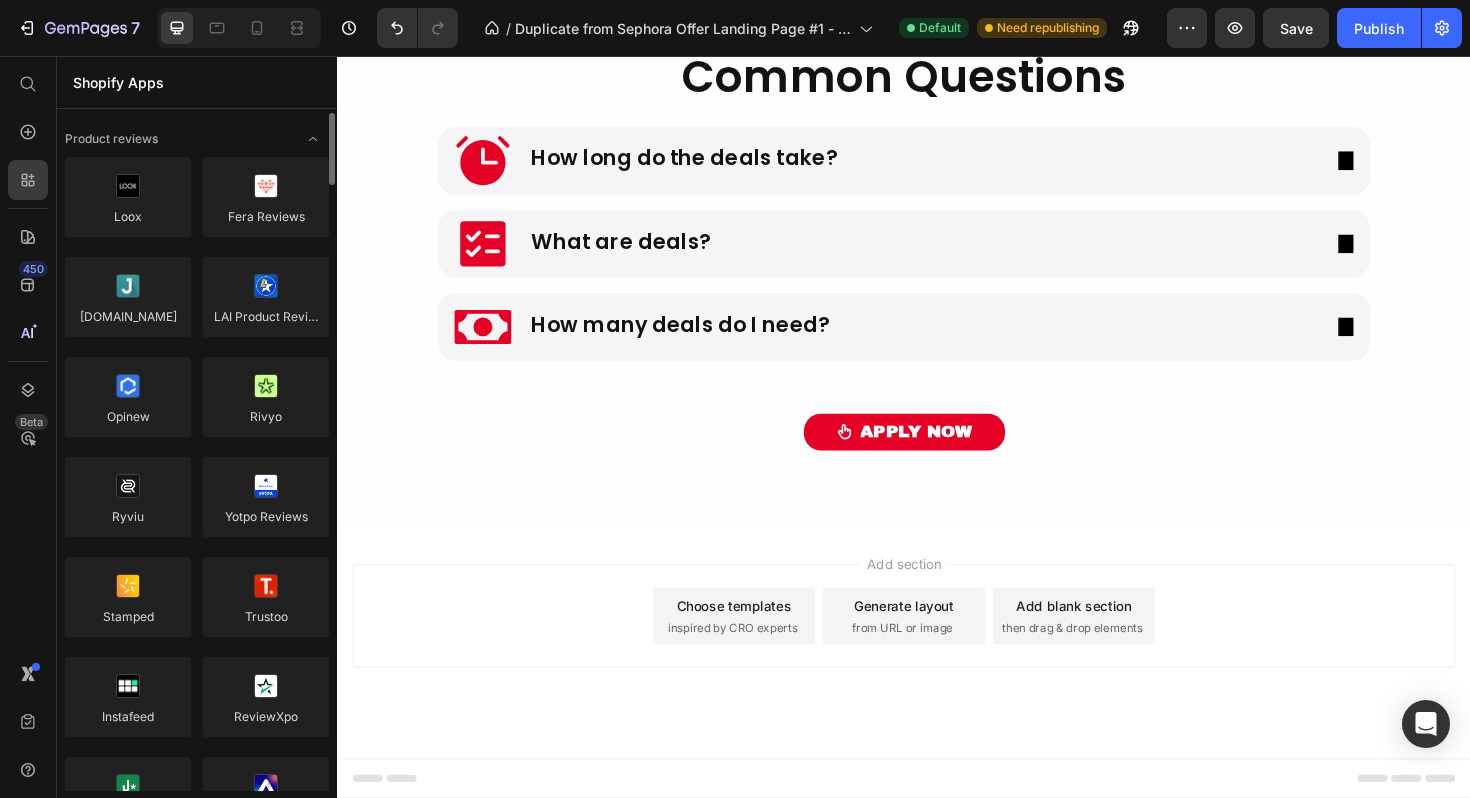 click on "Loox
Fera Reviews
[DOMAIN_NAME]
LAI Product Reviews
Opinew
Rivyo
[GEOGRAPHIC_DATA]
Yotpo Reviews
Stamped
Trustoo
Instafeed
ReviewXpo
Junip ‑ Product Reviews & UGC
Air: Product Reviews app & UGC
Ali Reviews
InstaSell: Shoppable Instagram" 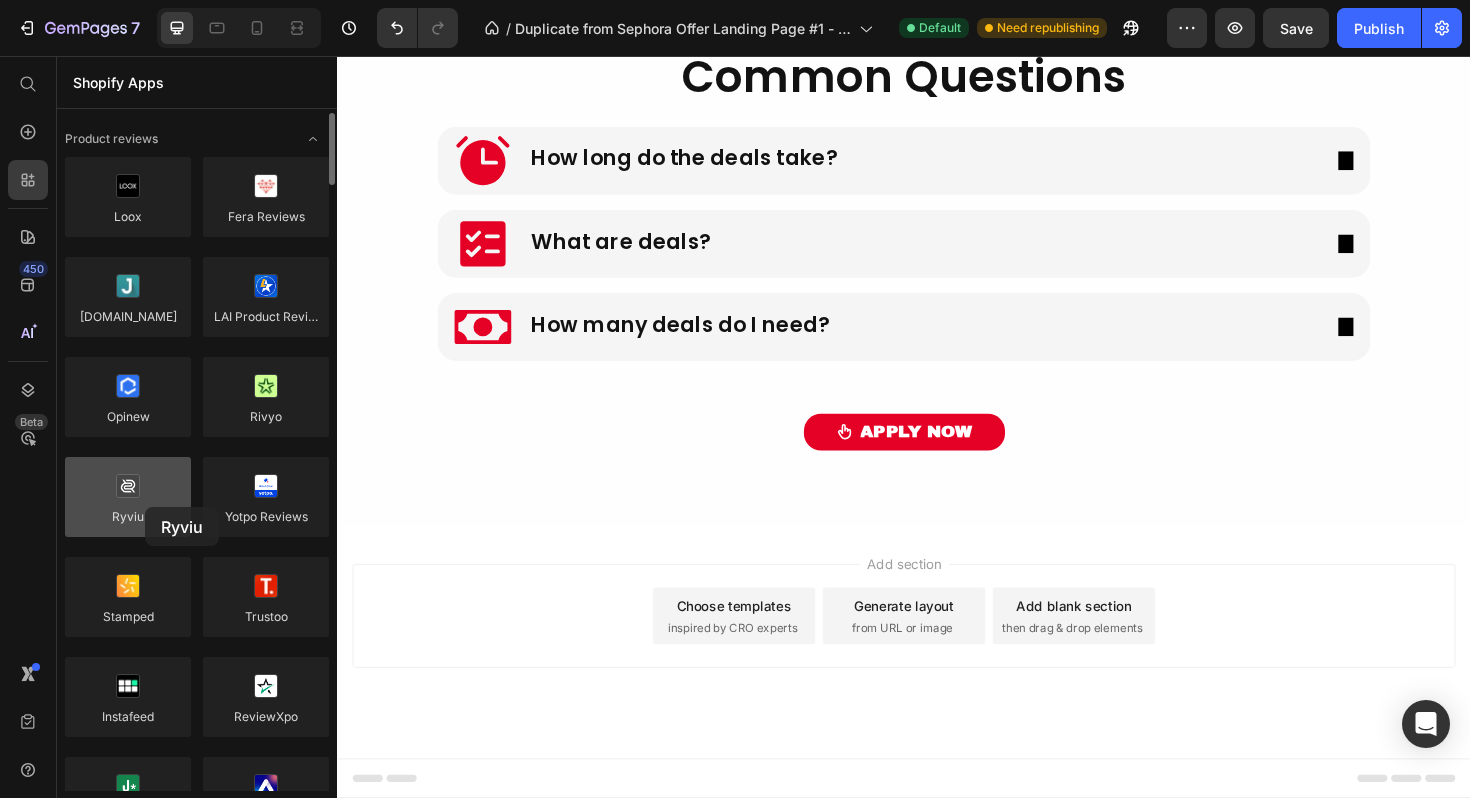 click at bounding box center [128, 497] 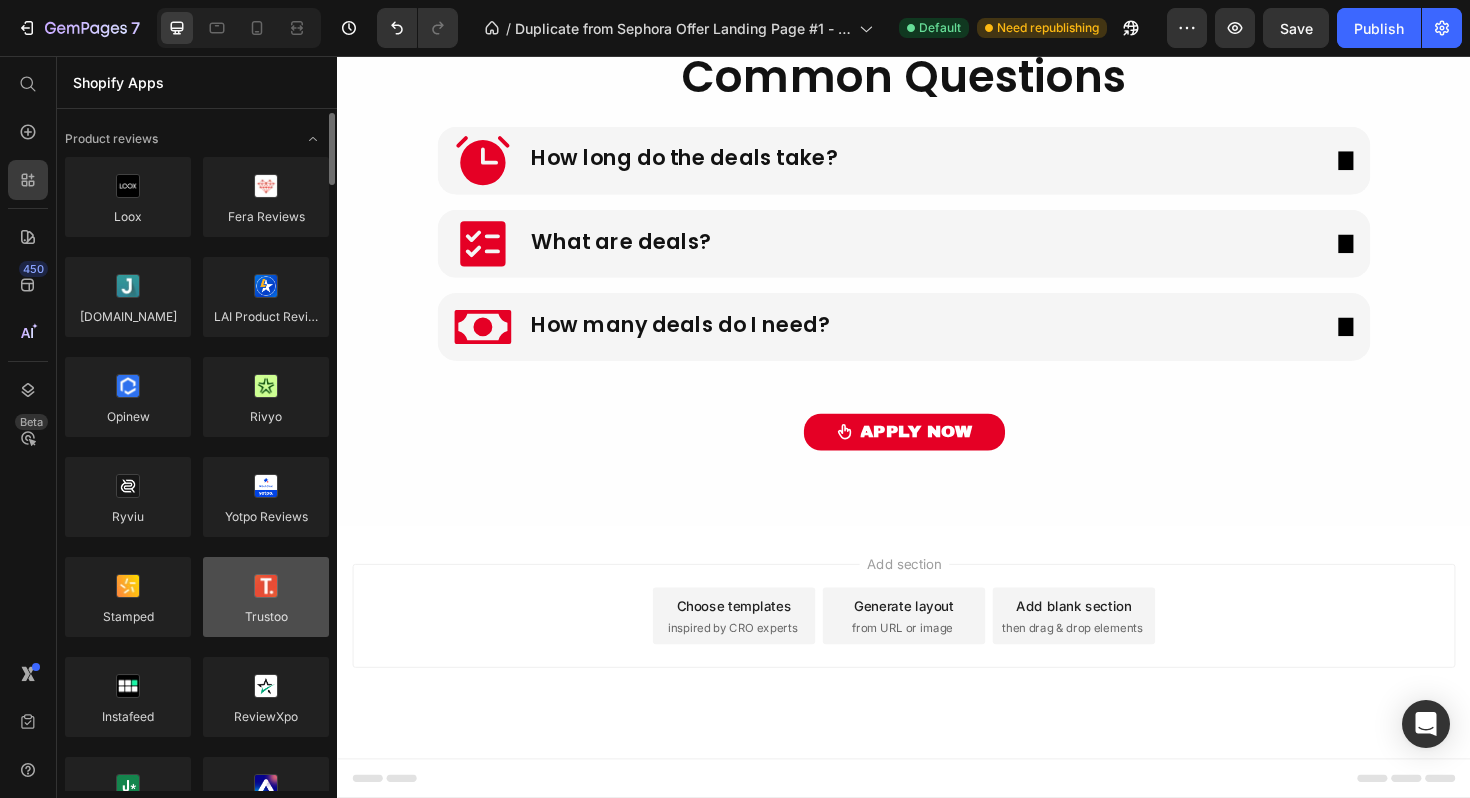 click at bounding box center [266, 597] 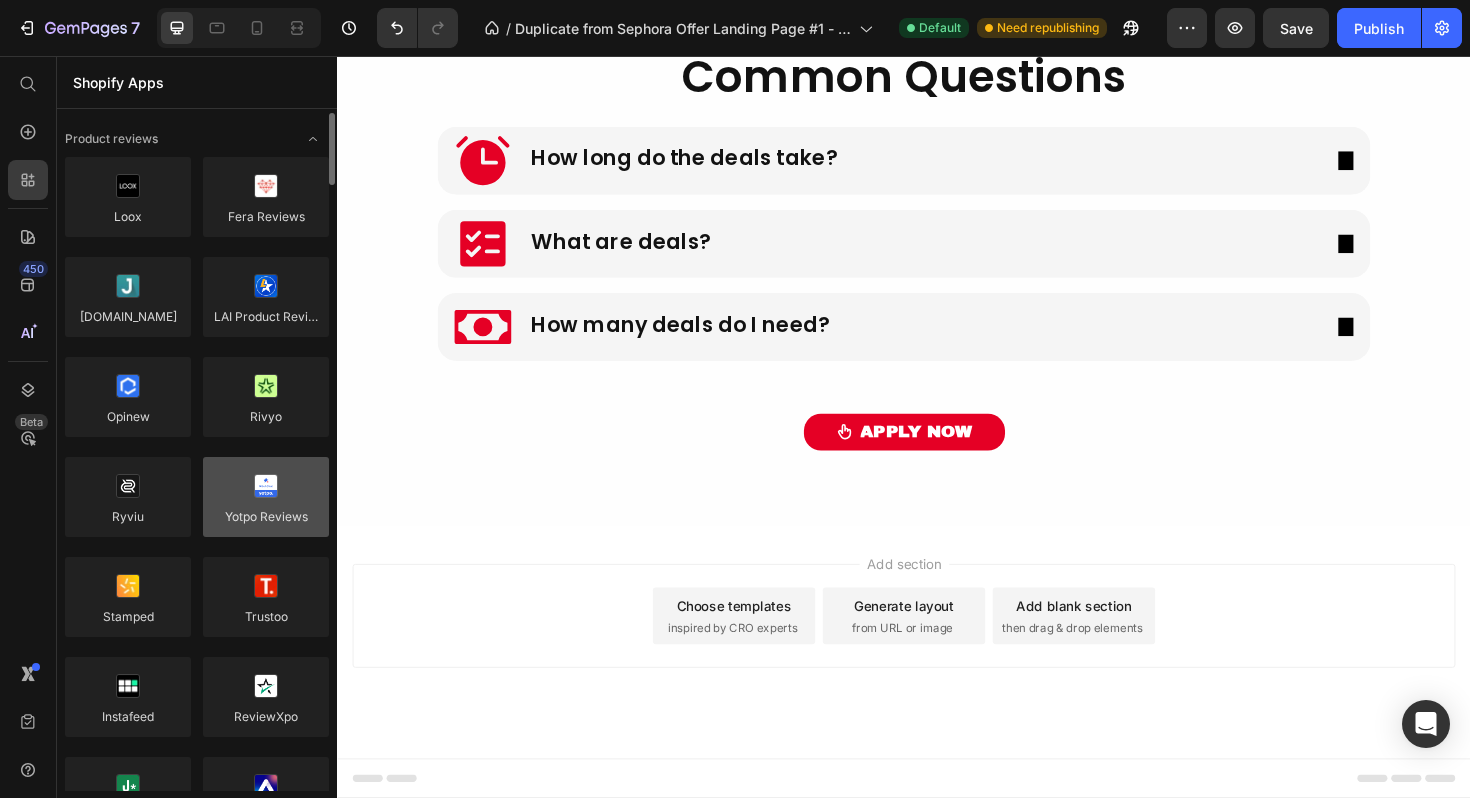 click at bounding box center (266, 497) 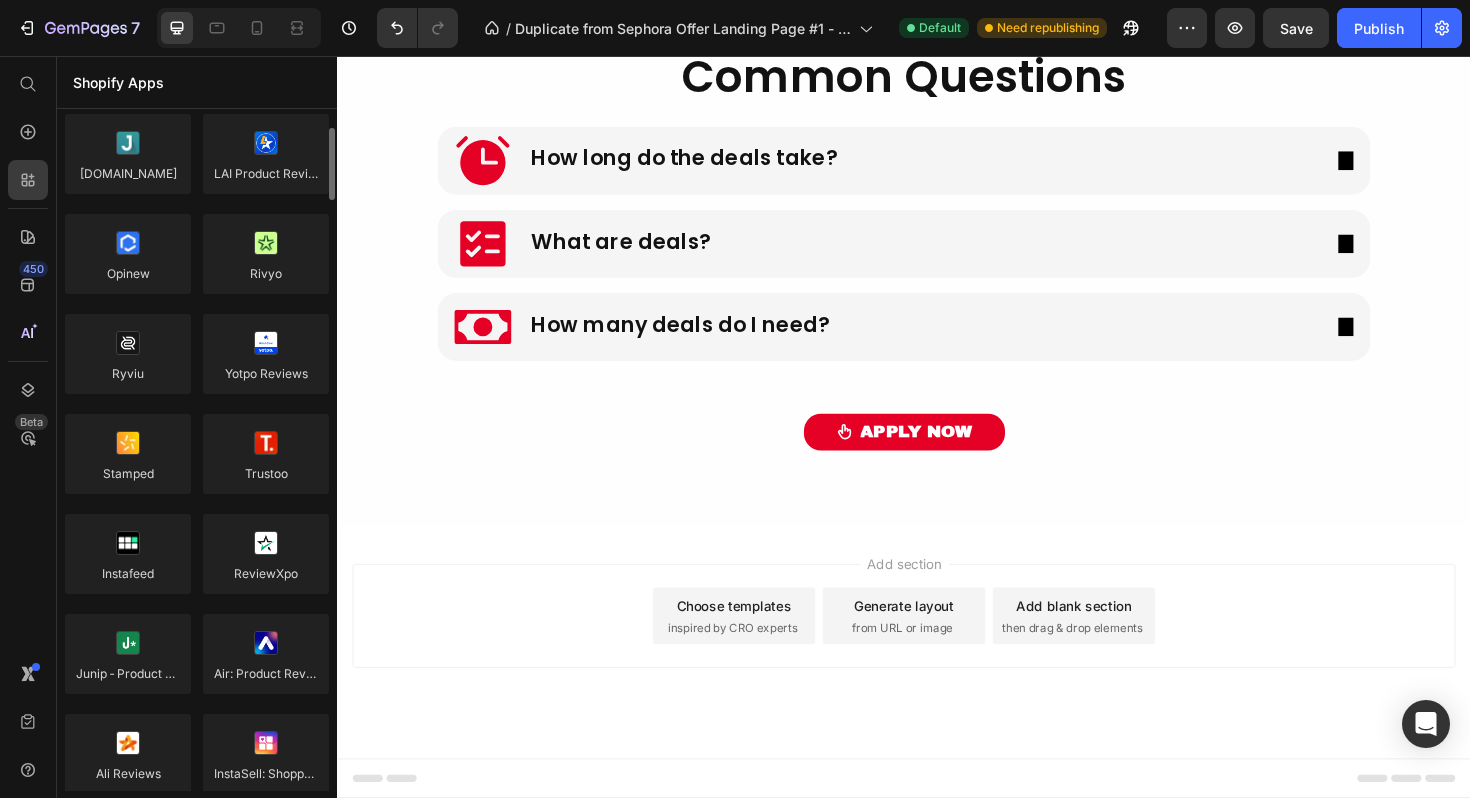 scroll, scrollTop: 146, scrollLeft: 0, axis: vertical 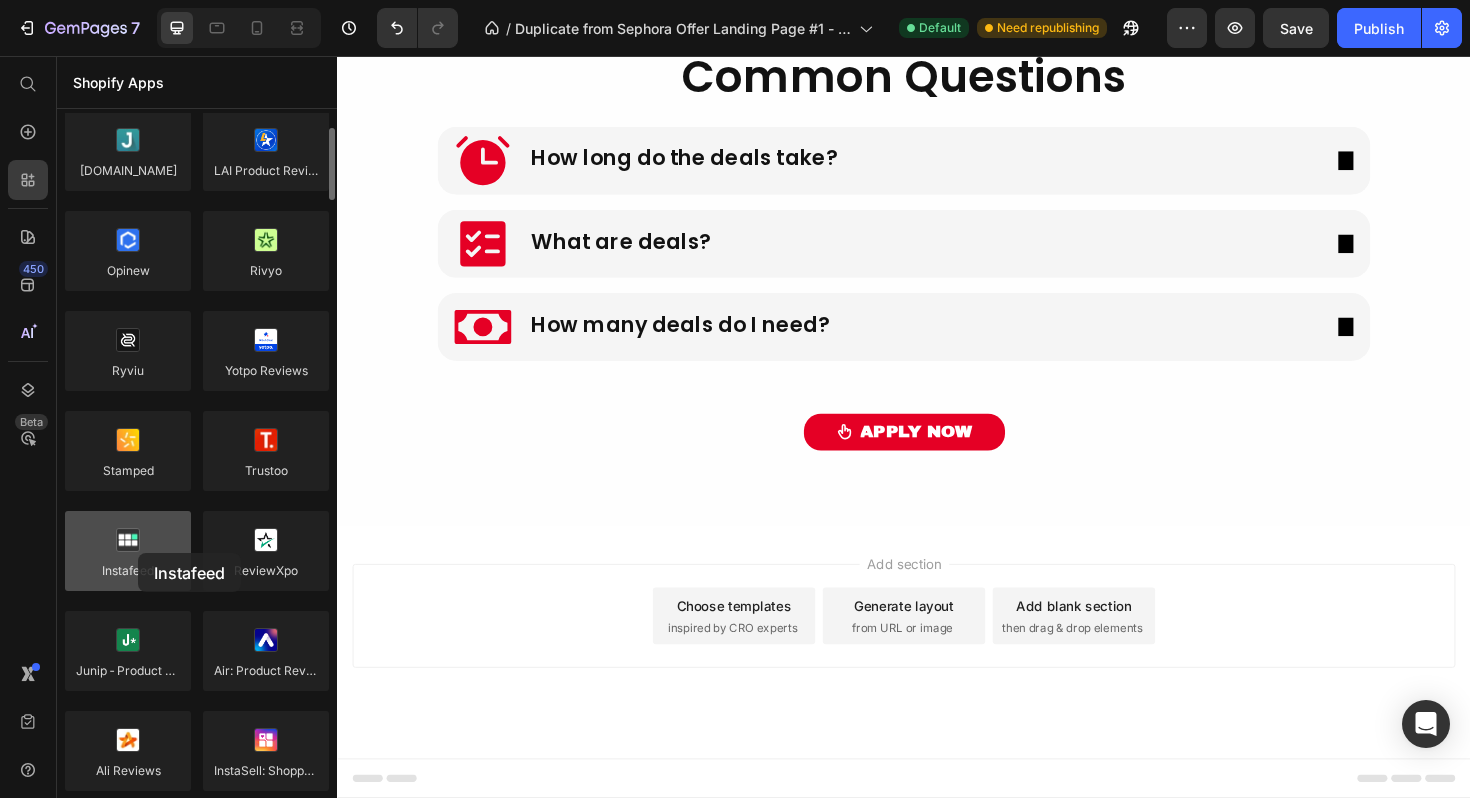 click at bounding box center (128, 551) 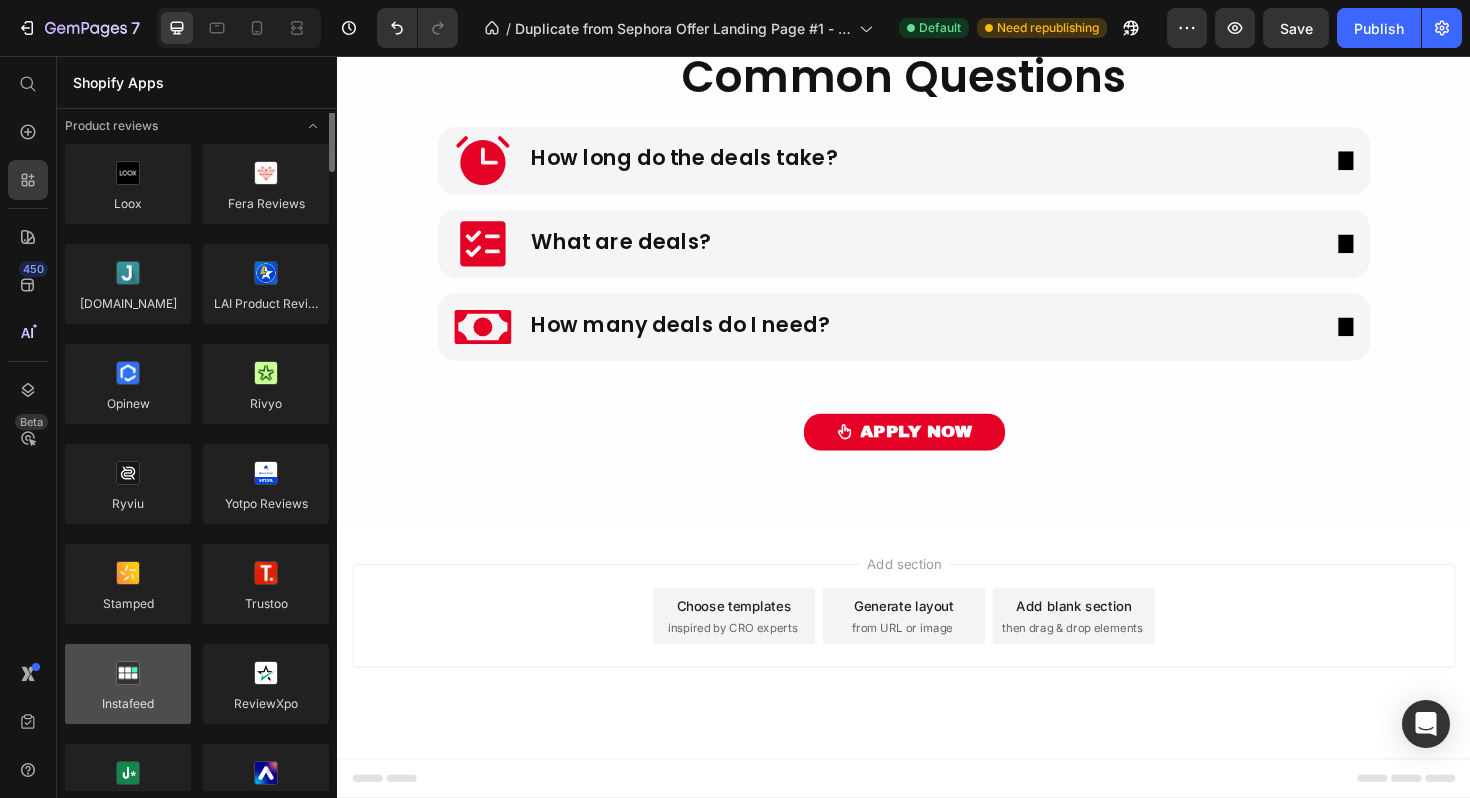 scroll, scrollTop: 0, scrollLeft: 0, axis: both 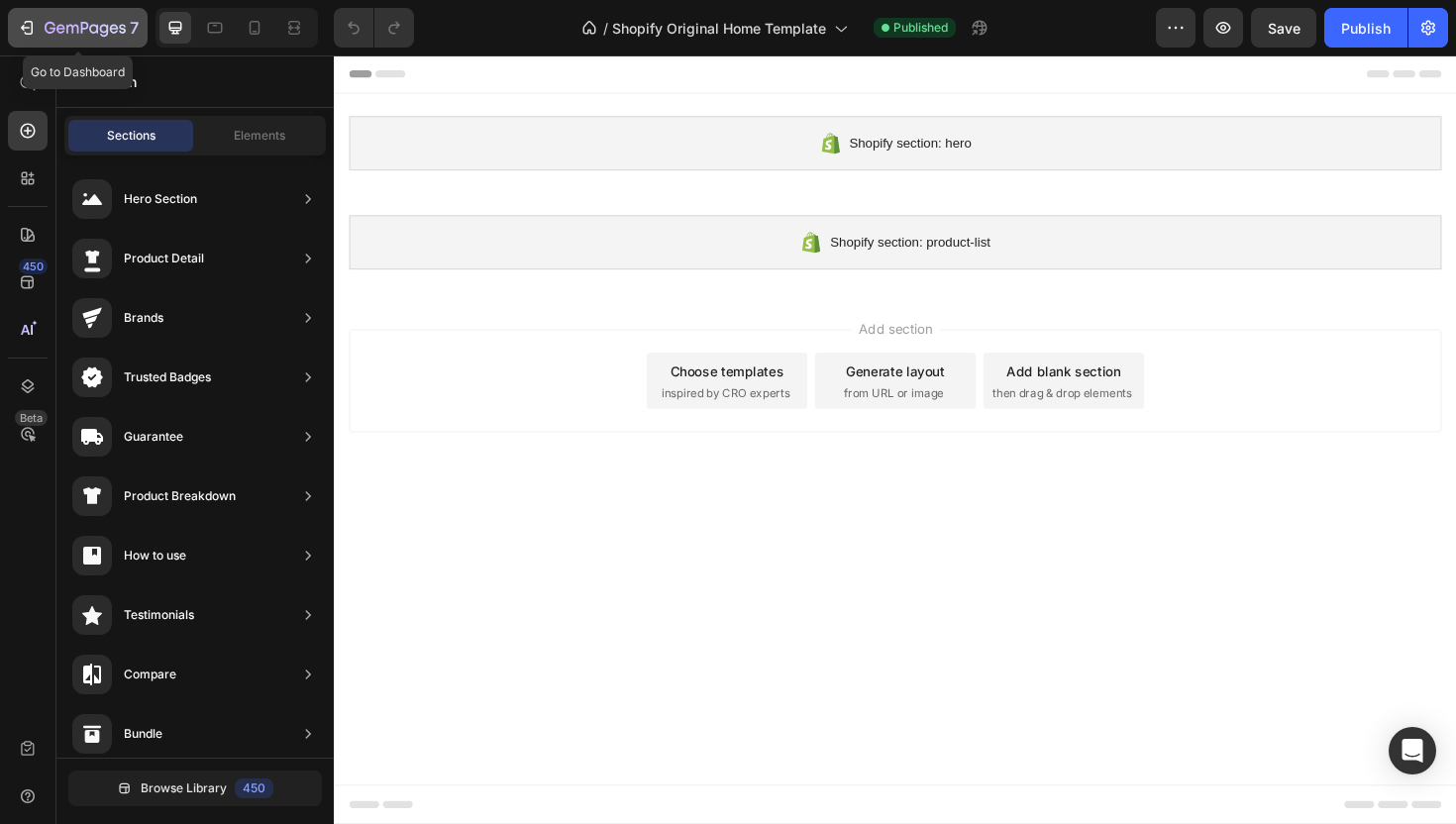 click 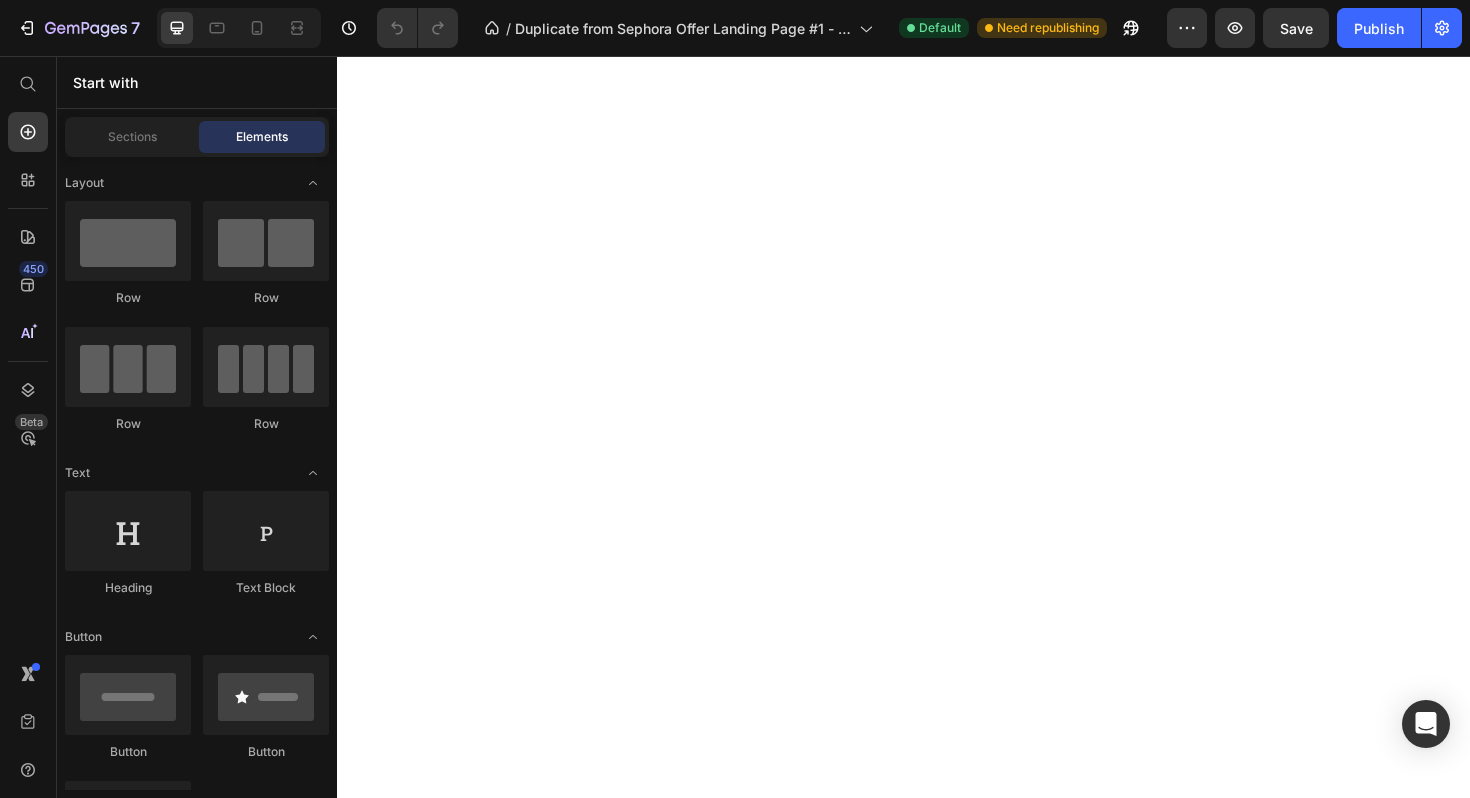 scroll, scrollTop: 0, scrollLeft: 0, axis: both 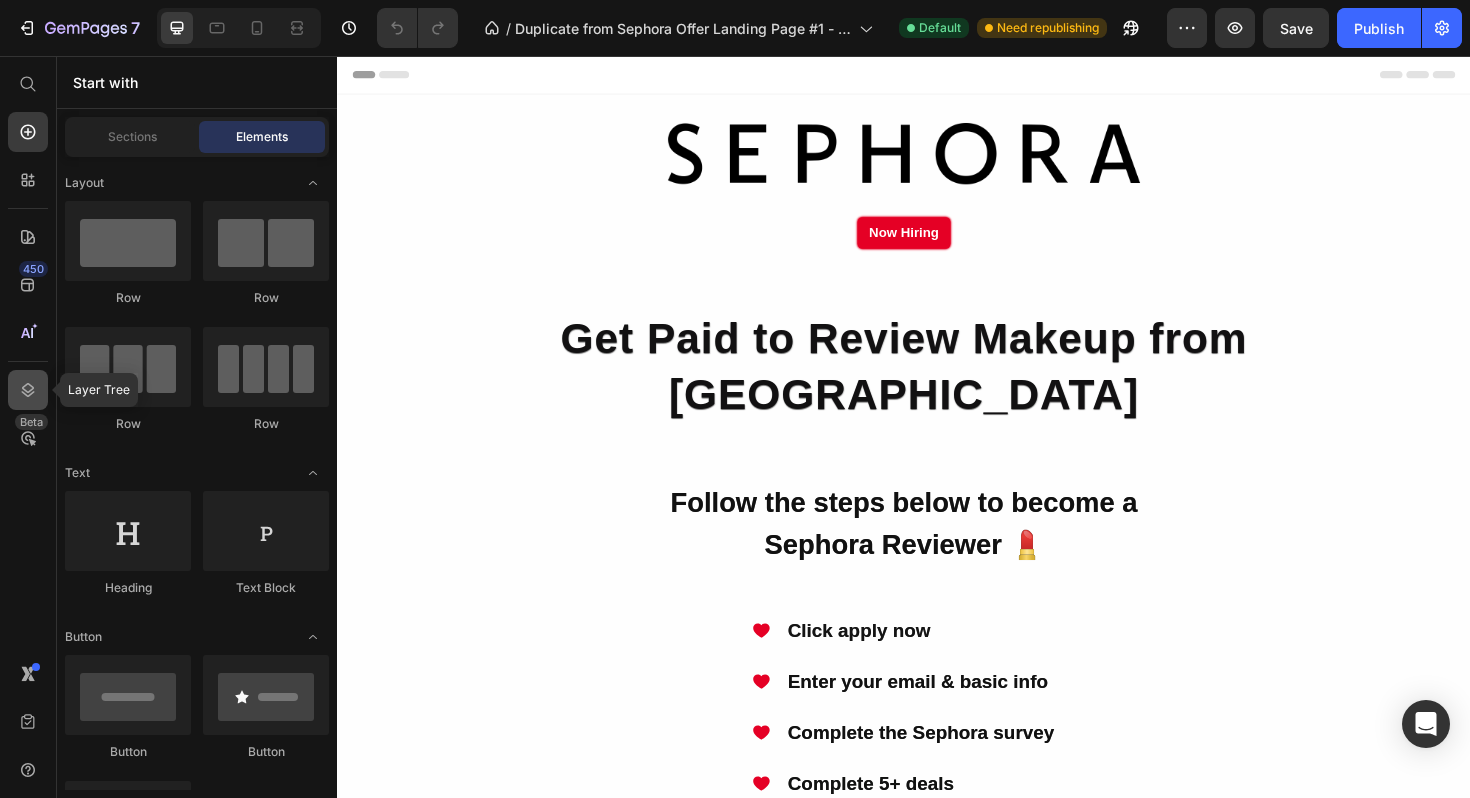 click 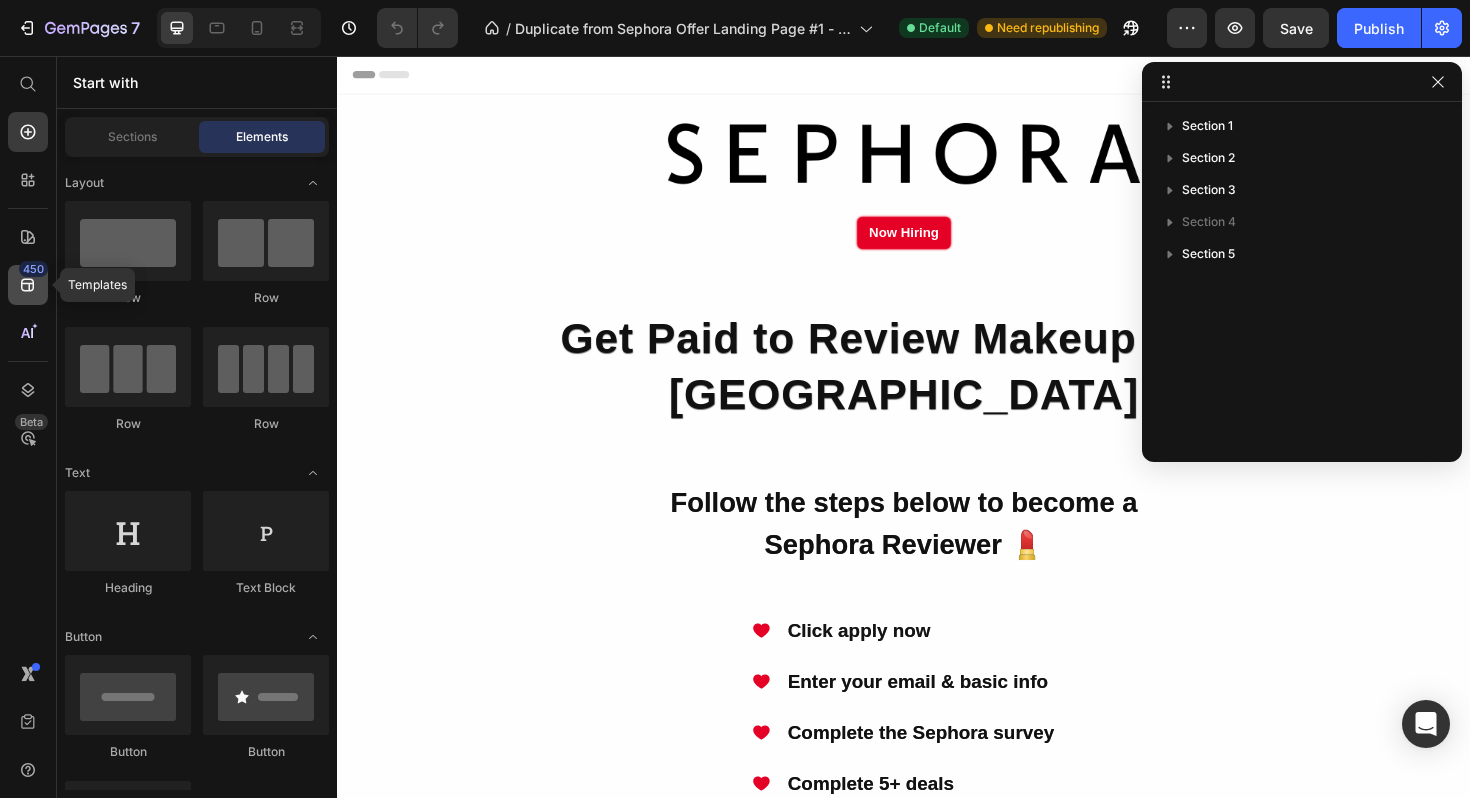 click on "450" 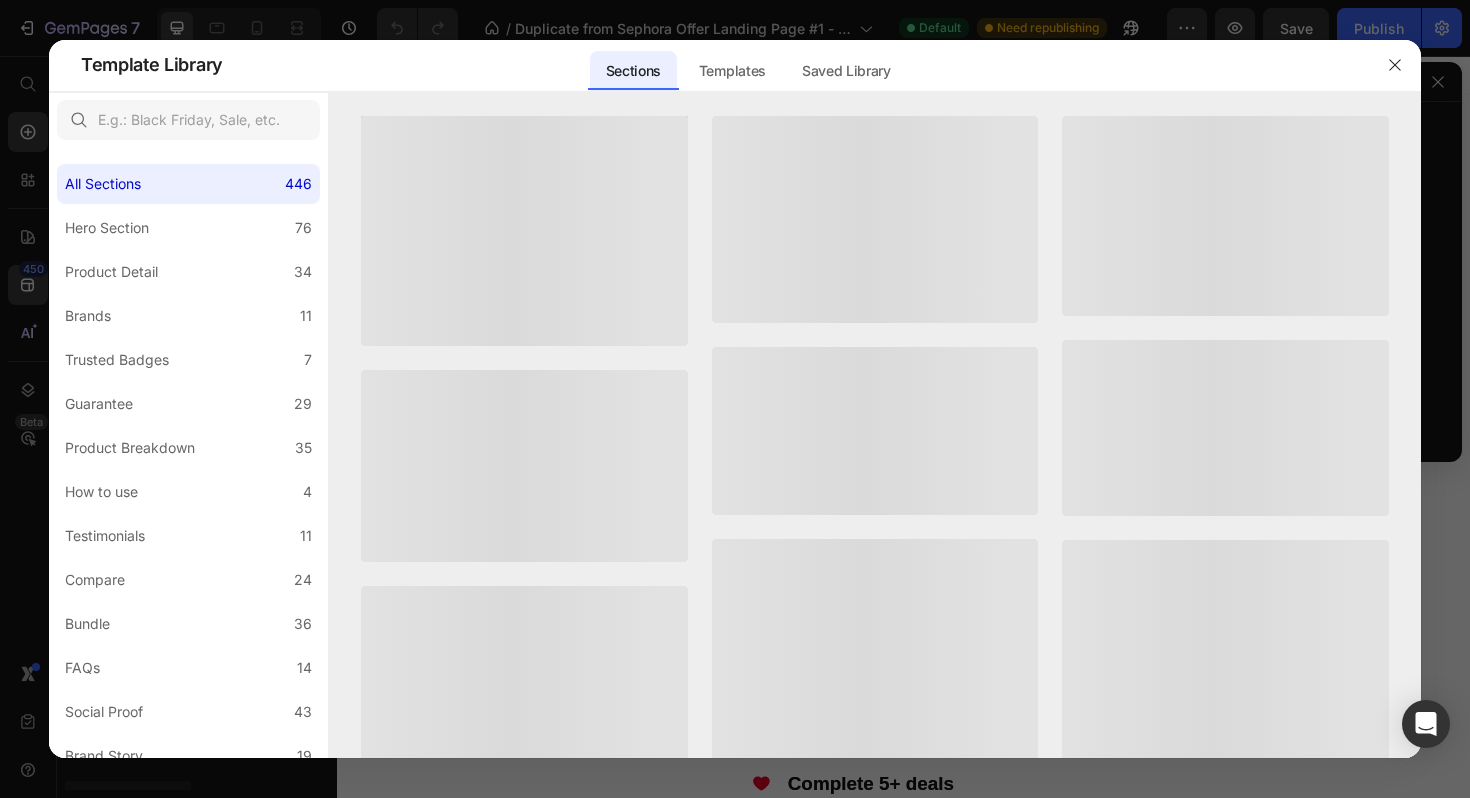 click at bounding box center (735, 399) 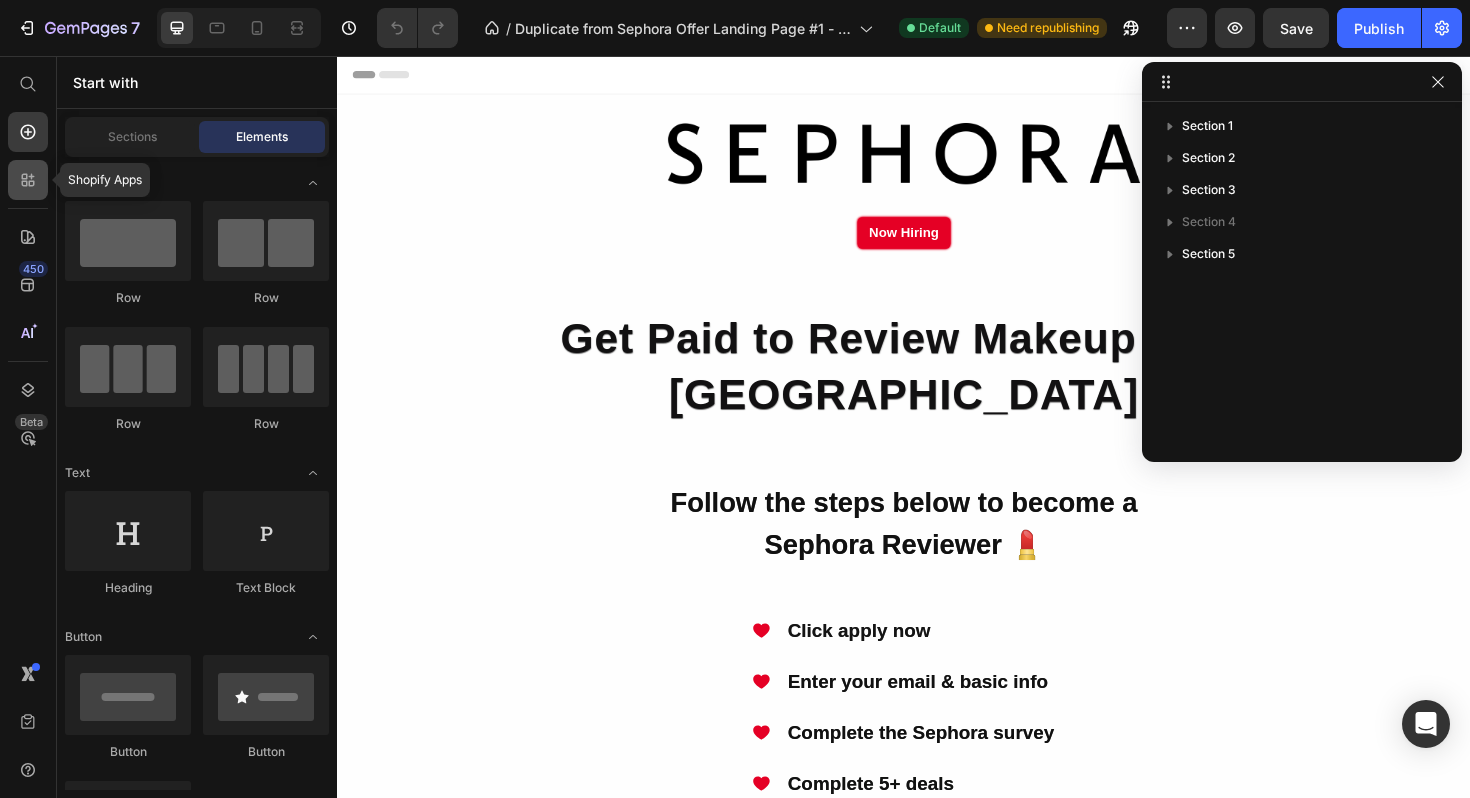 click 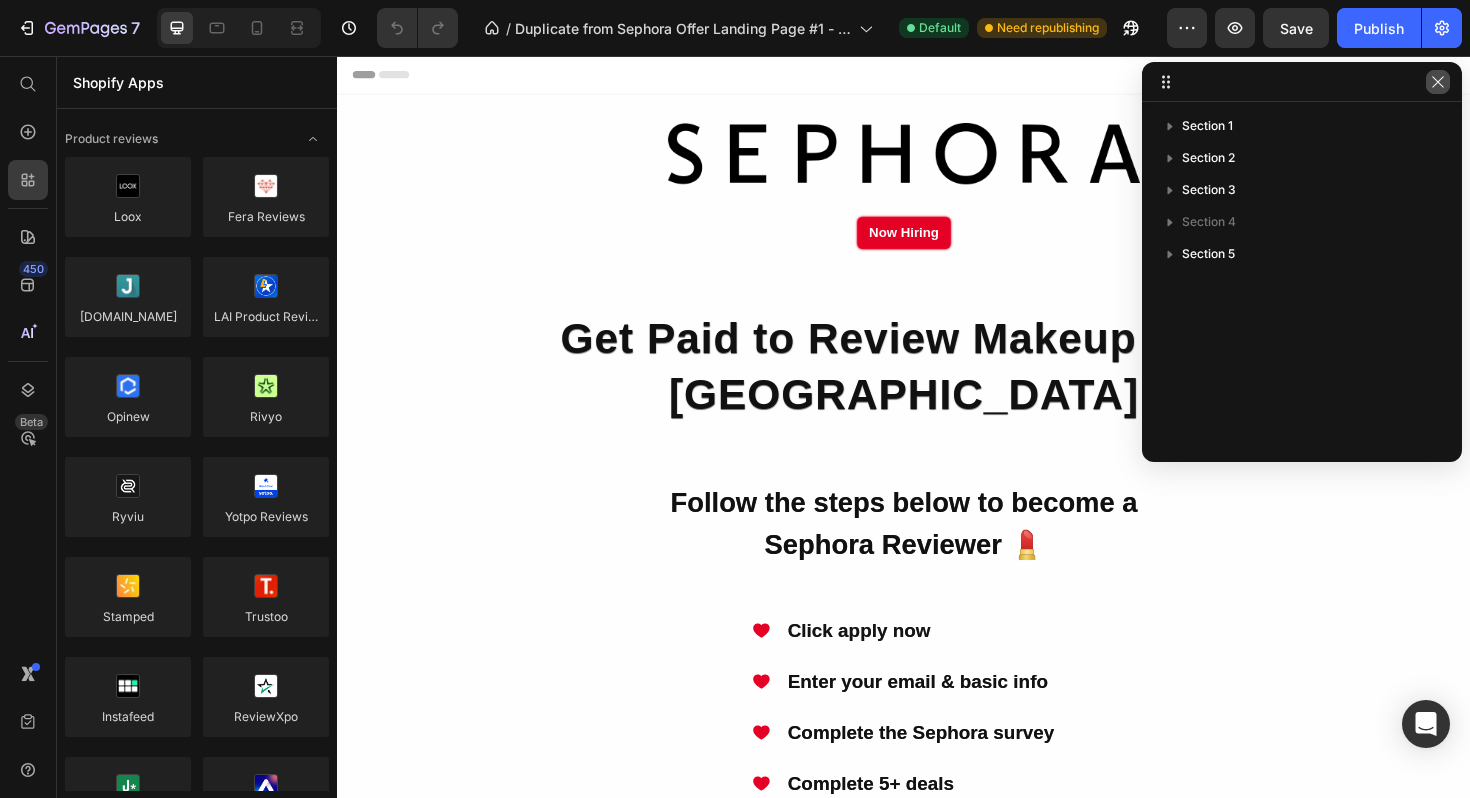 click 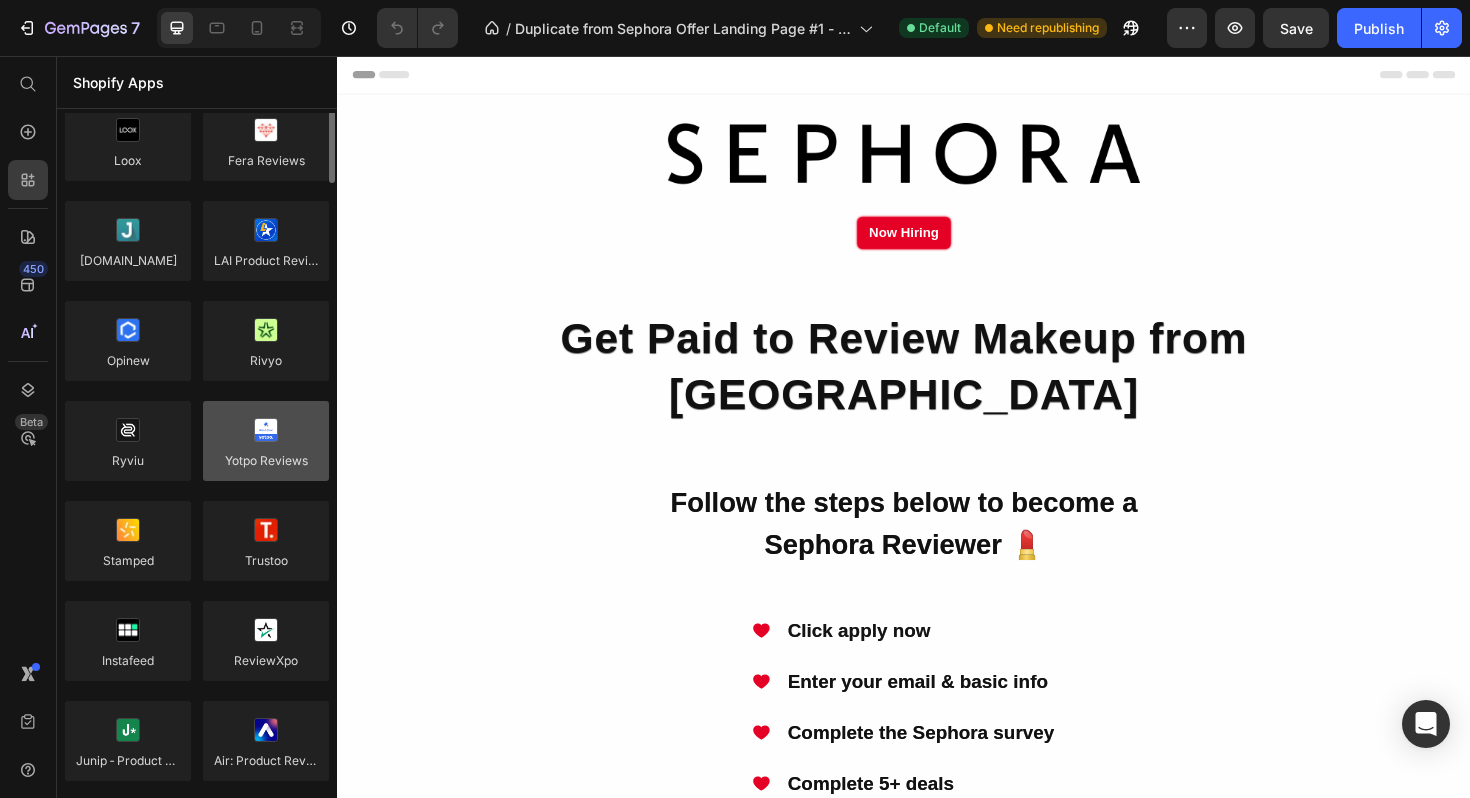 scroll, scrollTop: 61, scrollLeft: 0, axis: vertical 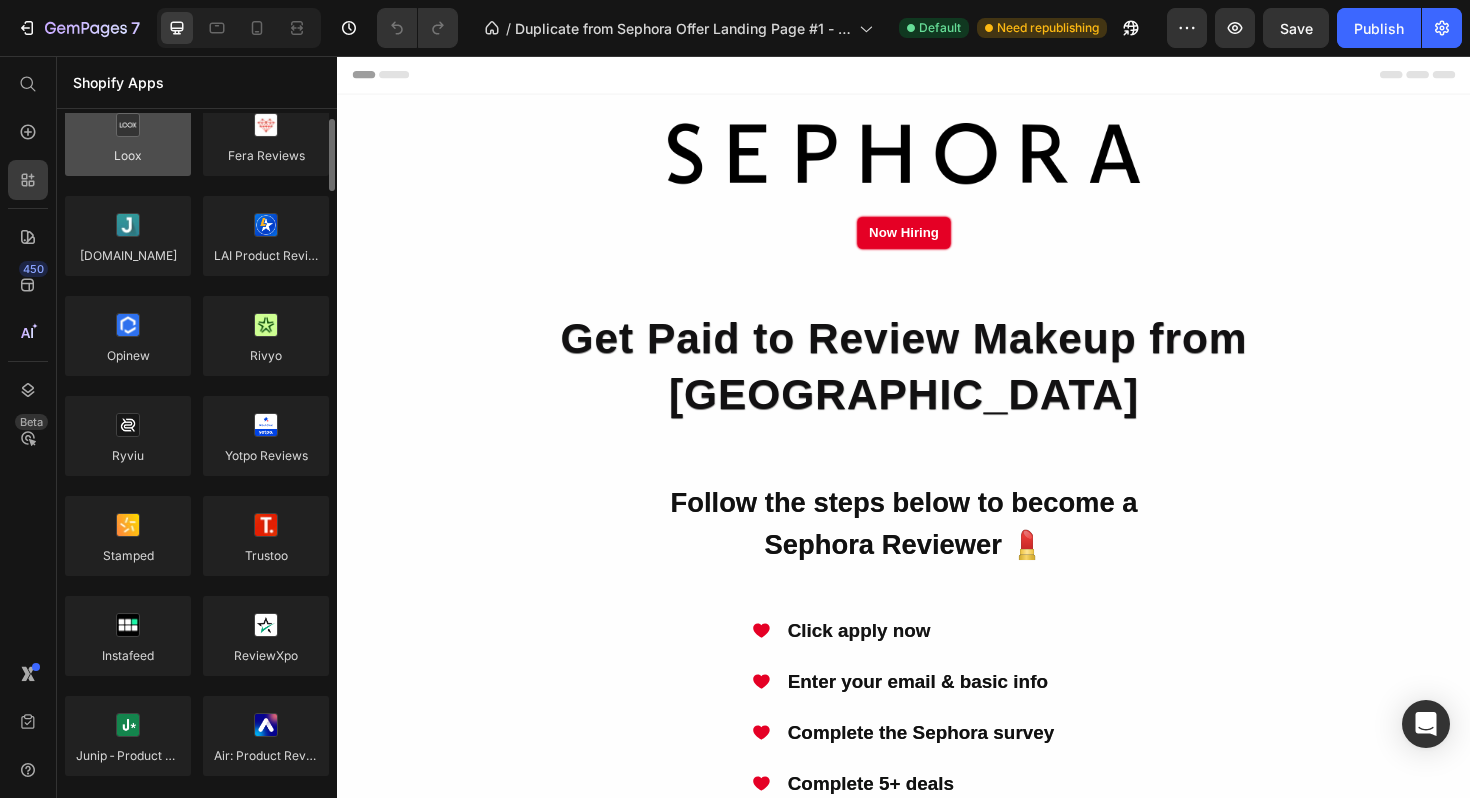 click at bounding box center (128, 136) 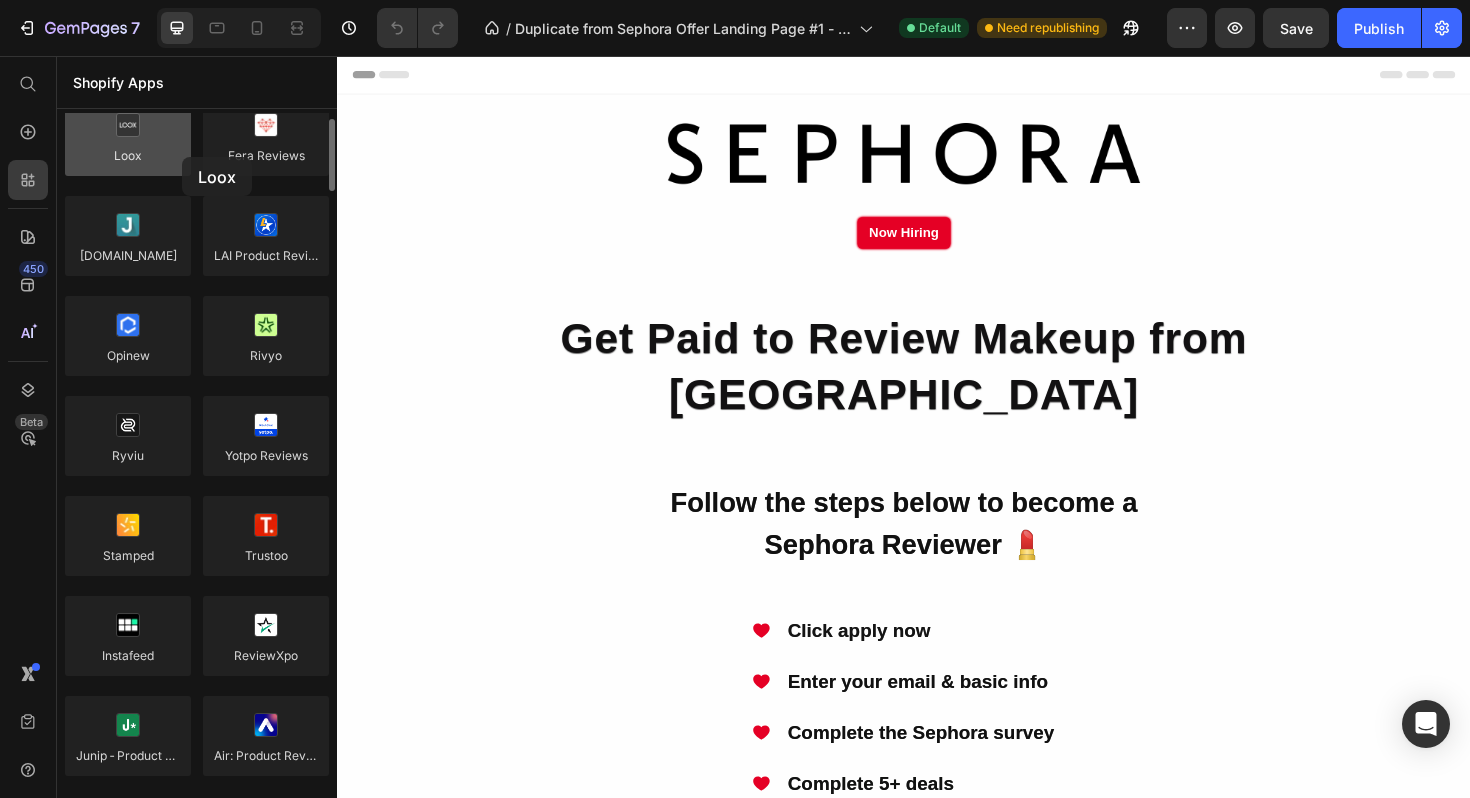 drag, startPoint x: 146, startPoint y: 132, endPoint x: 182, endPoint y: 157, distance: 43.829212 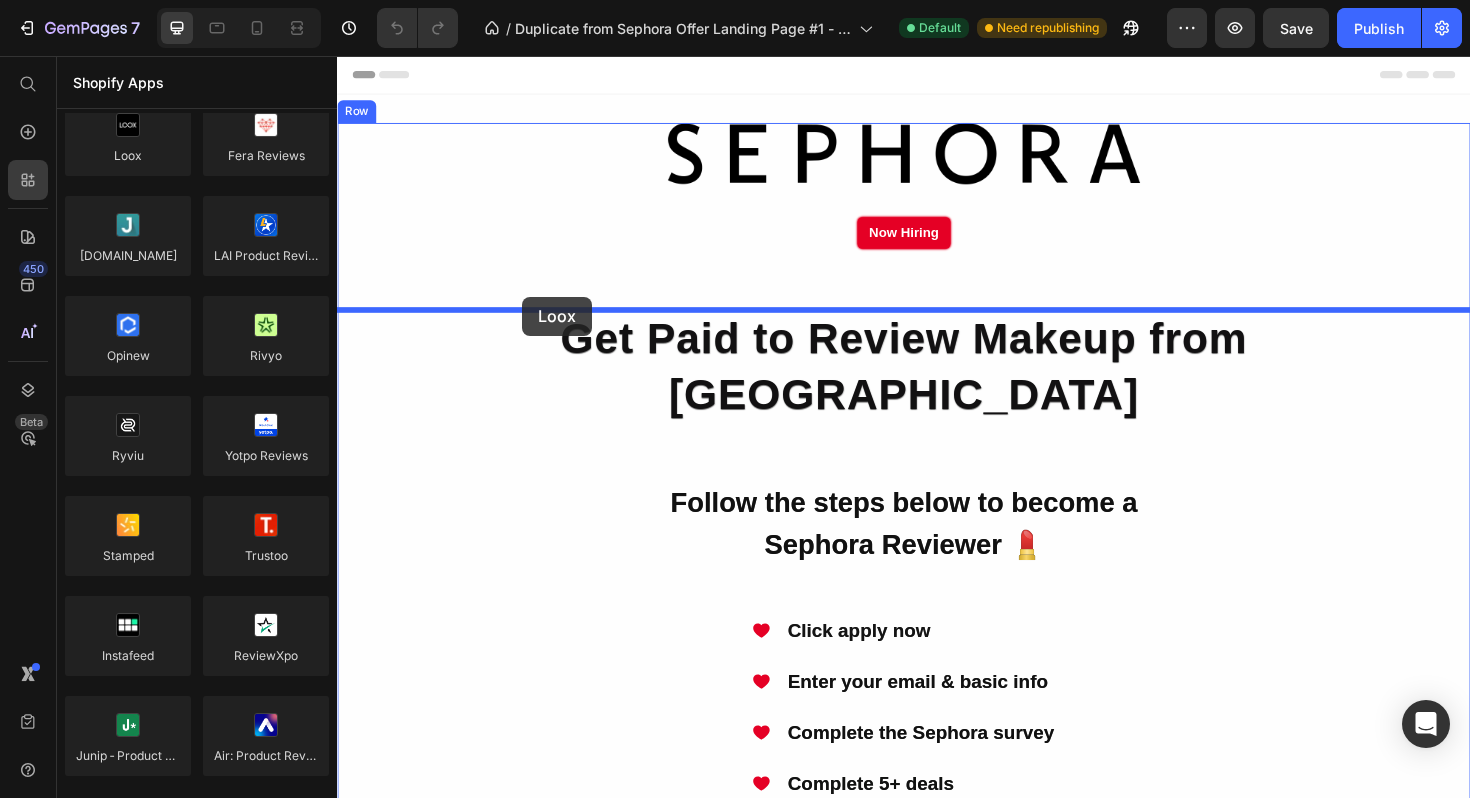 drag, startPoint x: 503, startPoint y: 175, endPoint x: 542, endPoint y: 298, distance: 129.03488 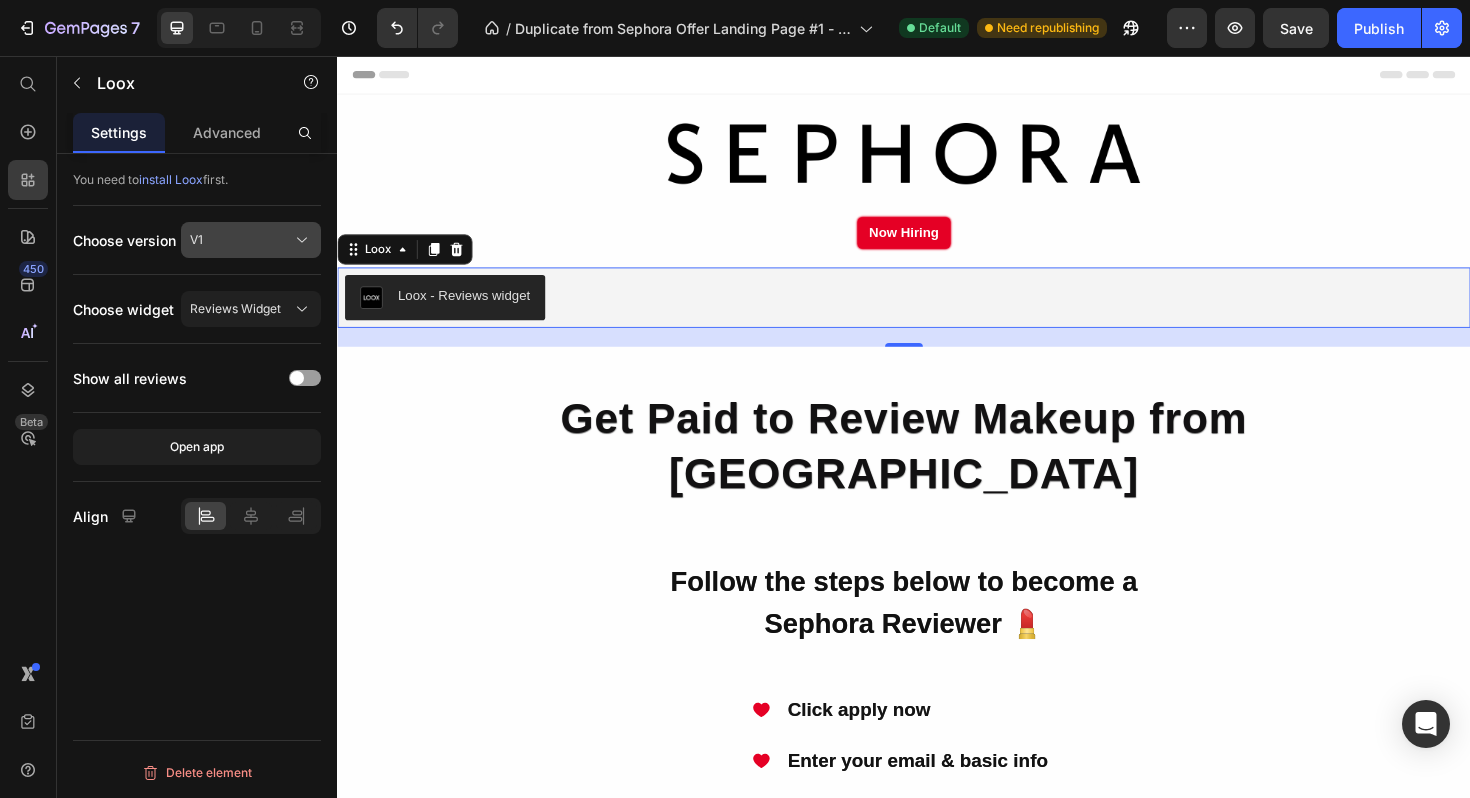 click 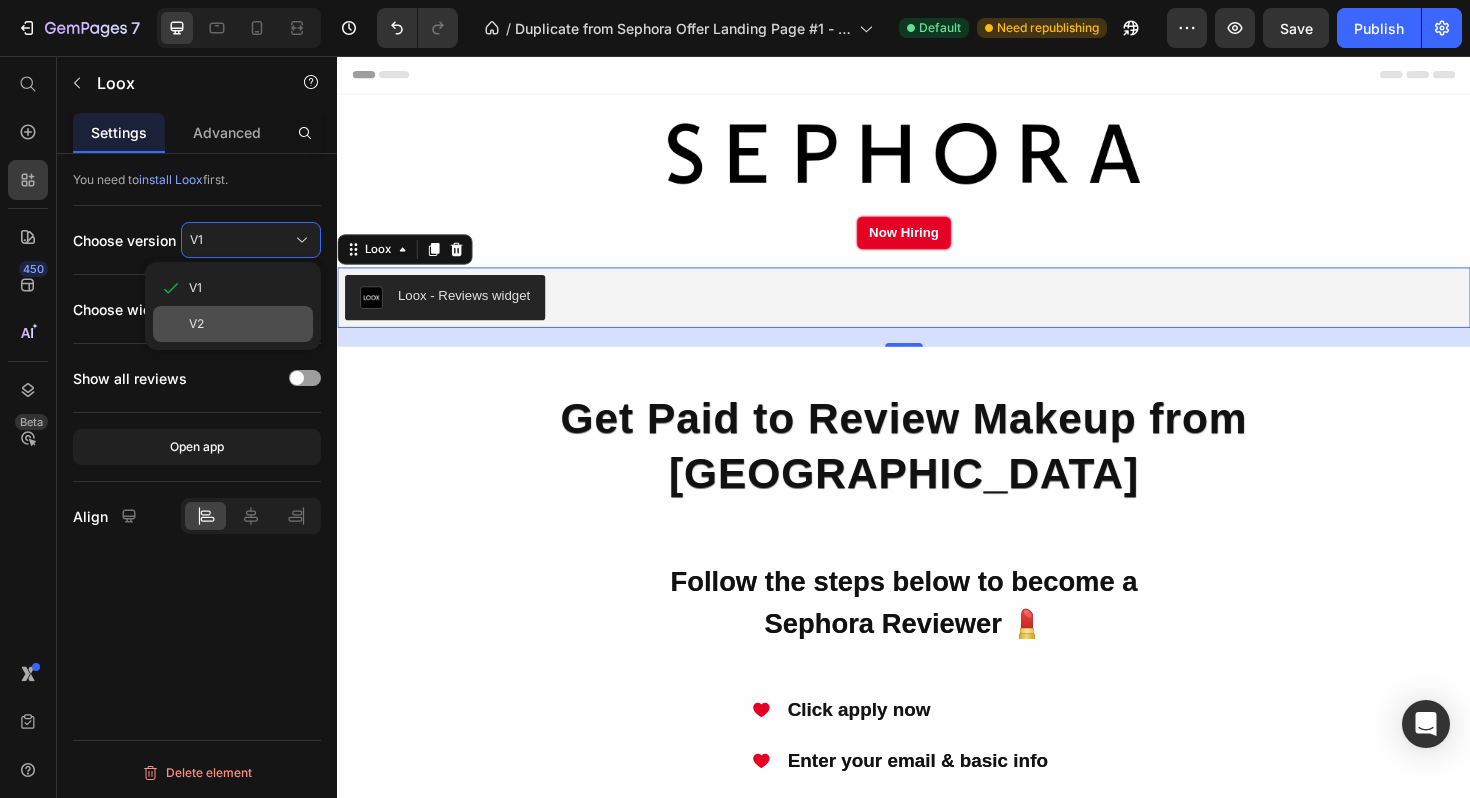 click on "V2" 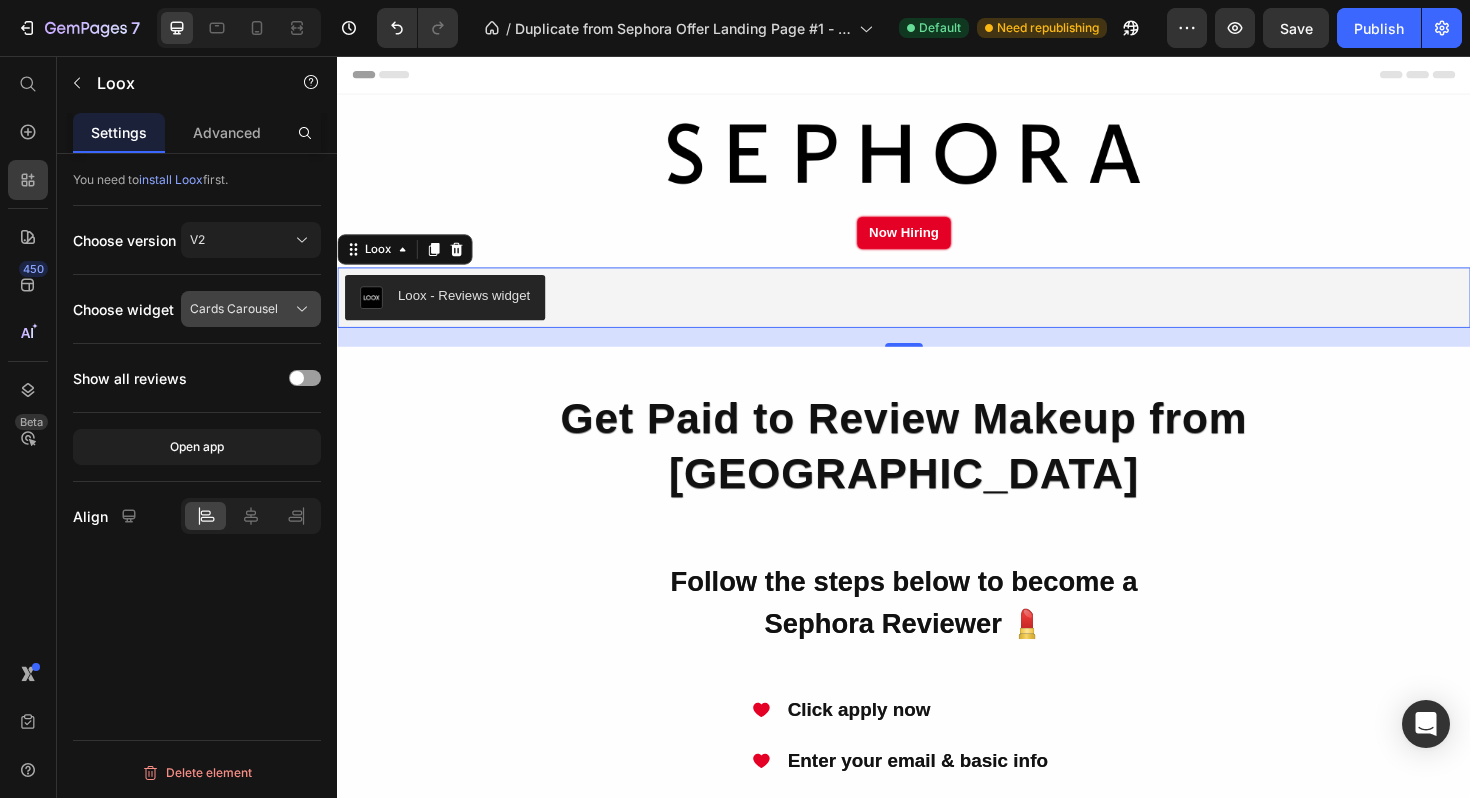 click on "Cards Carousel" at bounding box center [234, 309] 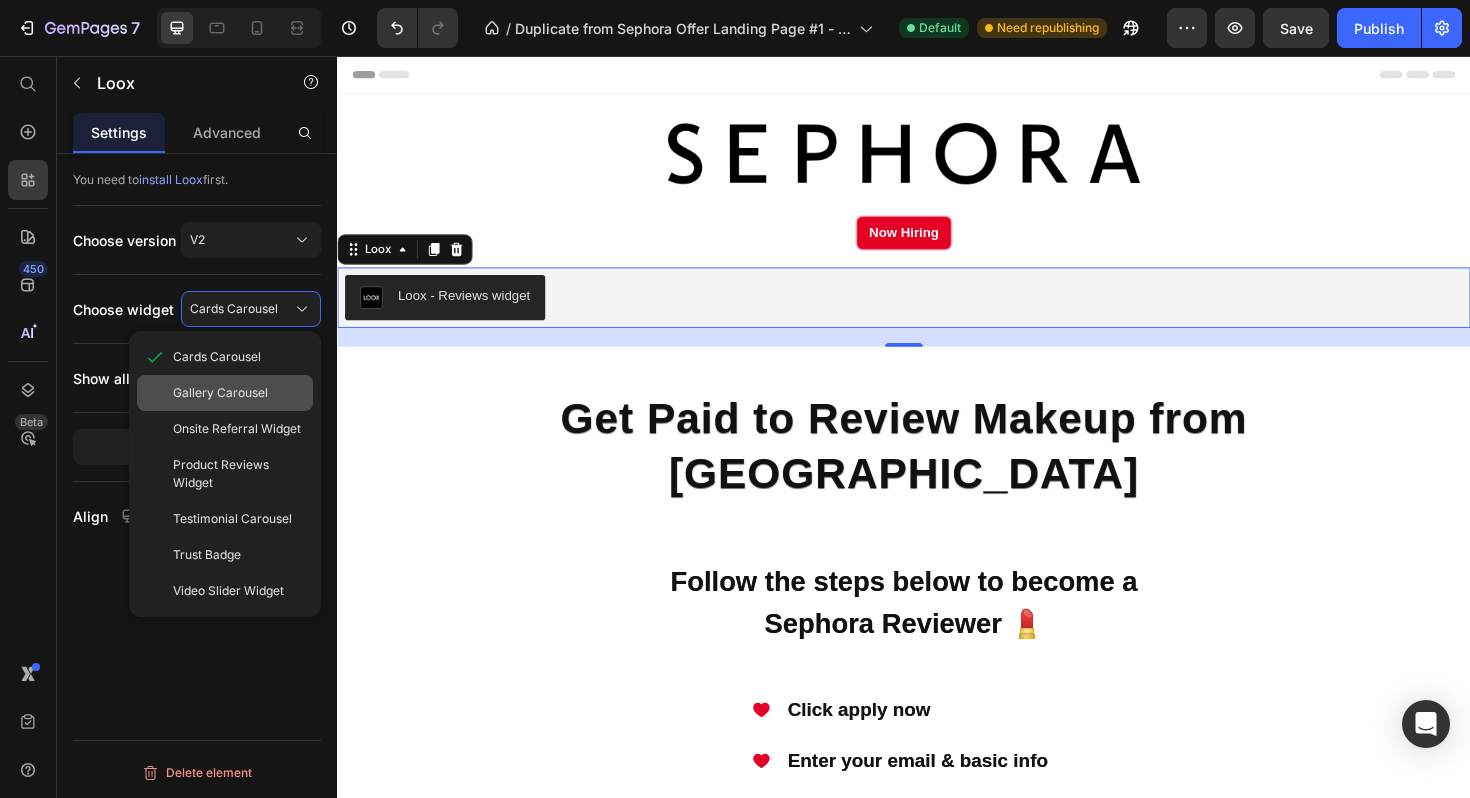 click on "Gallery Carousel" at bounding box center [220, 393] 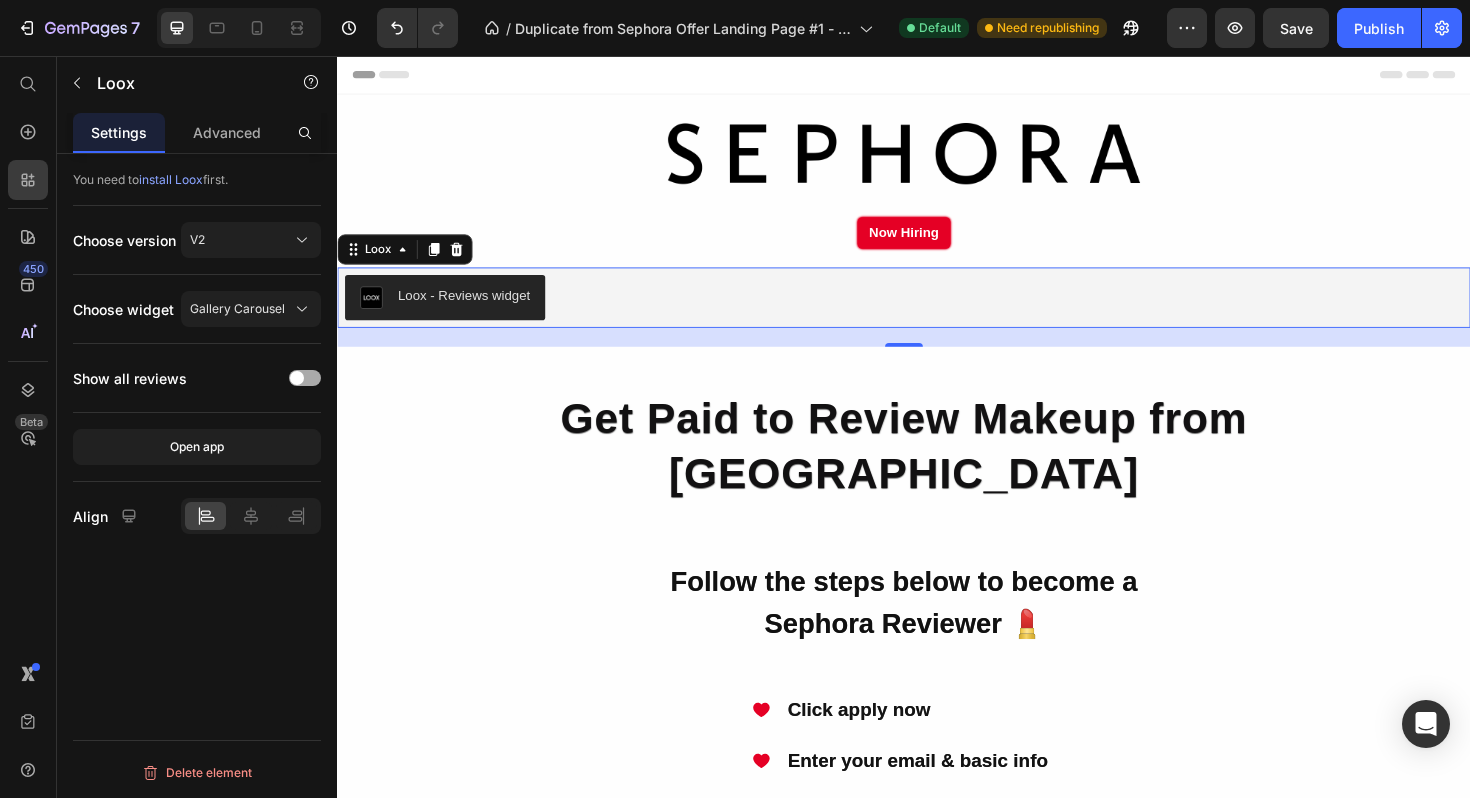 click at bounding box center (305, 378) 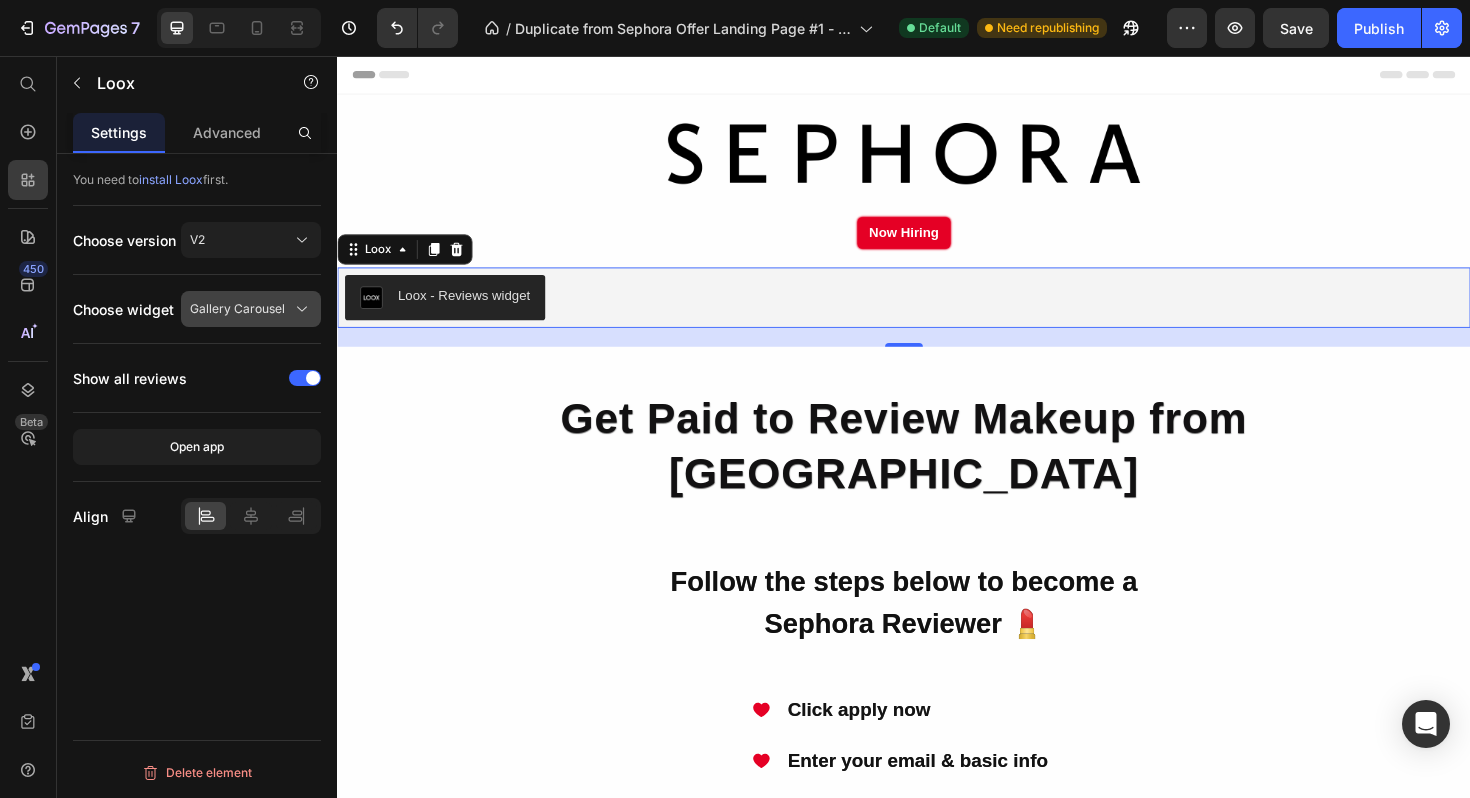 click on "Gallery Carousel" 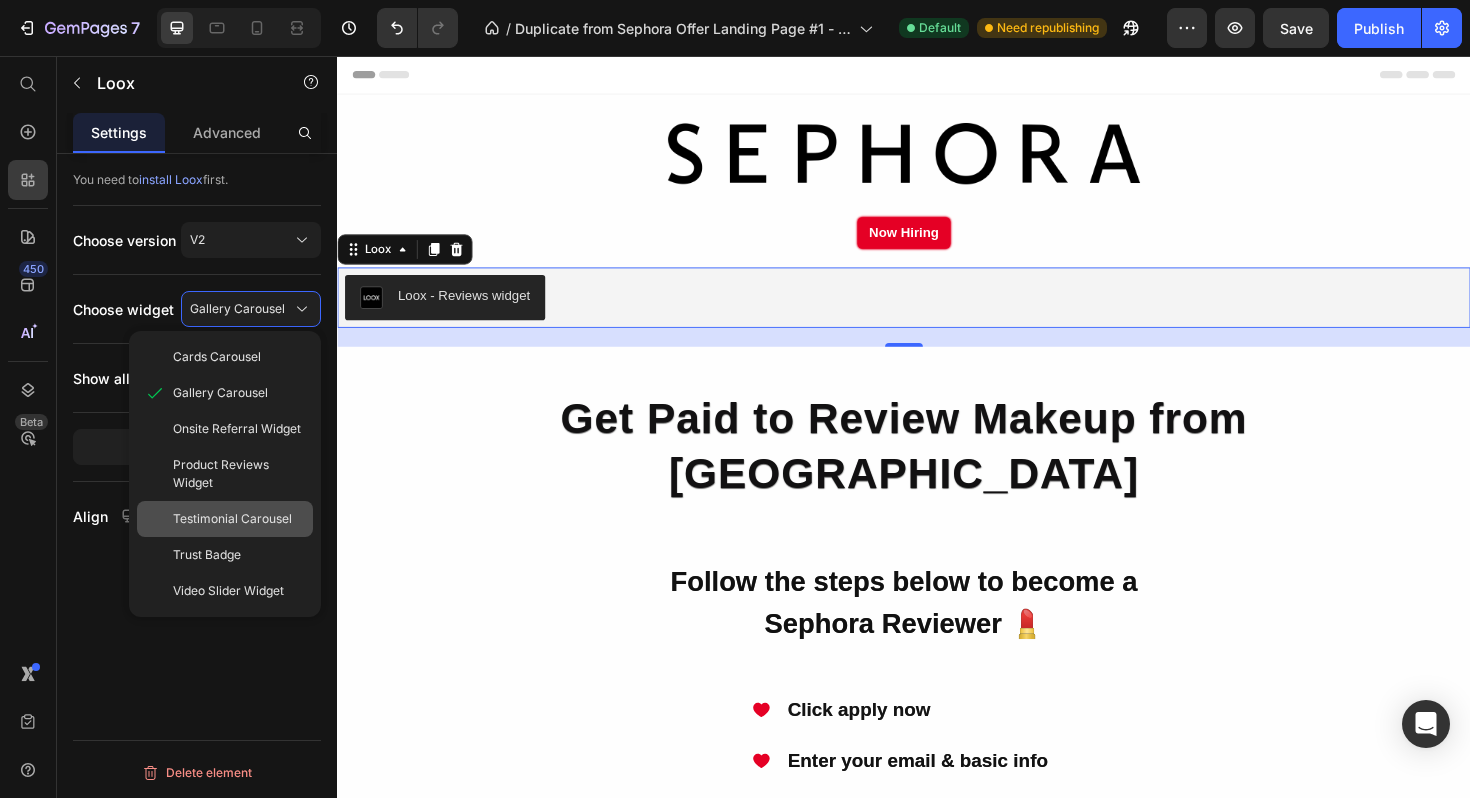 click on "Testimonial Carousel" at bounding box center (232, 519) 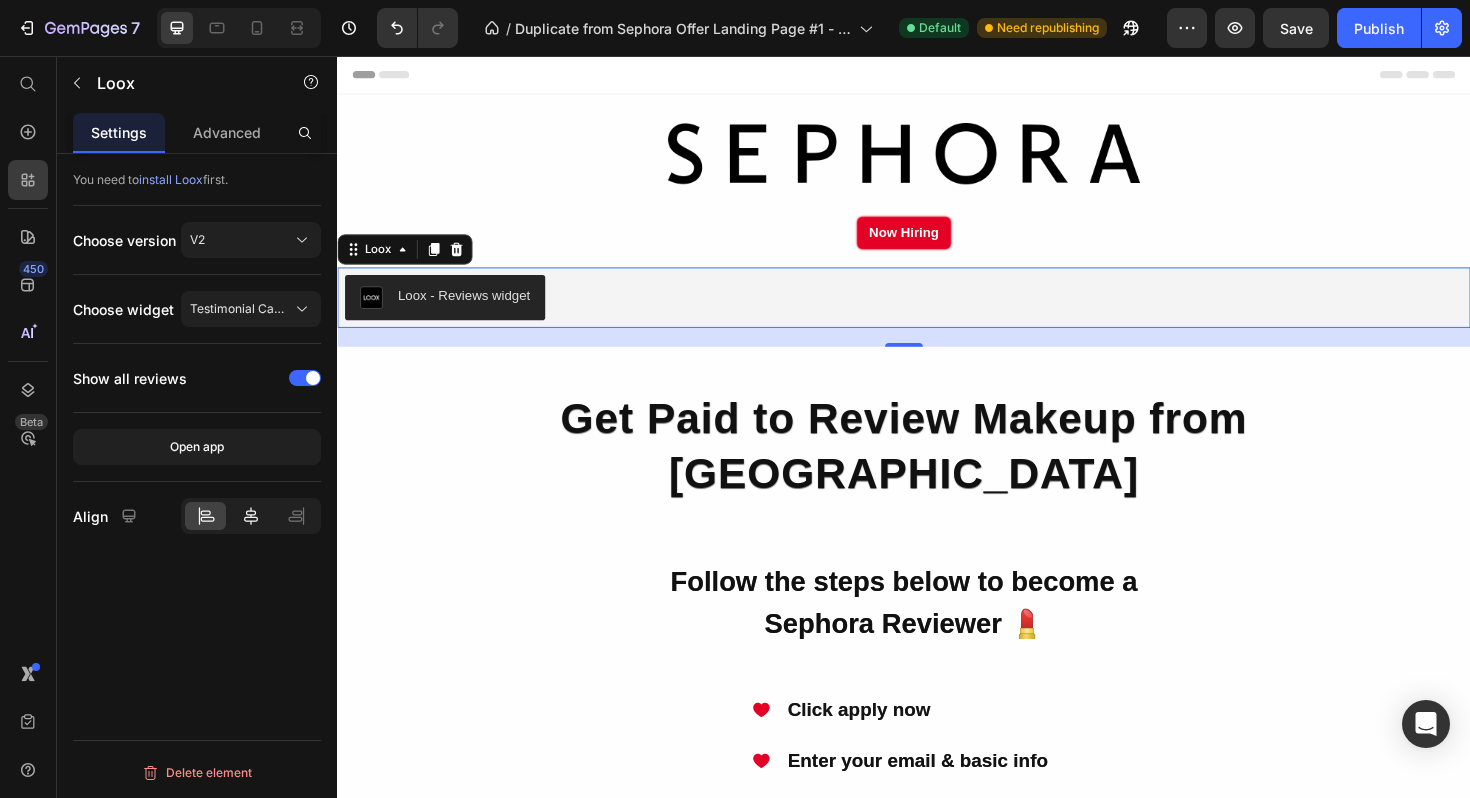 click 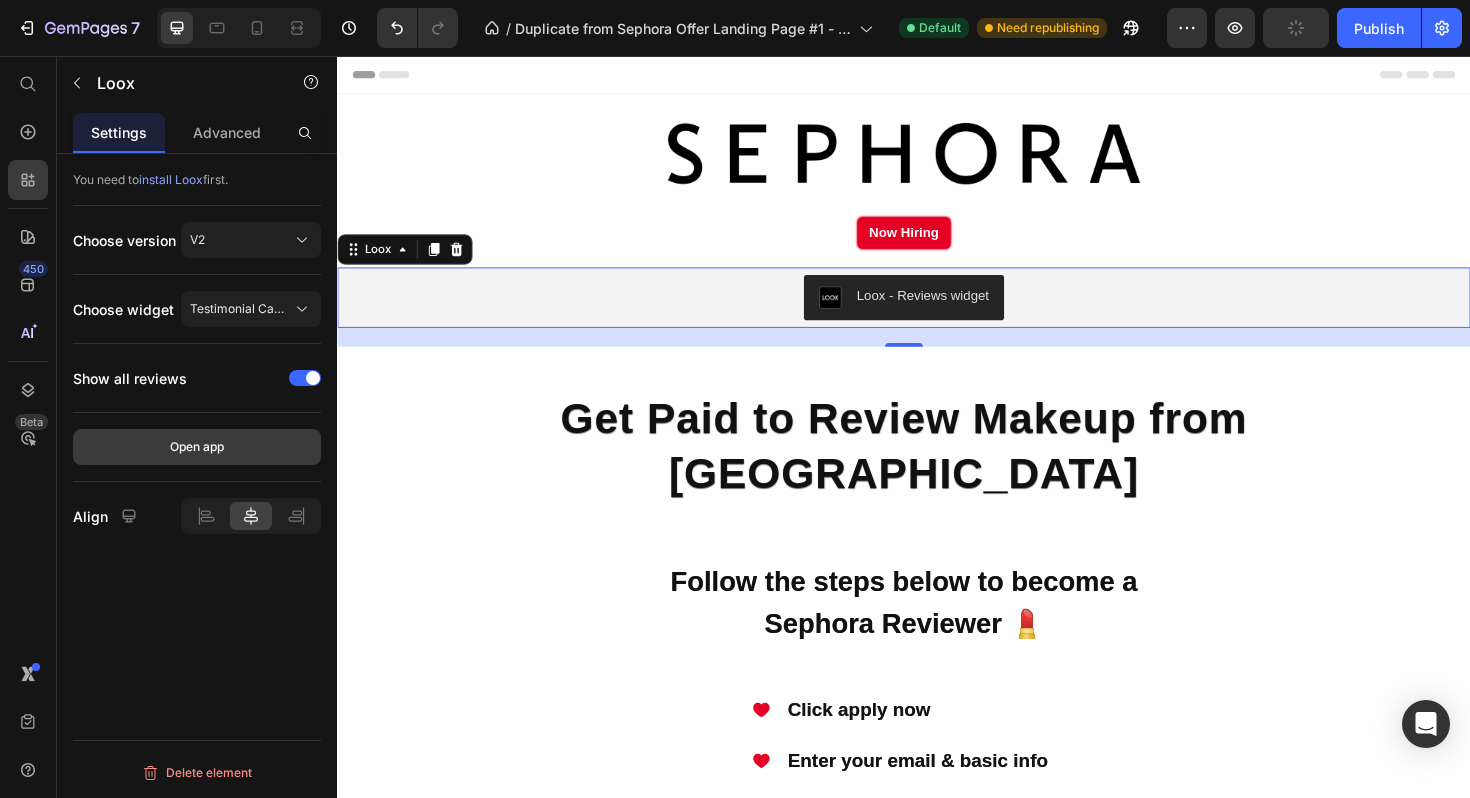 click on "Open app" at bounding box center (197, 447) 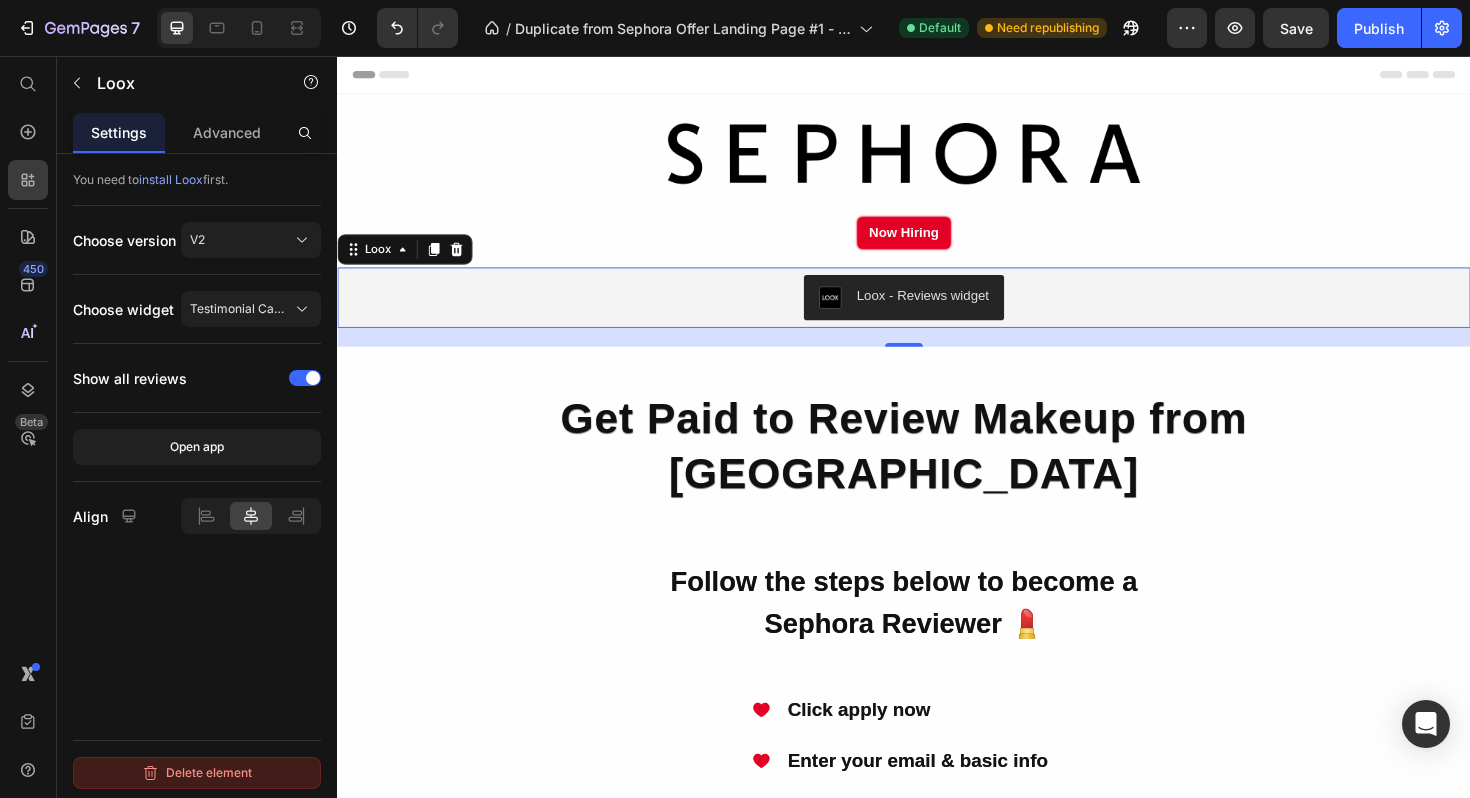 click on "Delete element" at bounding box center (197, 773) 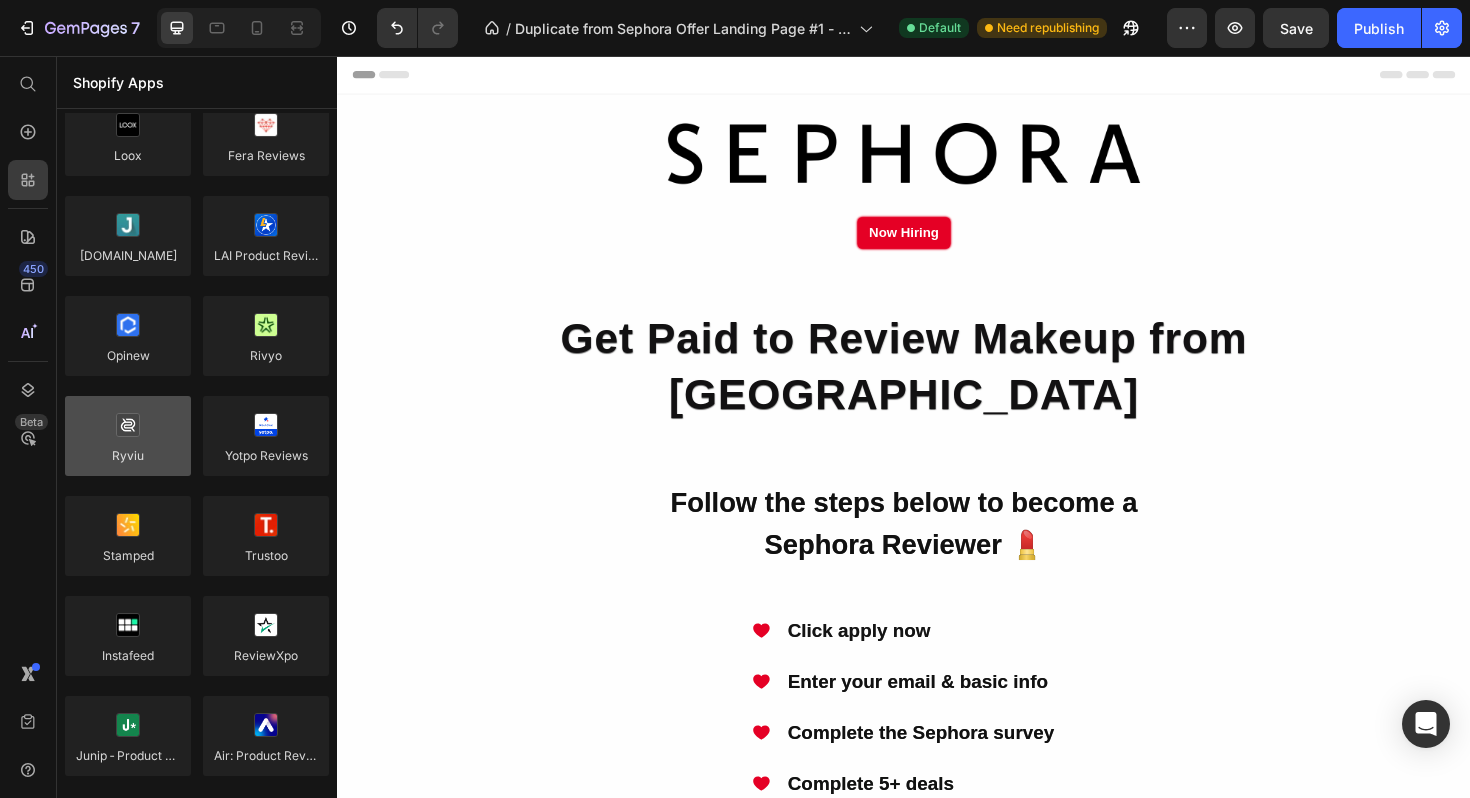 scroll, scrollTop: 0, scrollLeft: 0, axis: both 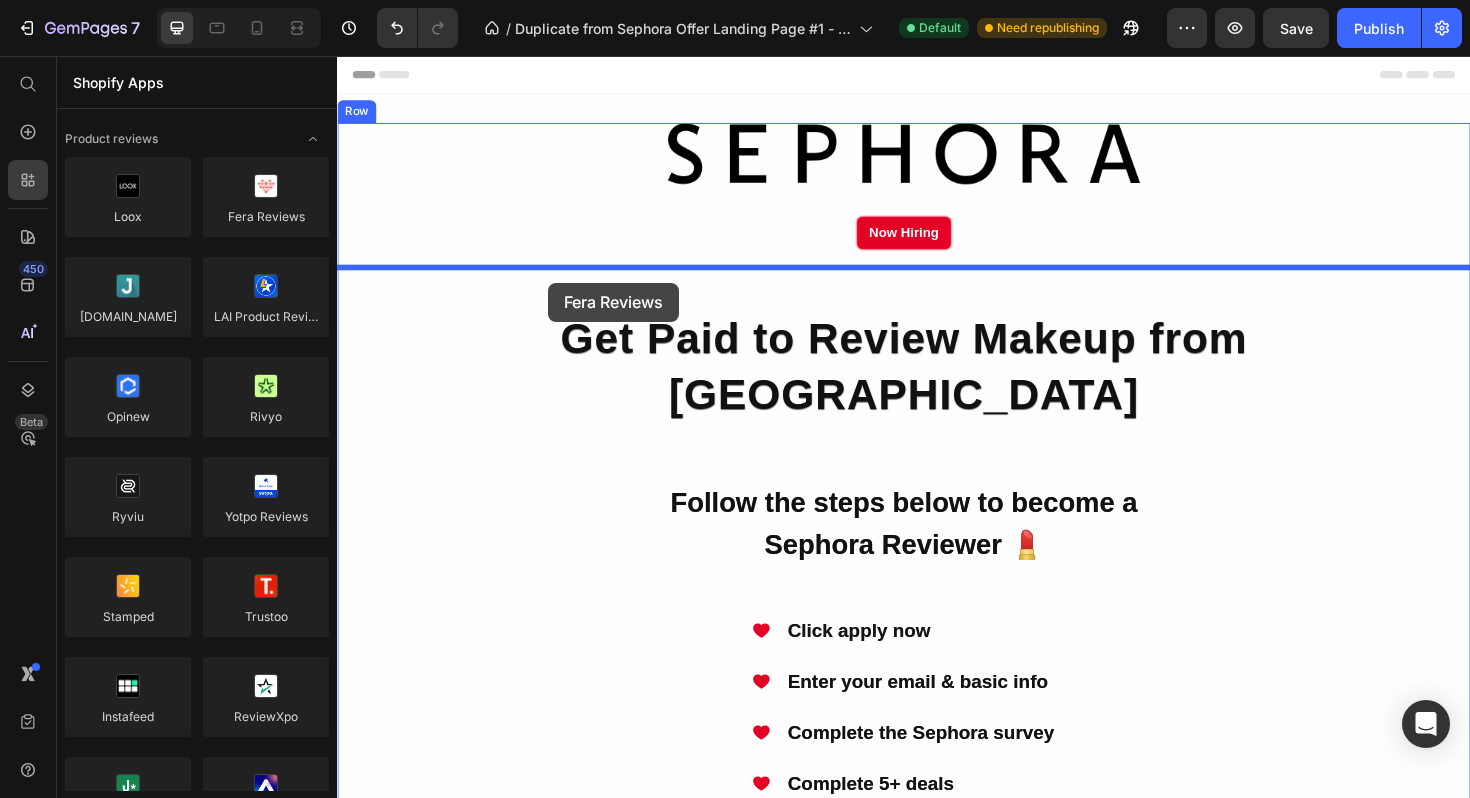 drag, startPoint x: 593, startPoint y: 264, endPoint x: 560, endPoint y: 296, distance: 45.96738 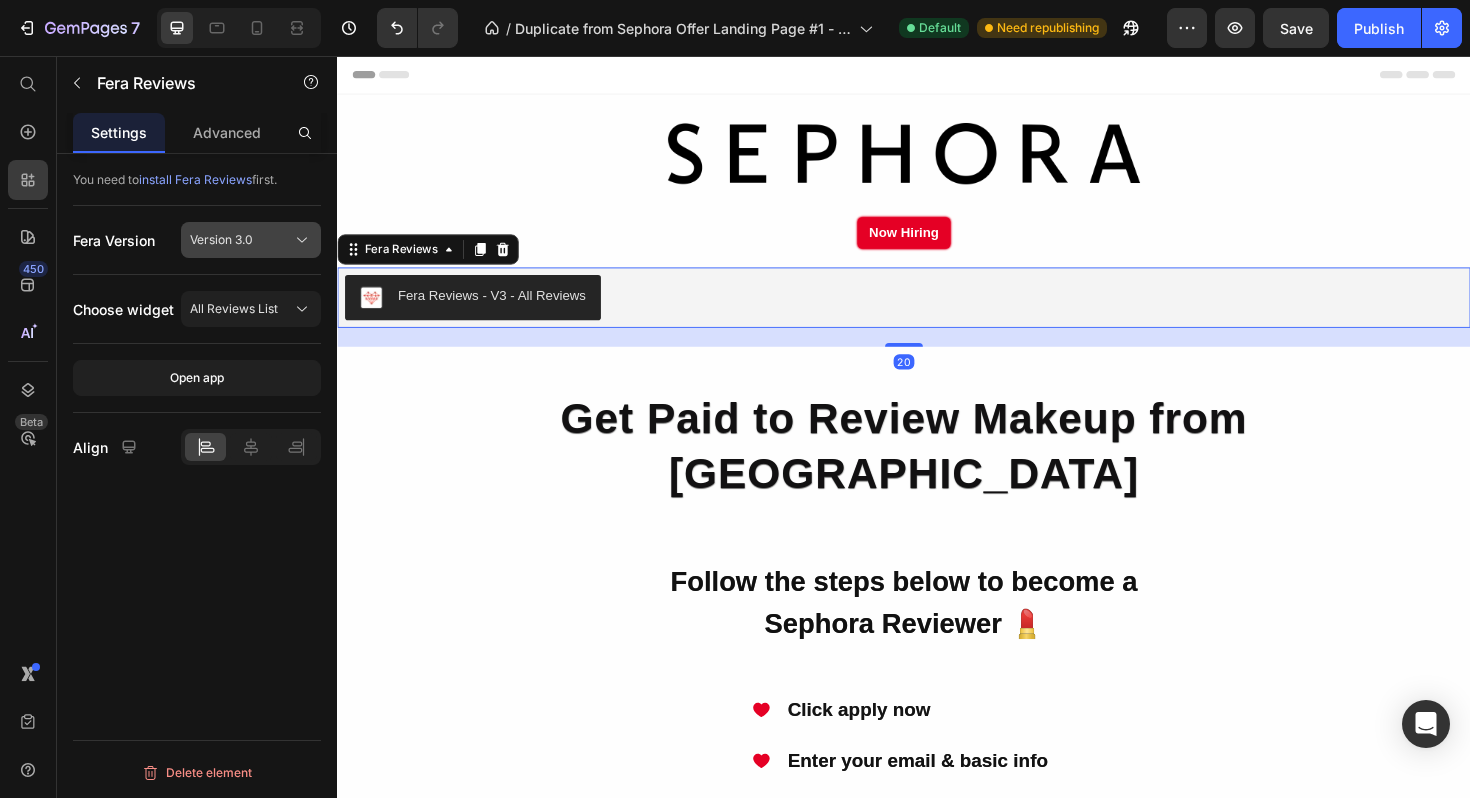 click on "Version 3.0" at bounding box center (251, 240) 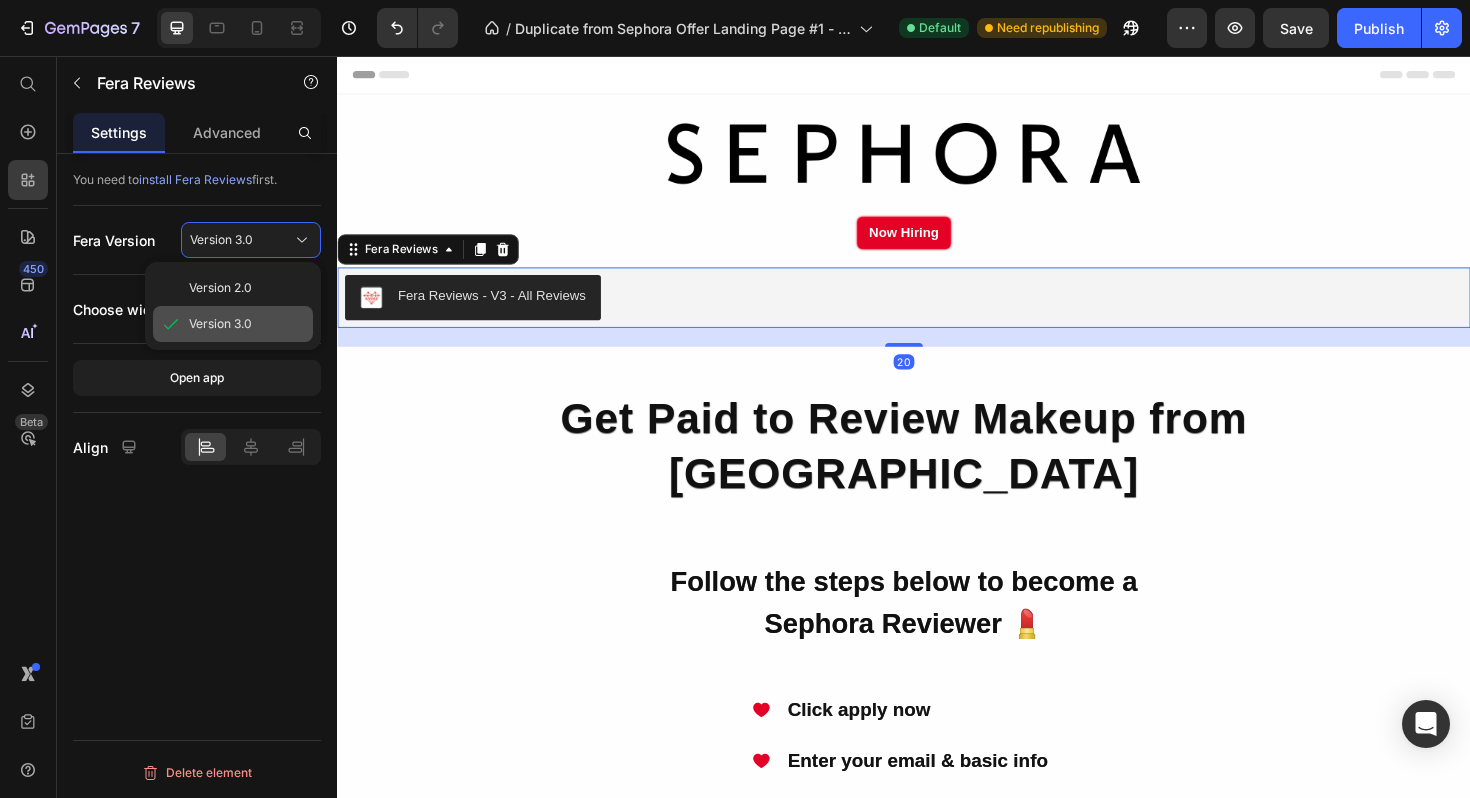 click on "Version 3.0" at bounding box center [220, 324] 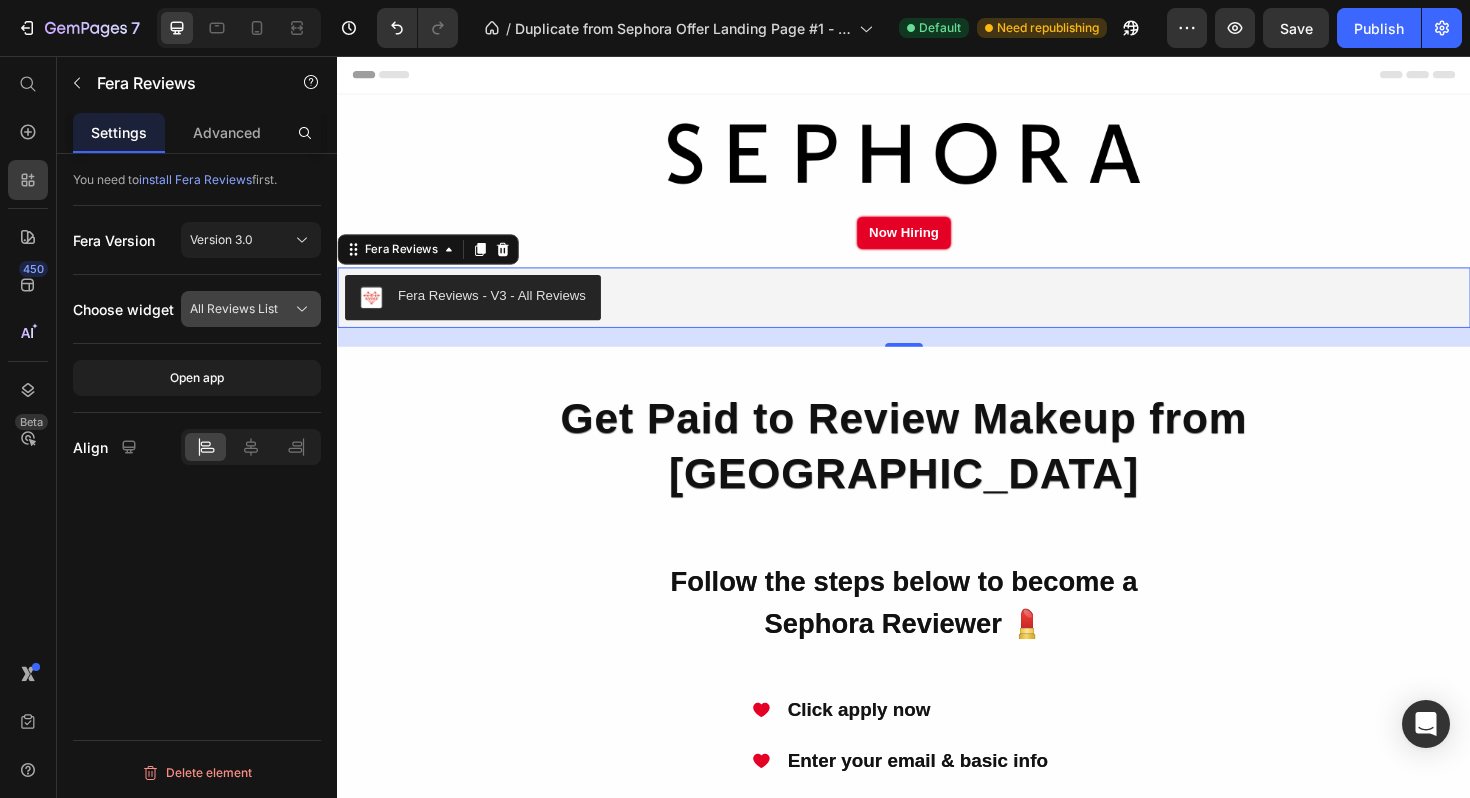 click on "All Reviews List" at bounding box center [234, 309] 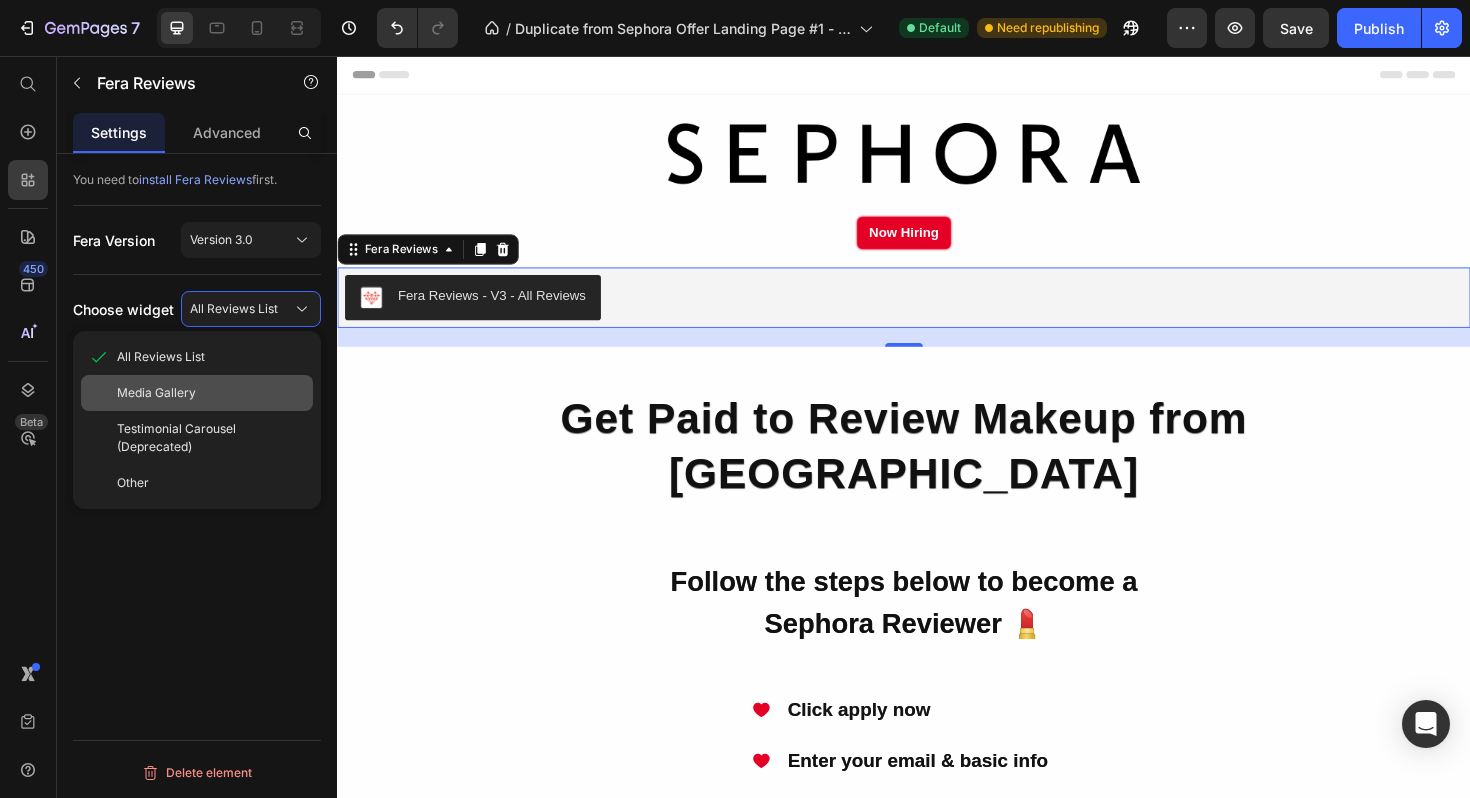 click on "Media Gallery" at bounding box center [211, 393] 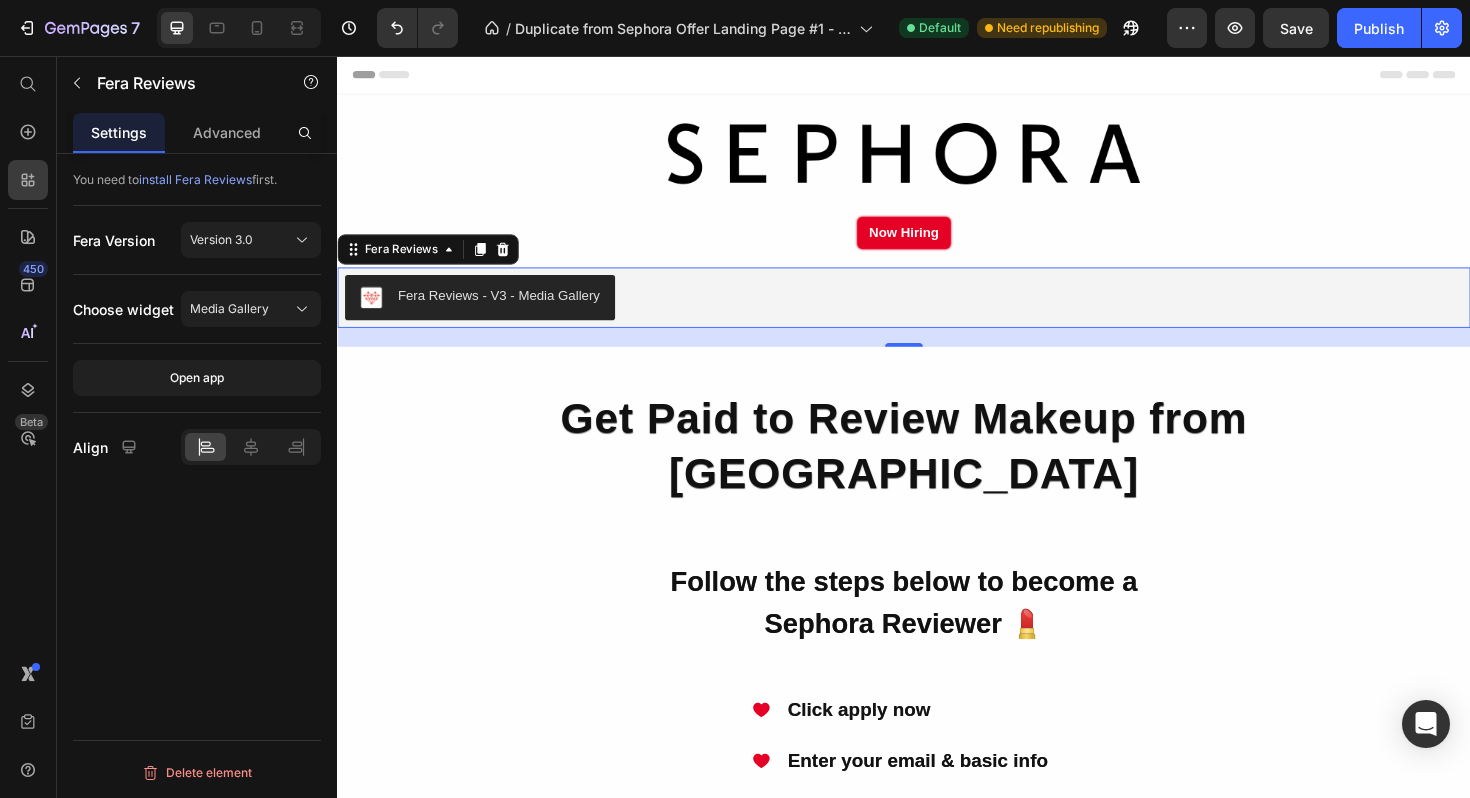 click on "You need to  install Fera Reviews  first.  Fera Version Version 3.0 Choose widget Media Gallery  Open app  Align" at bounding box center (197, 334) 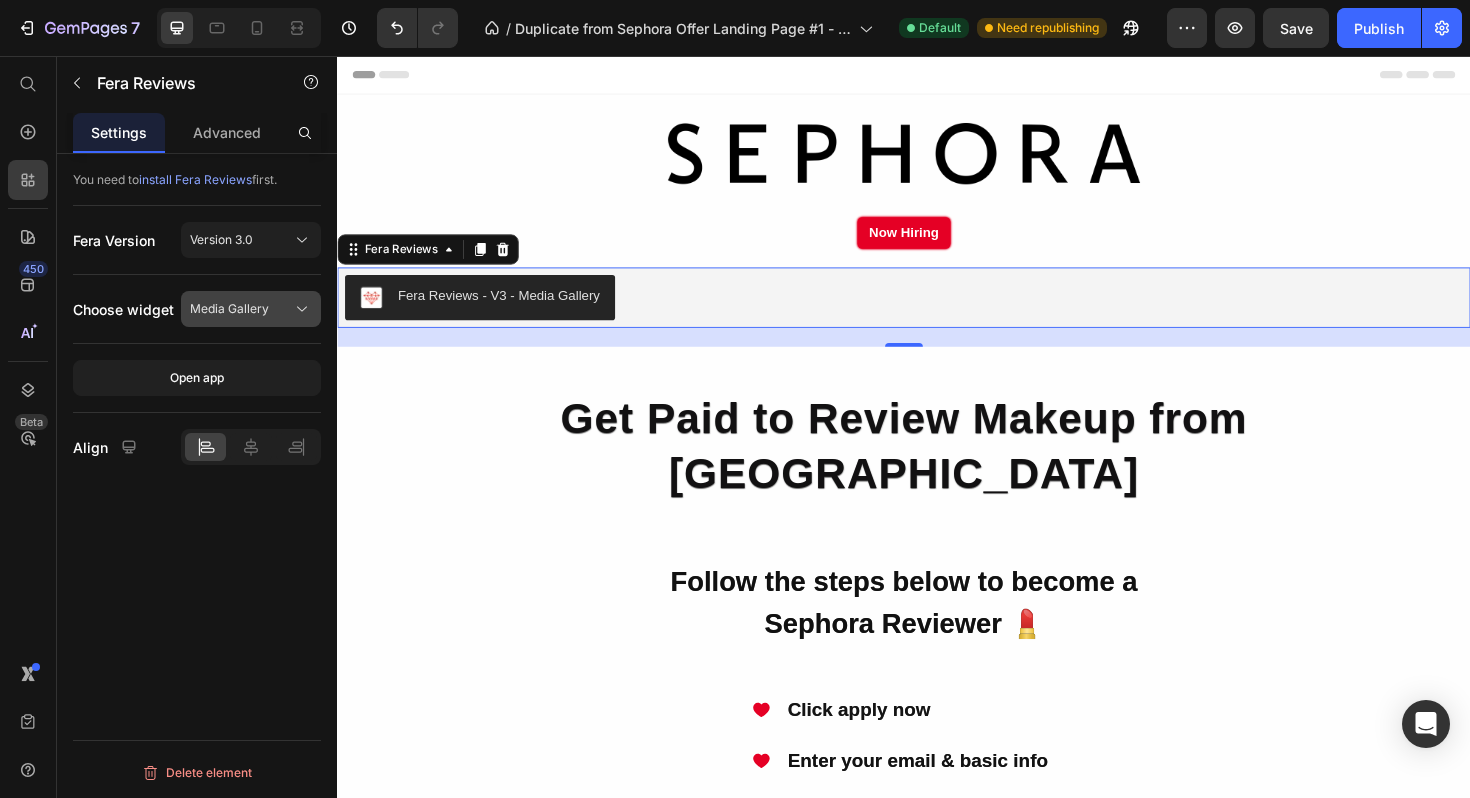 click on "Media Gallery" at bounding box center (251, 309) 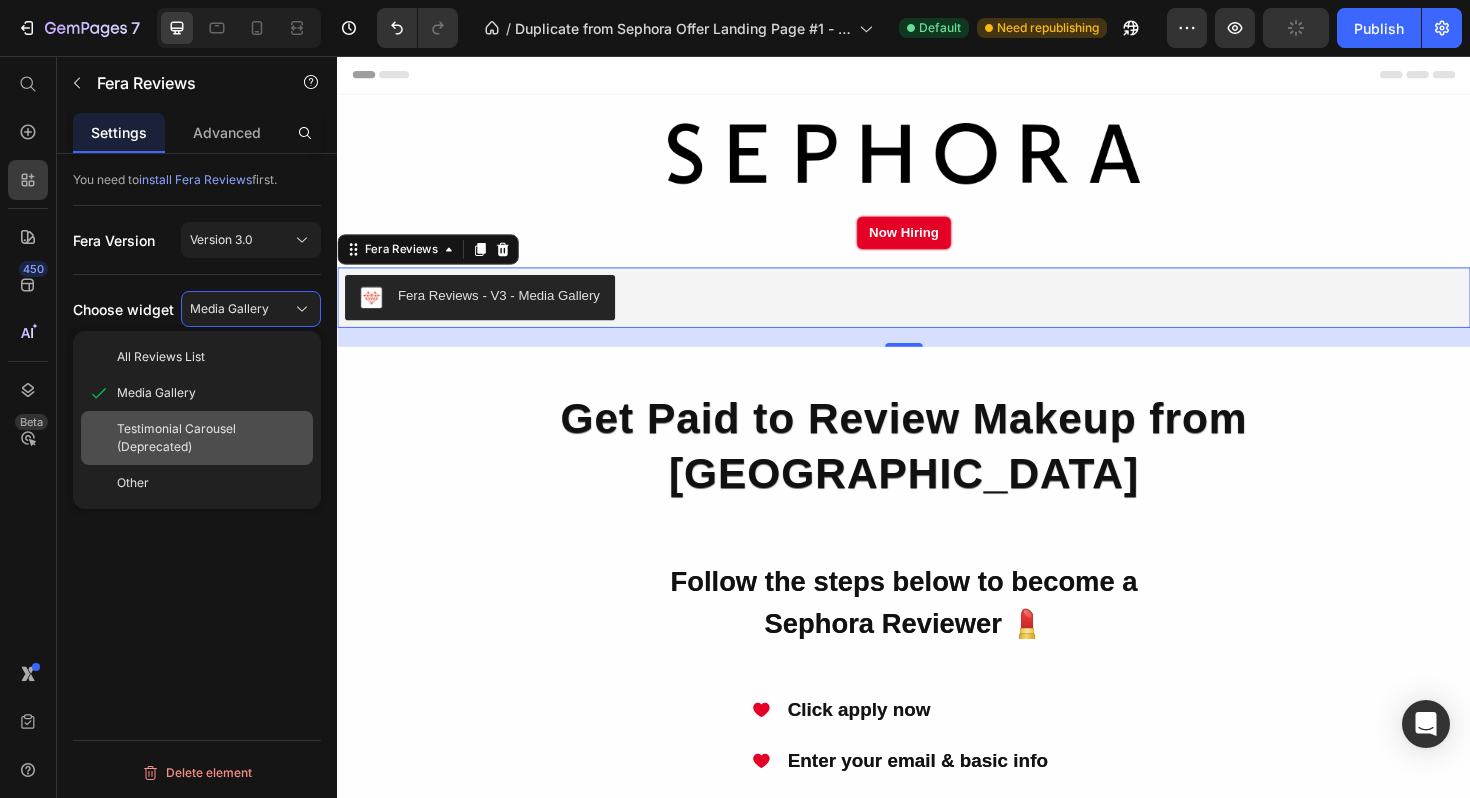 click on "Testimonial Carousel (Deprecated)" at bounding box center (211, 438) 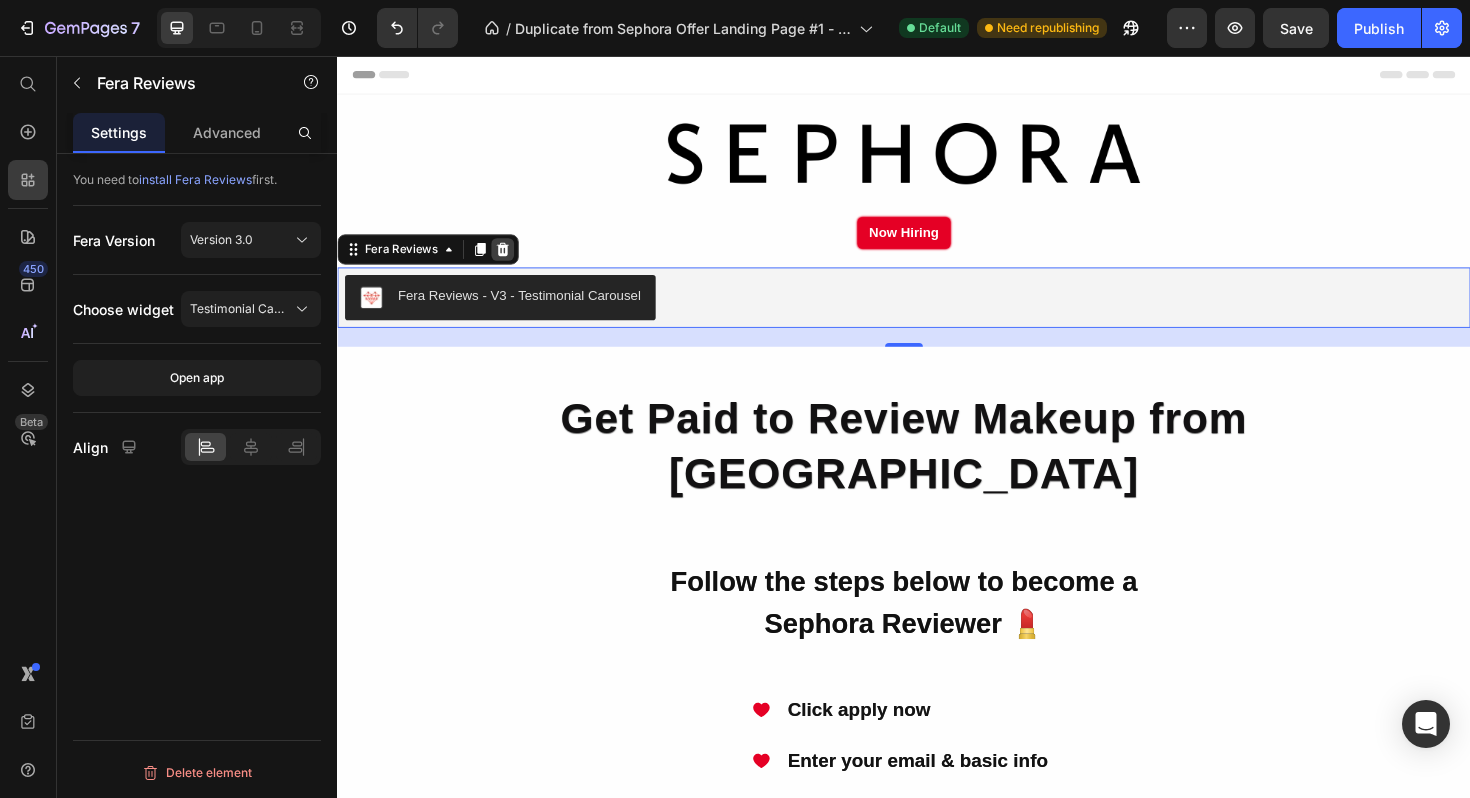 click 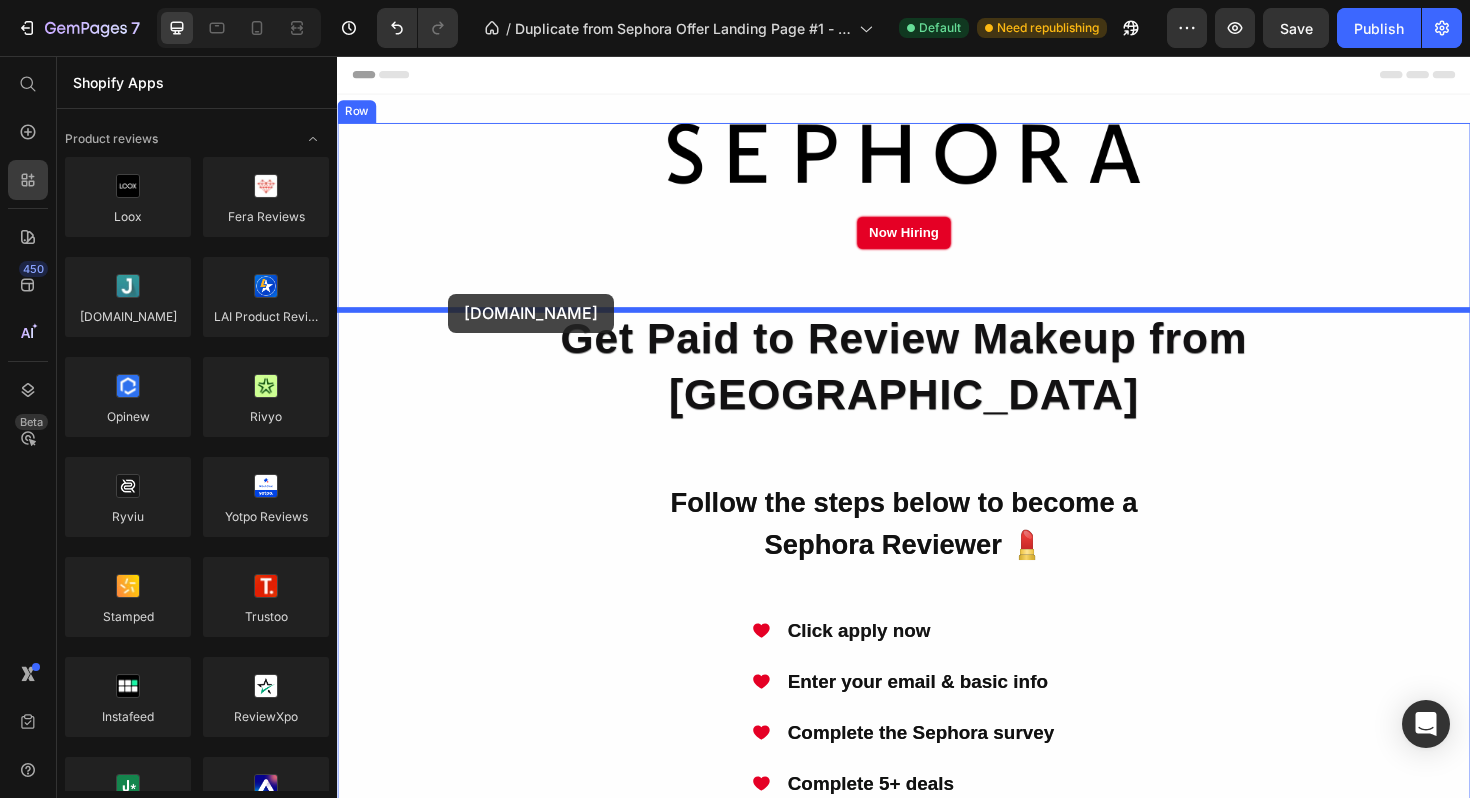 drag, startPoint x: 473, startPoint y: 359, endPoint x: 461, endPoint y: 306, distance: 54.34151 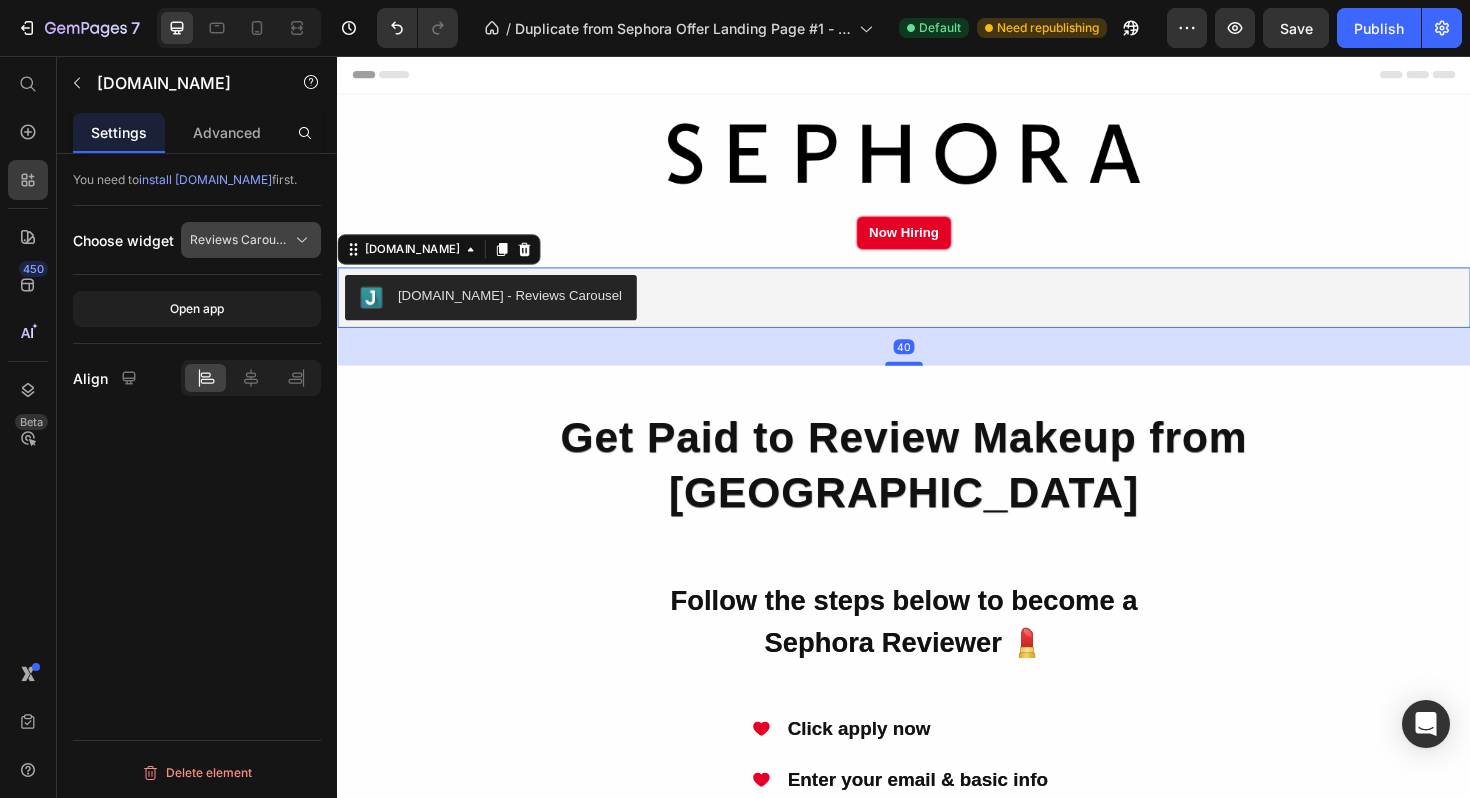 click on "Reviews Carousel" at bounding box center (239, 240) 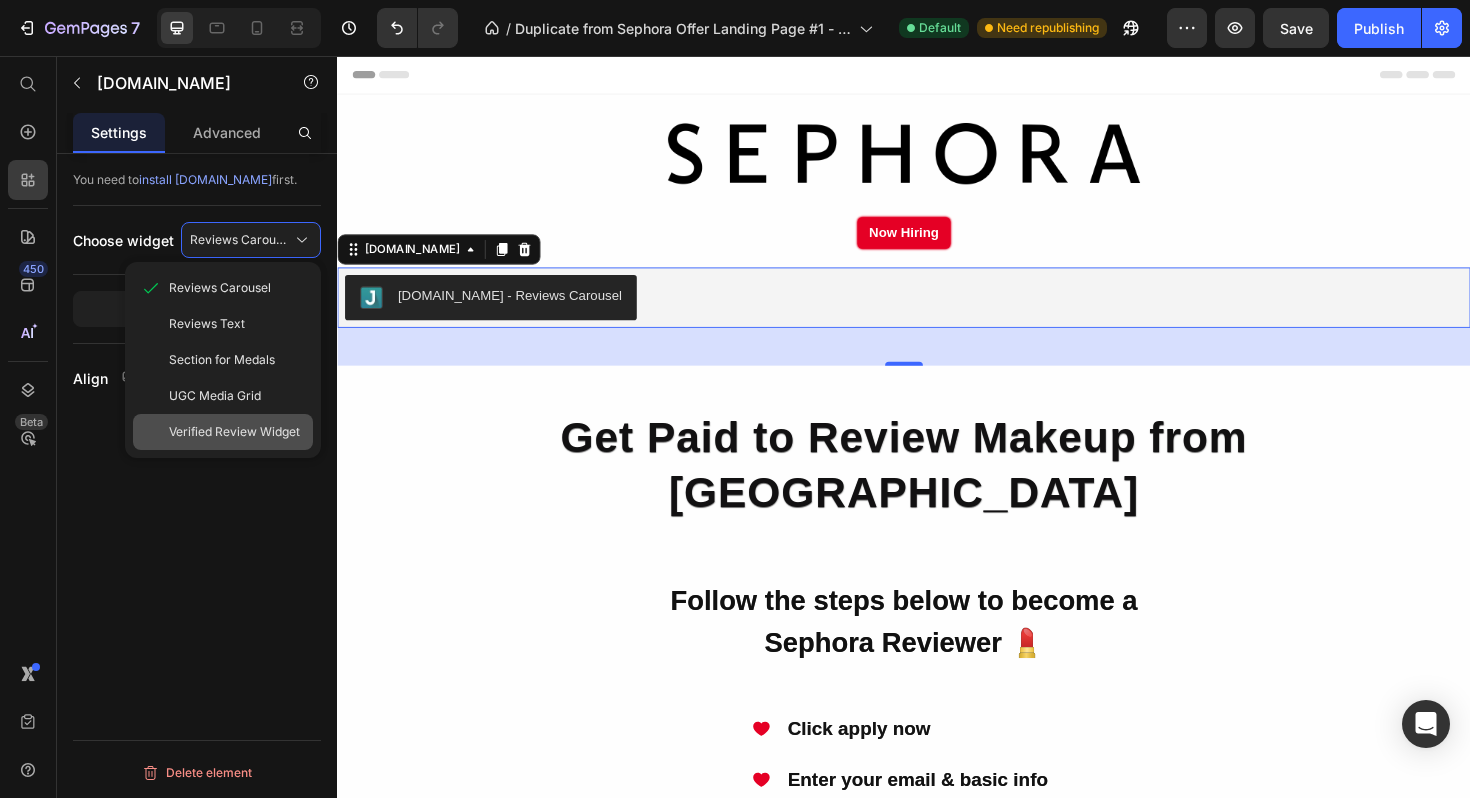 click on "Verified Review Widget" 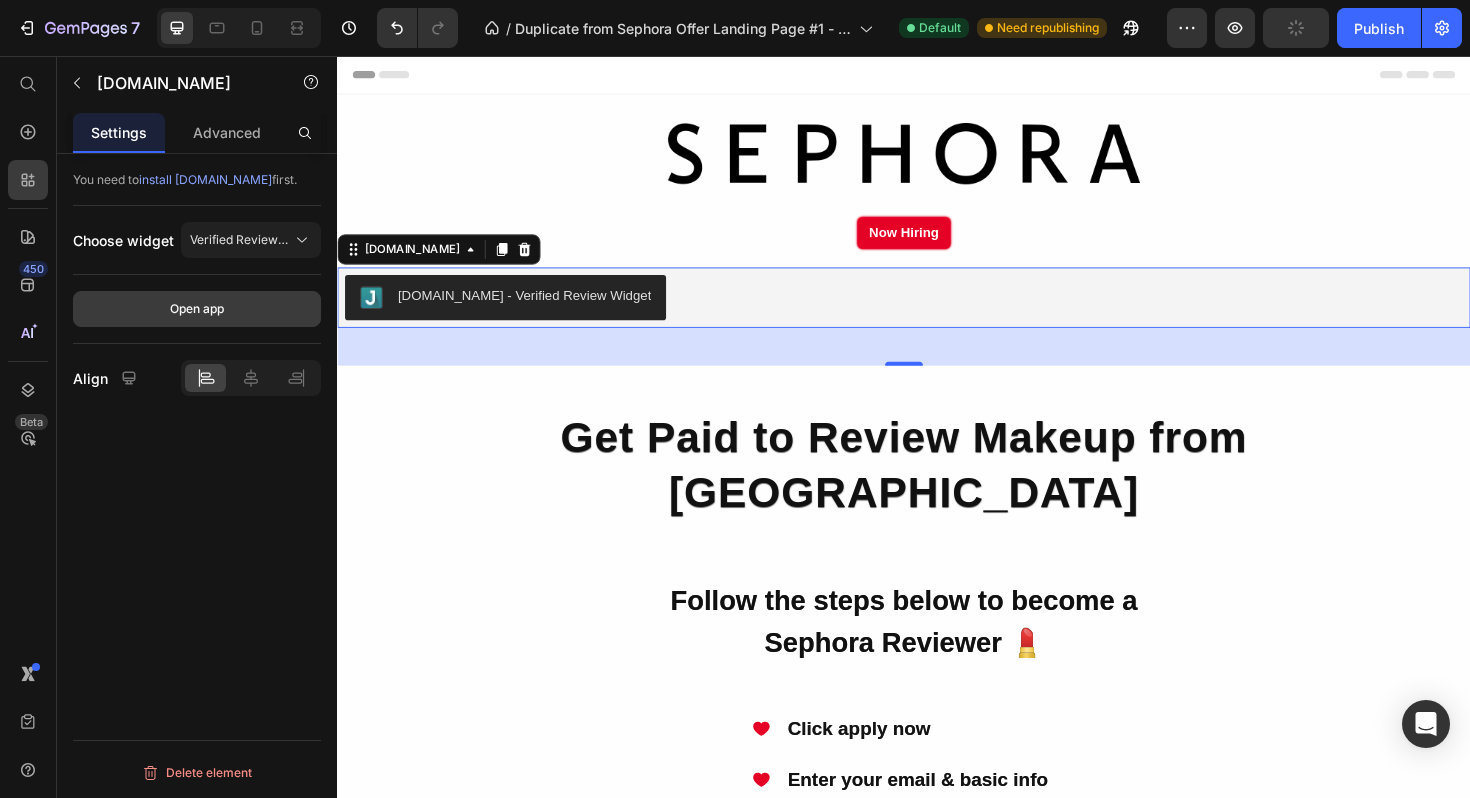 click on "Open app" at bounding box center [197, 309] 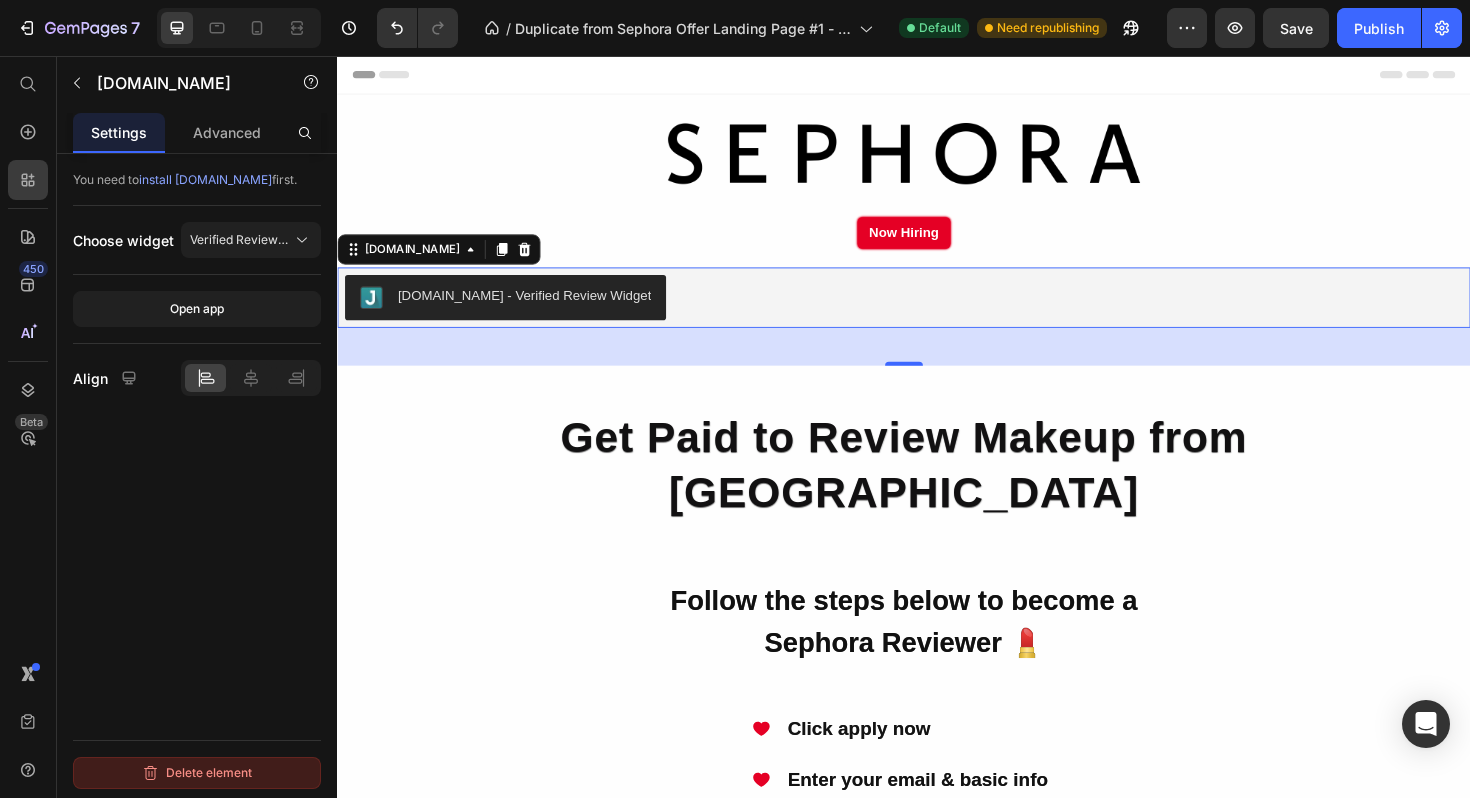 click on "Delete element" at bounding box center (197, 773) 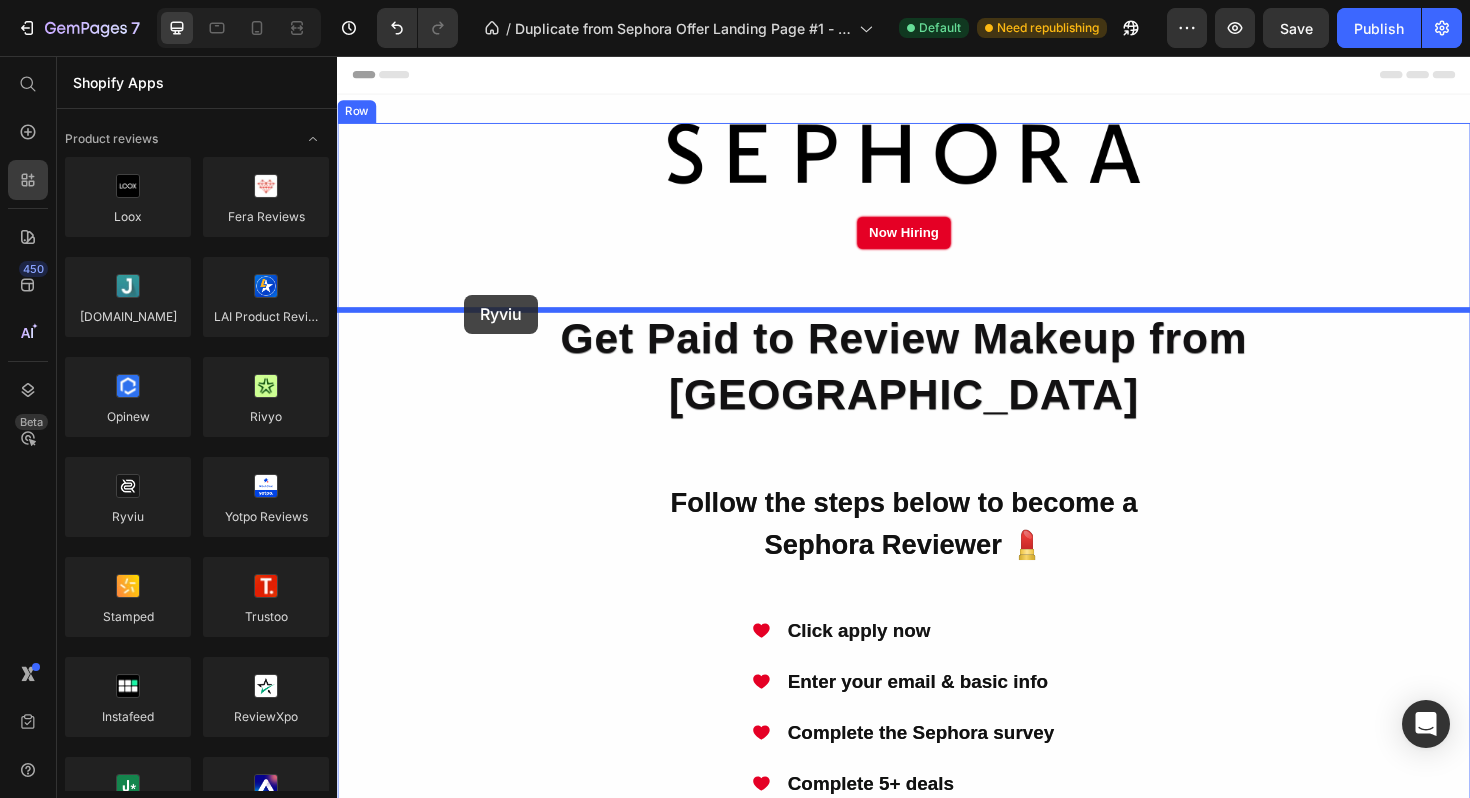 drag, startPoint x: 466, startPoint y: 560, endPoint x: 472, endPoint y: 309, distance: 251.0717 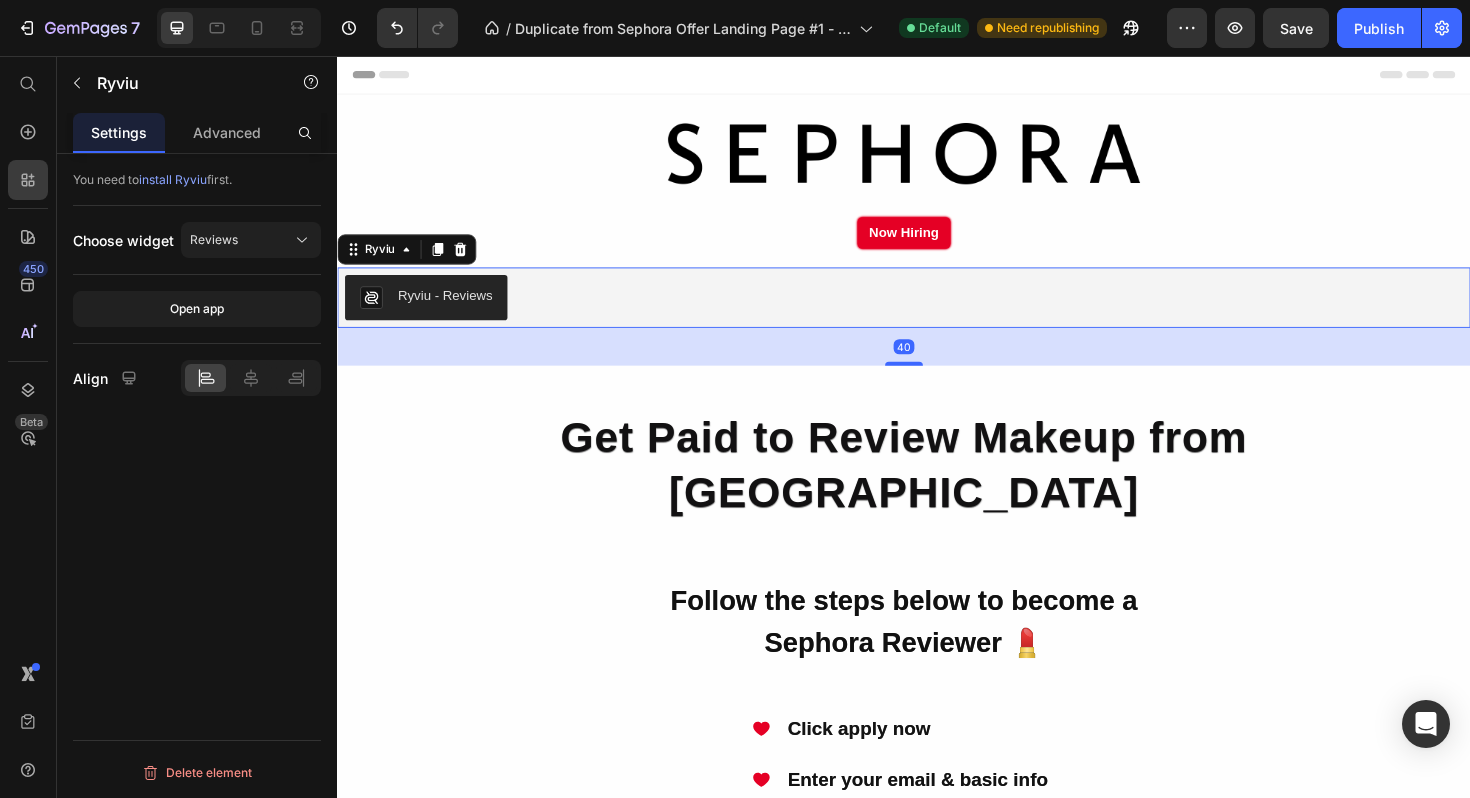 click on "You need to  install Ryviu  first.  Choose widget Reviews  Open app  Align" at bounding box center (197, 299) 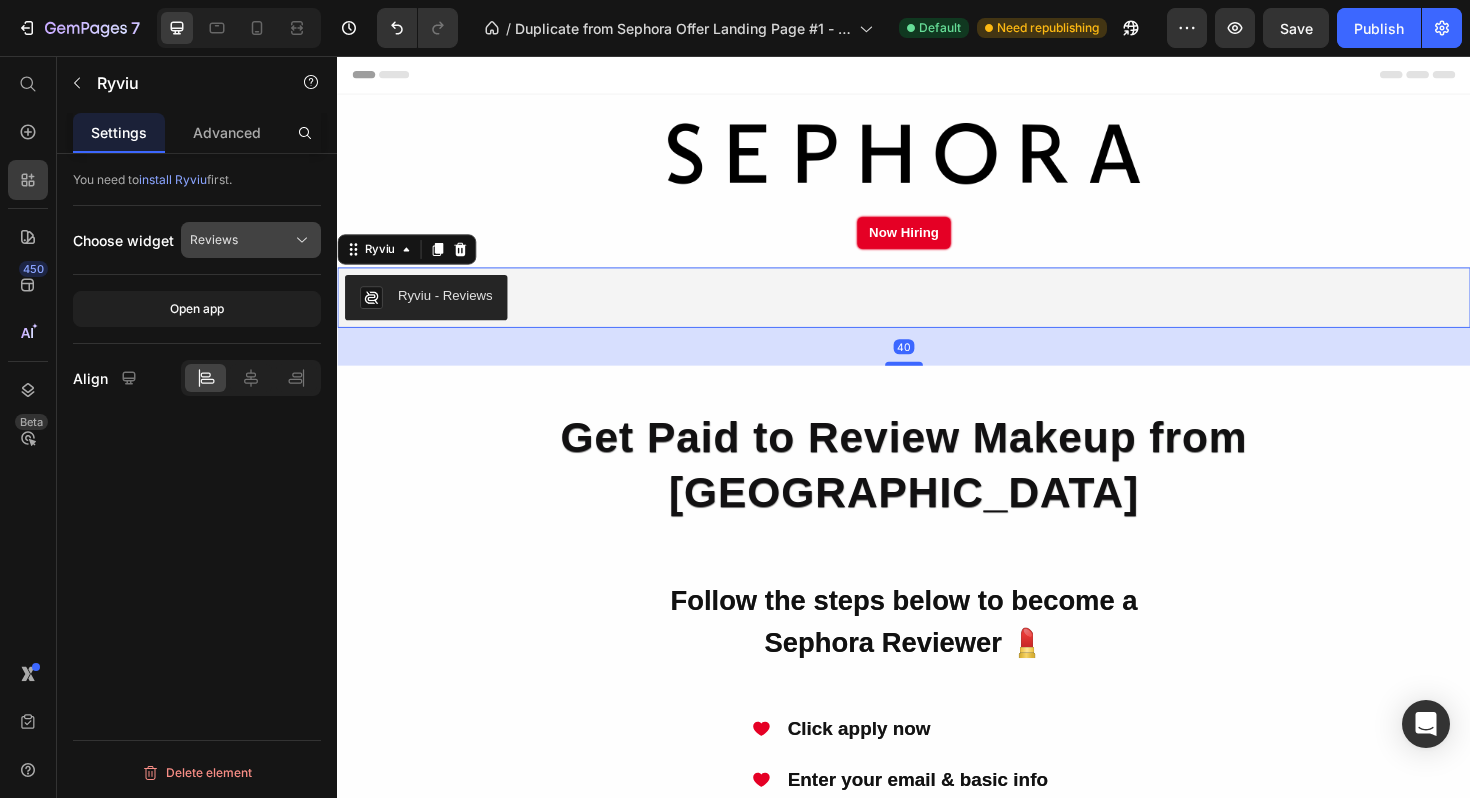click on "Reviews" at bounding box center (214, 240) 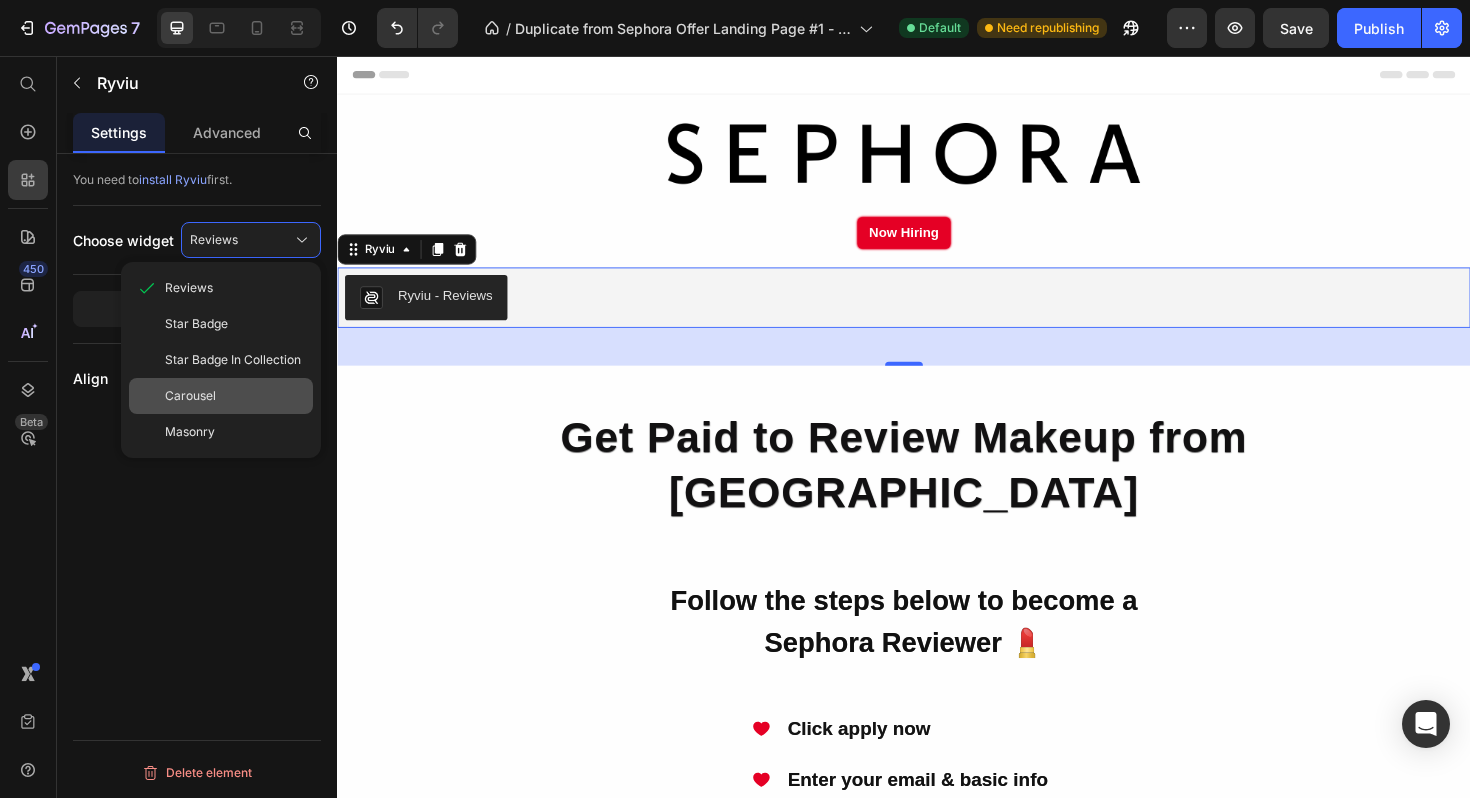 click on "Carousel" at bounding box center [190, 396] 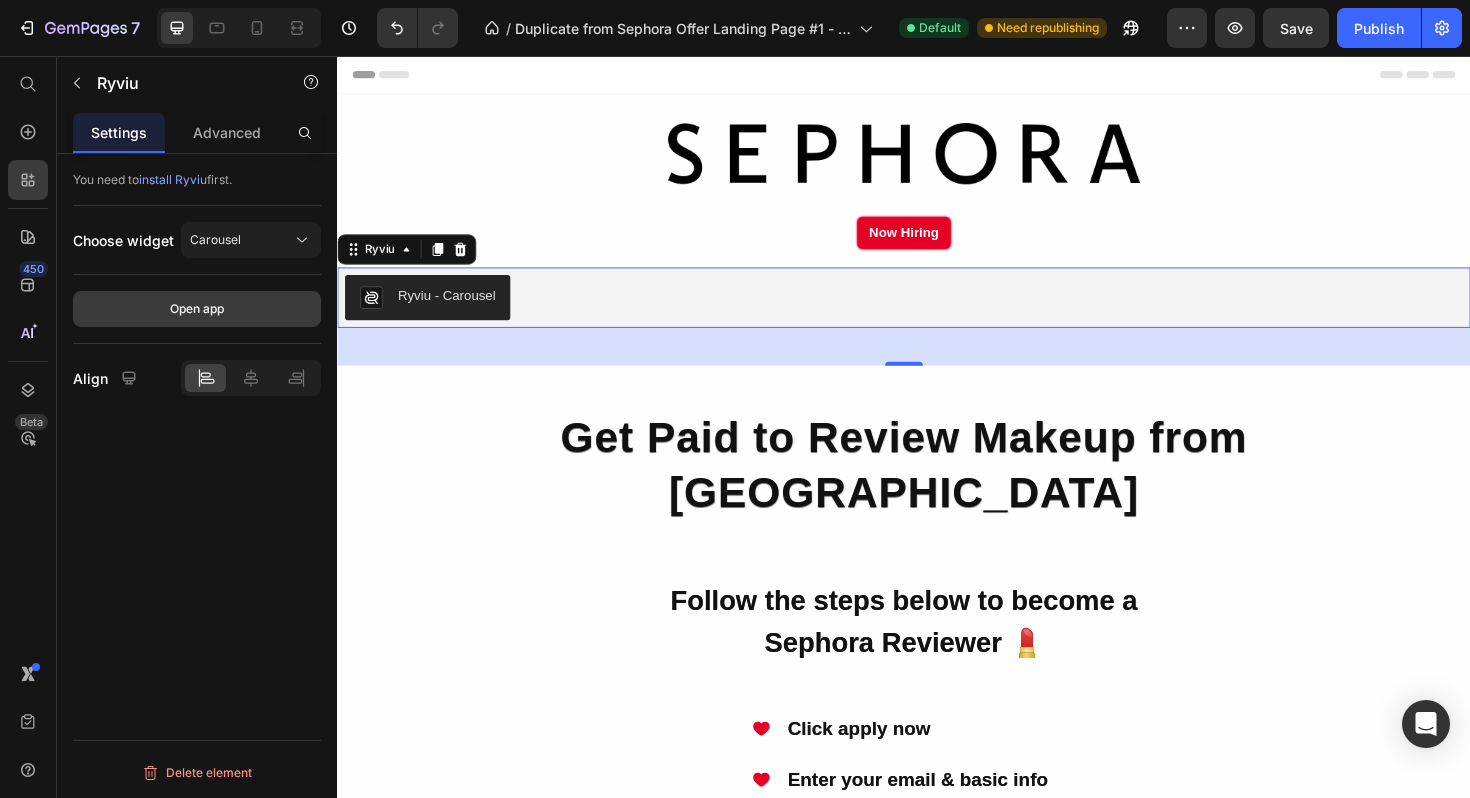 click on "Open app" at bounding box center (197, 309) 